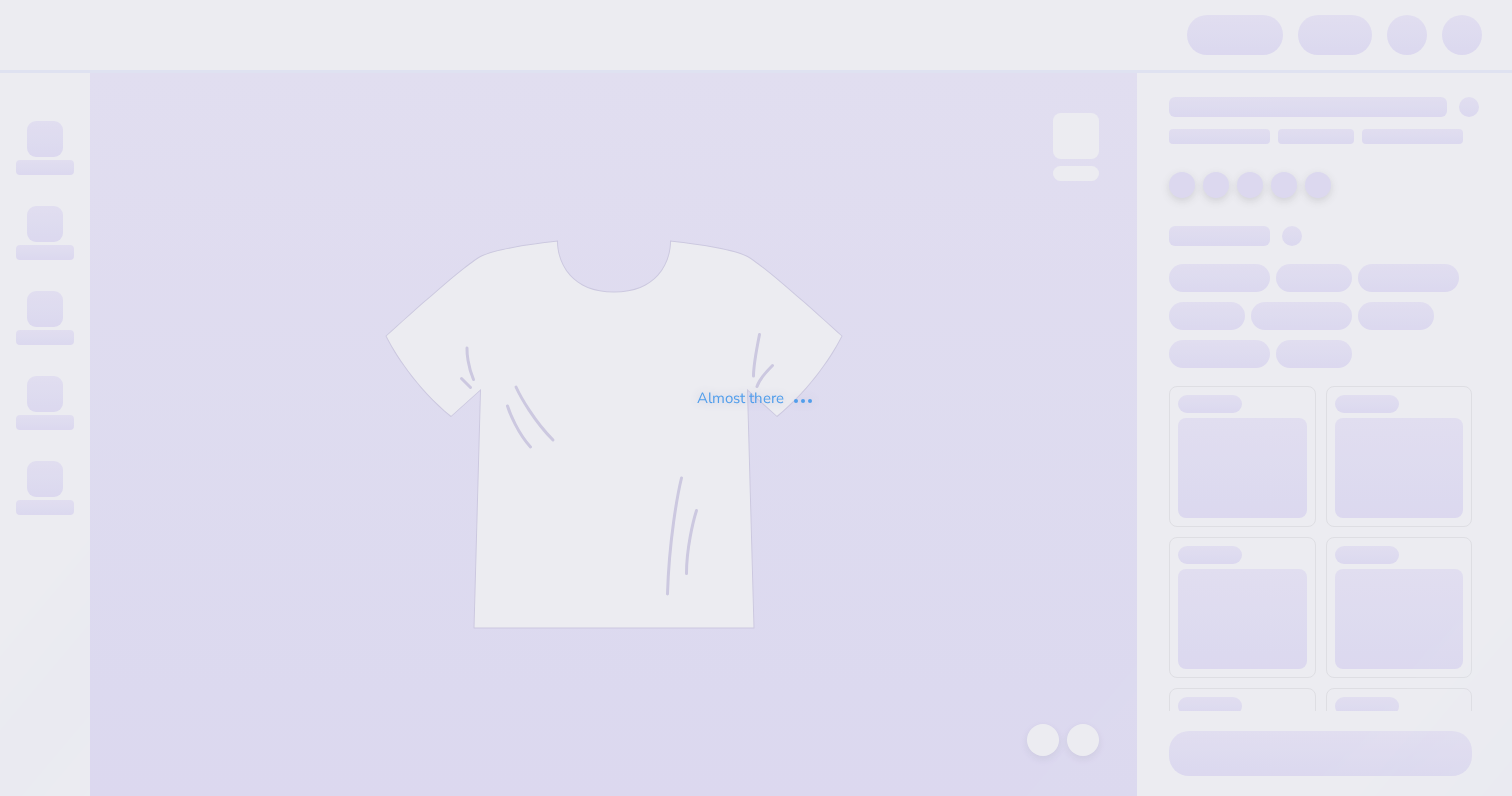 scroll, scrollTop: 0, scrollLeft: 0, axis: both 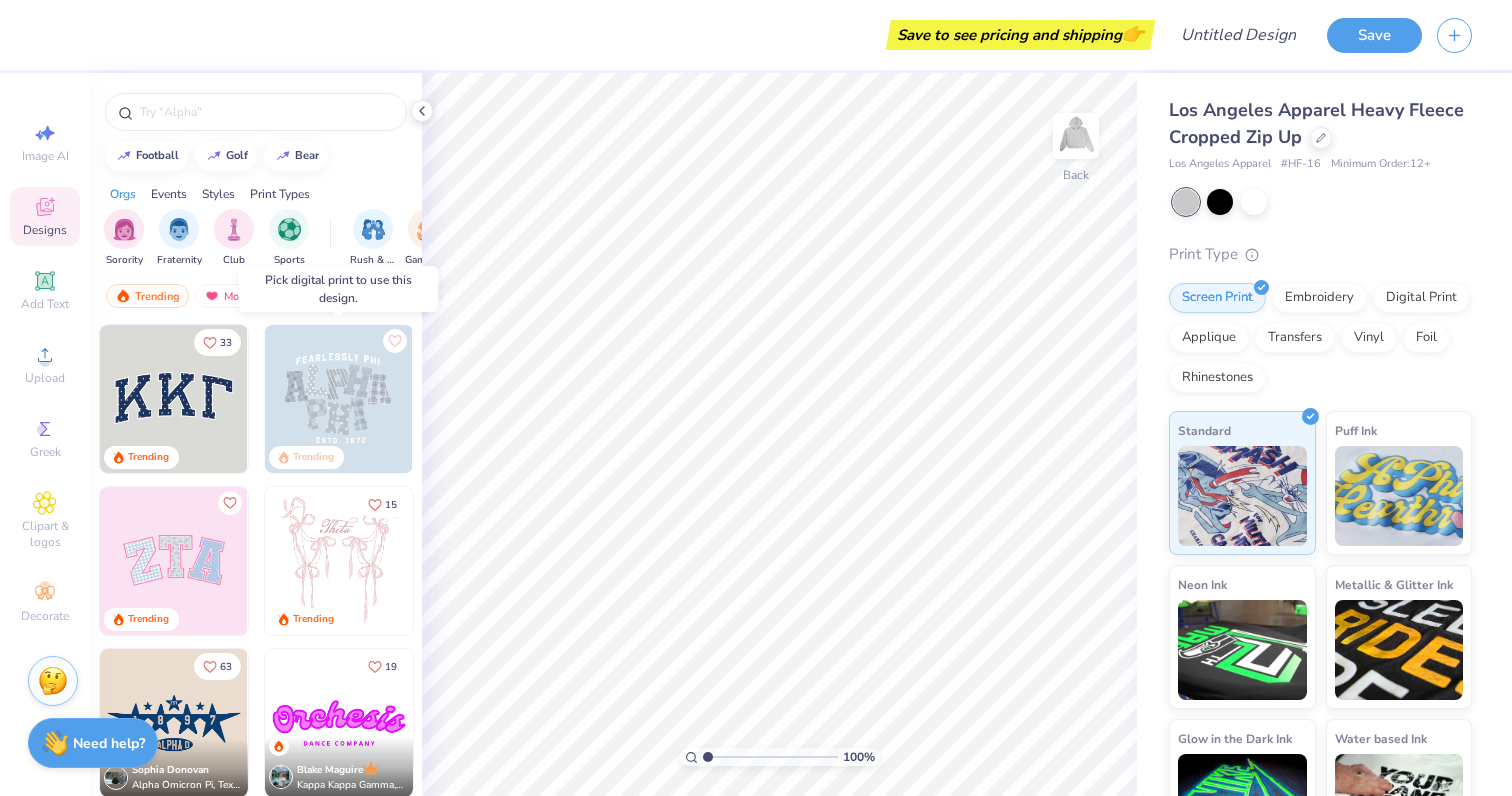 click at bounding box center (190, 399) 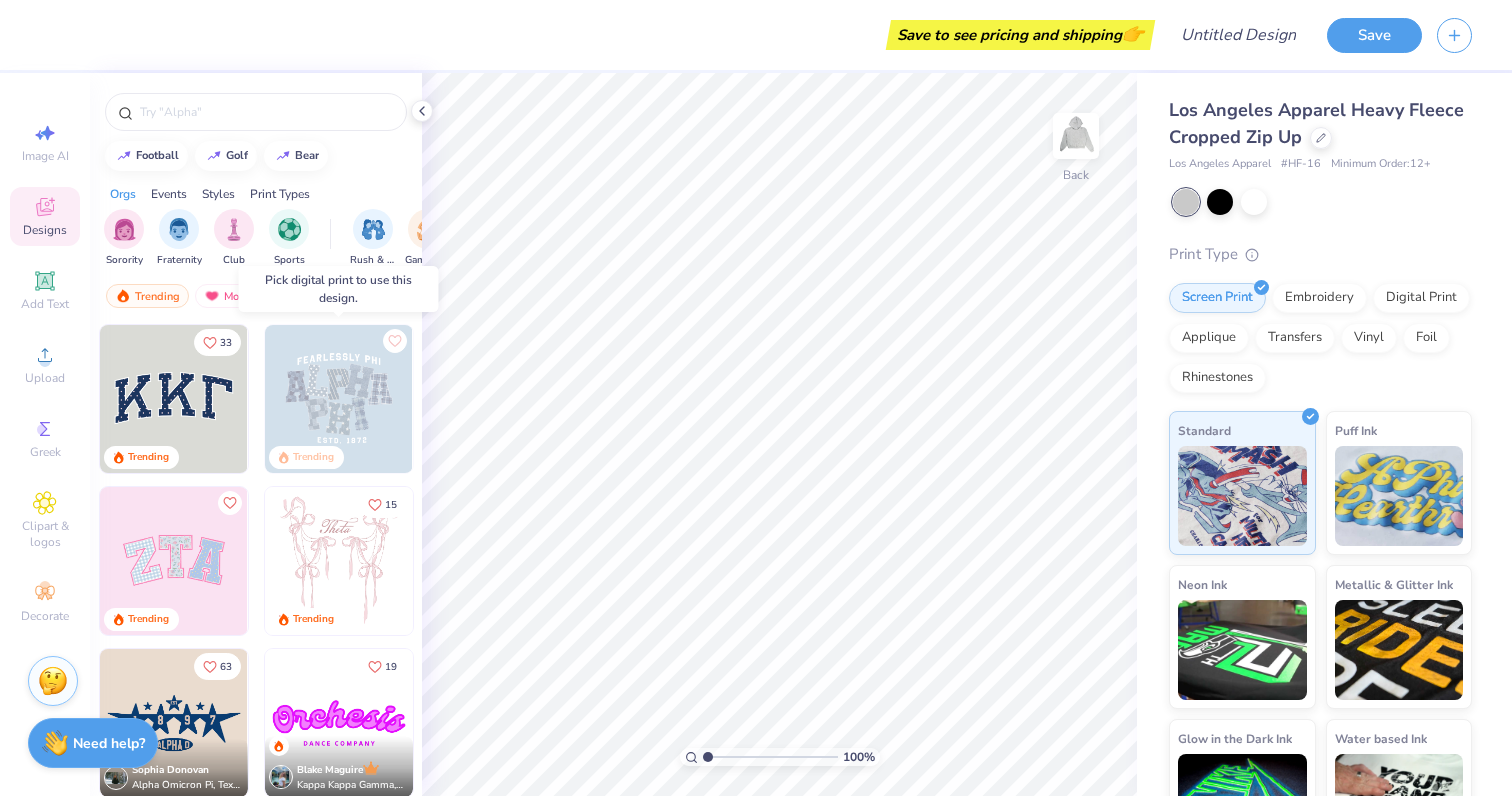 click at bounding box center [339, 399] 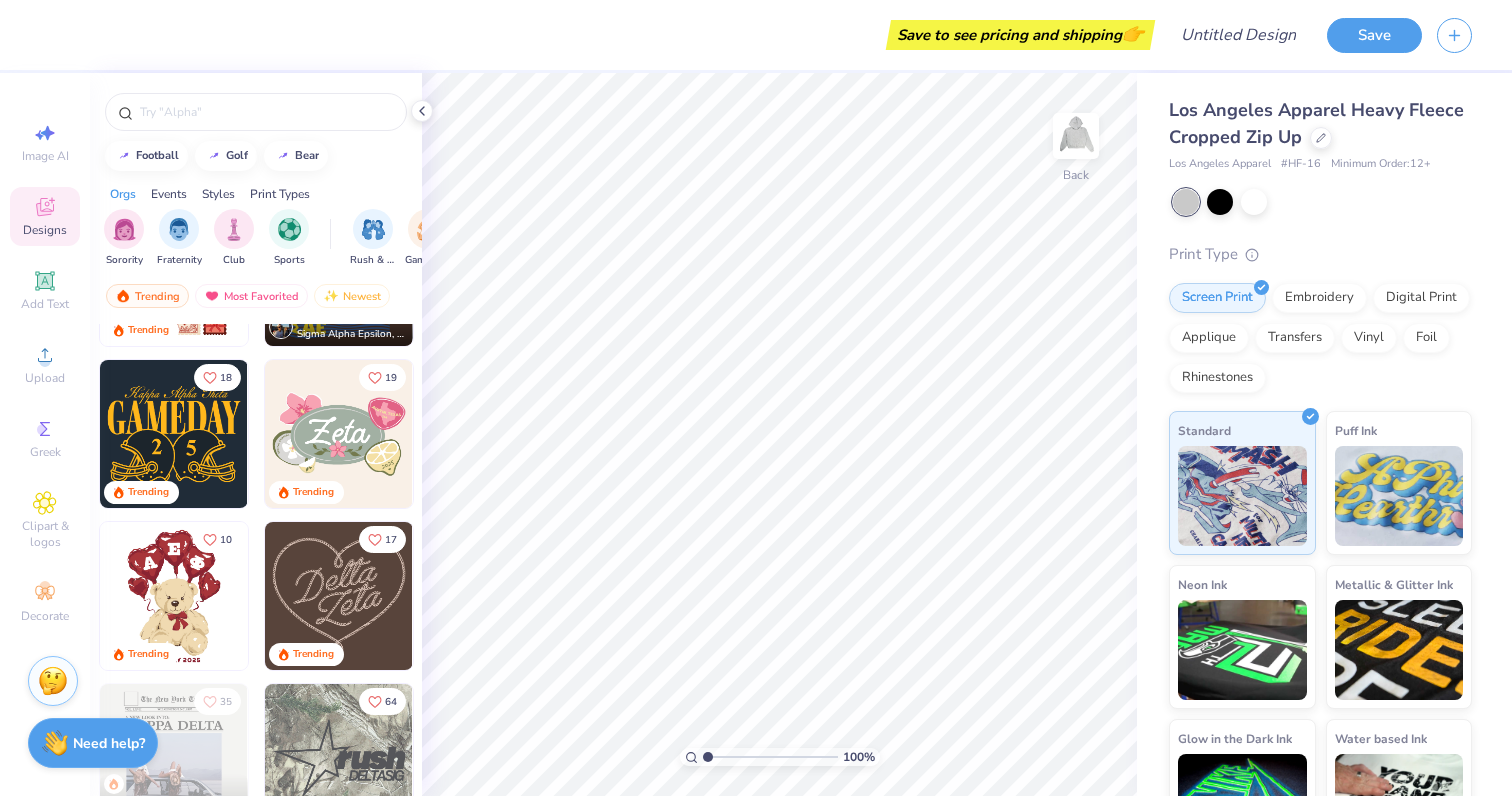 scroll, scrollTop: 694, scrollLeft: 0, axis: vertical 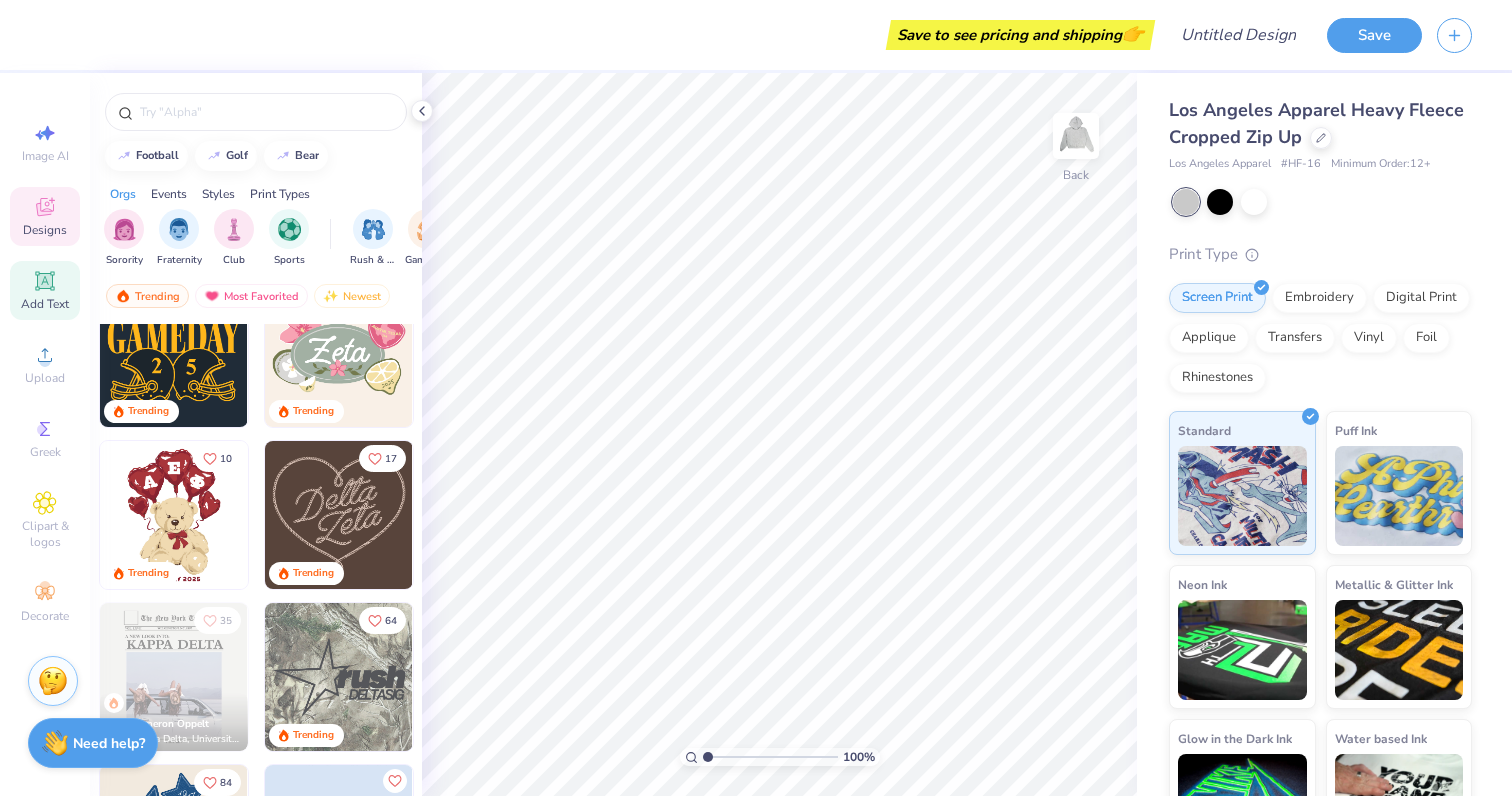 click 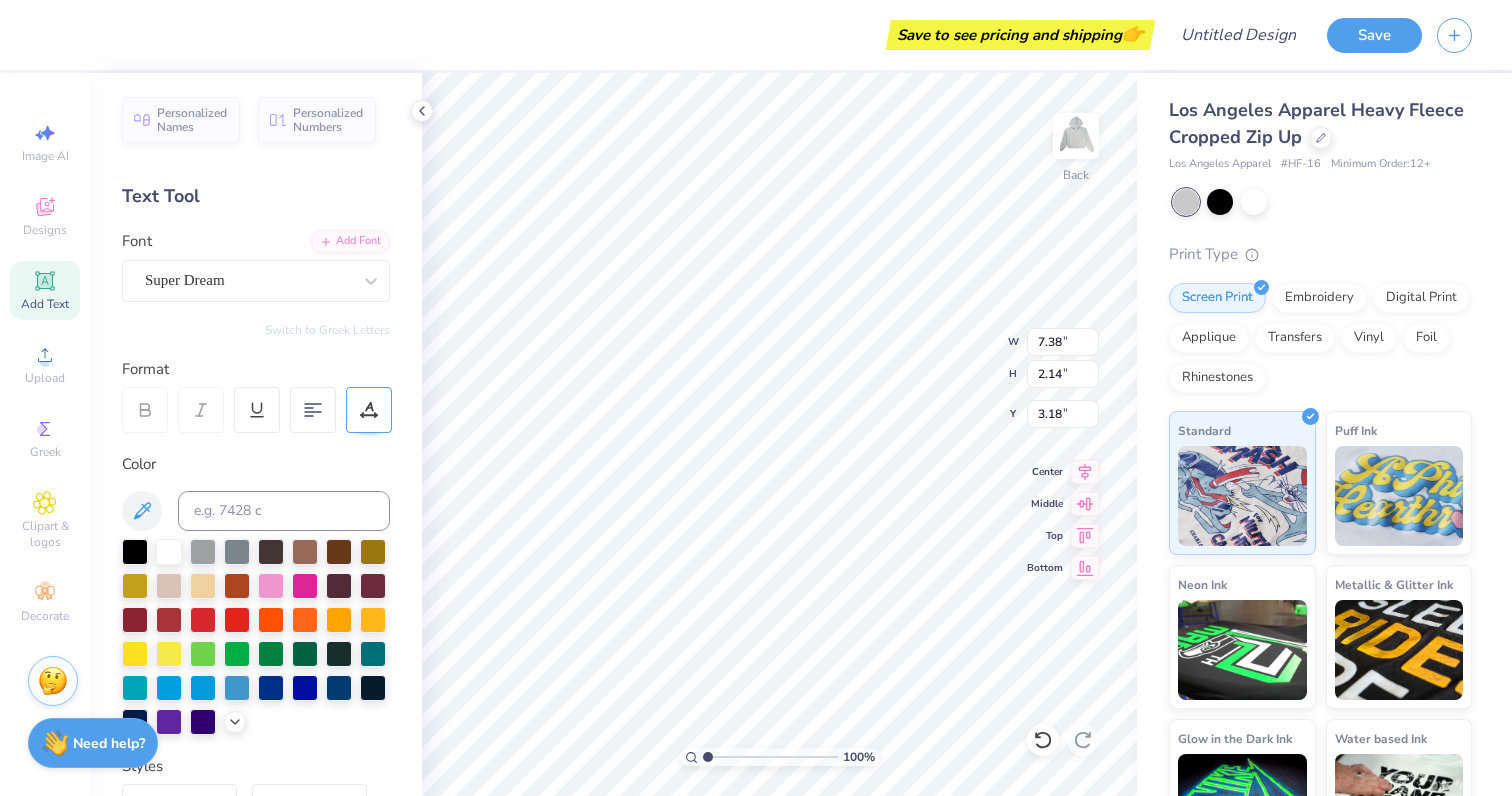 type on "0.86" 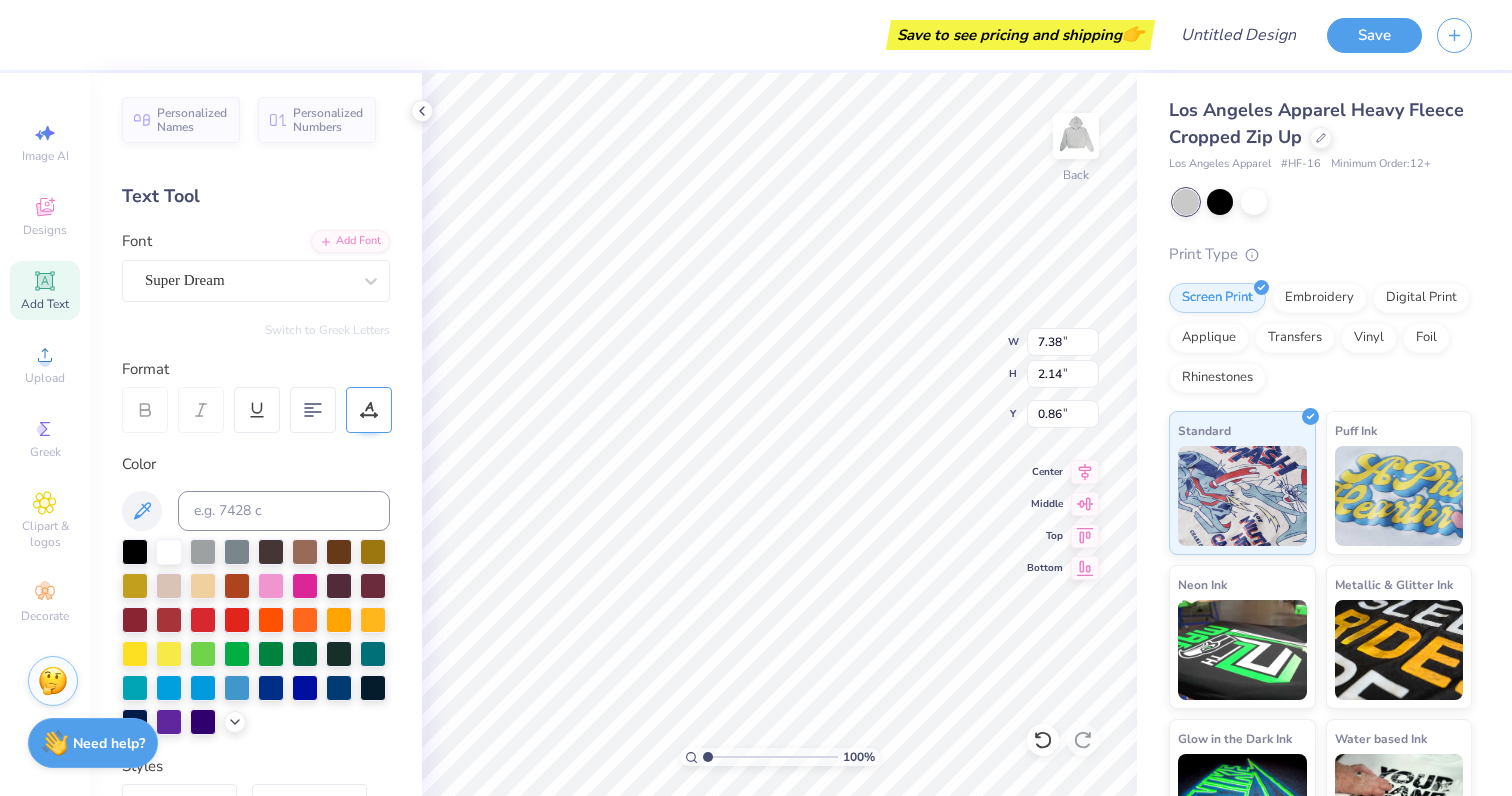 scroll, scrollTop: 0, scrollLeft: 6, axis: horizontal 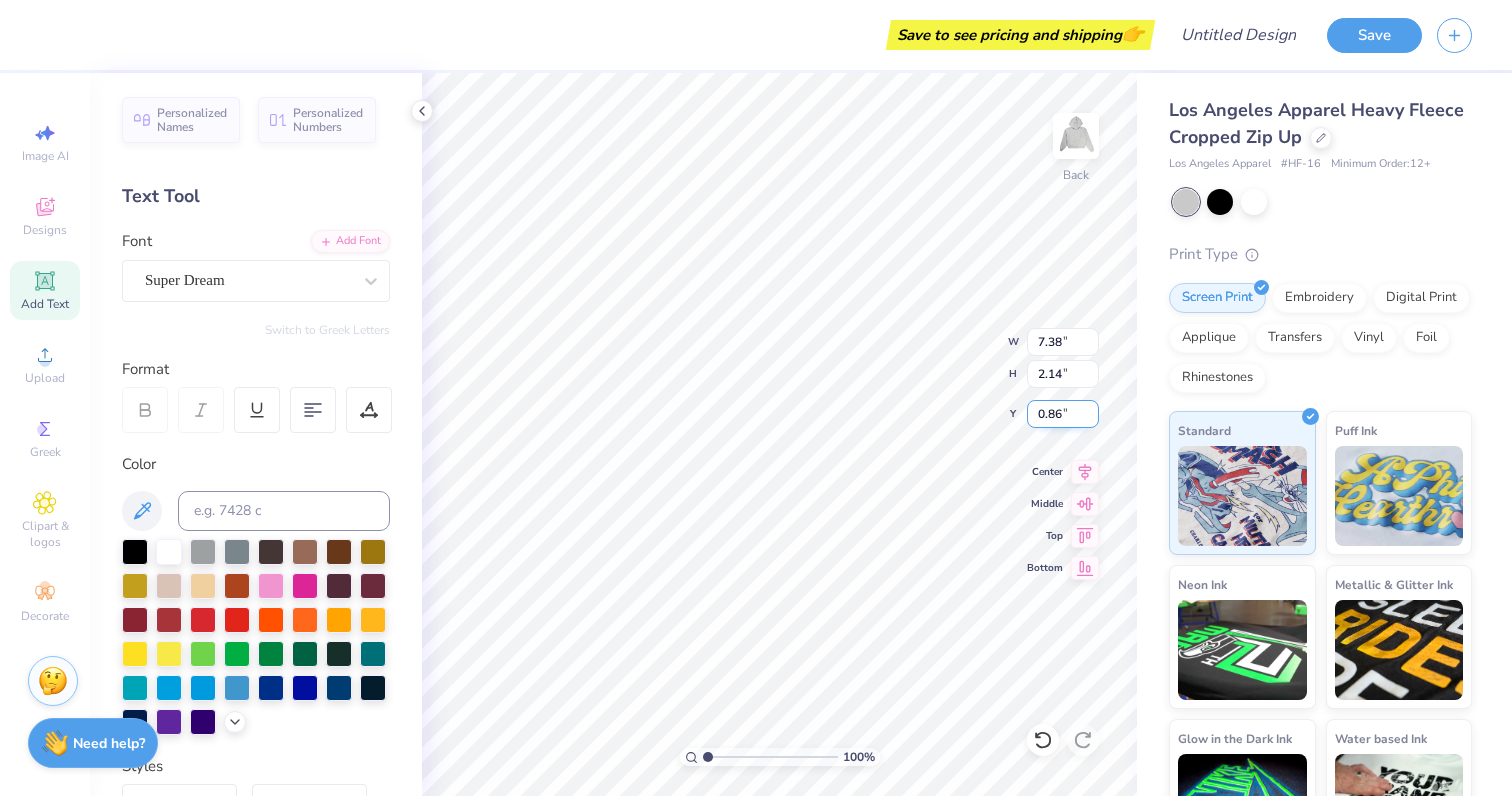 type on "Sigma Omega NU" 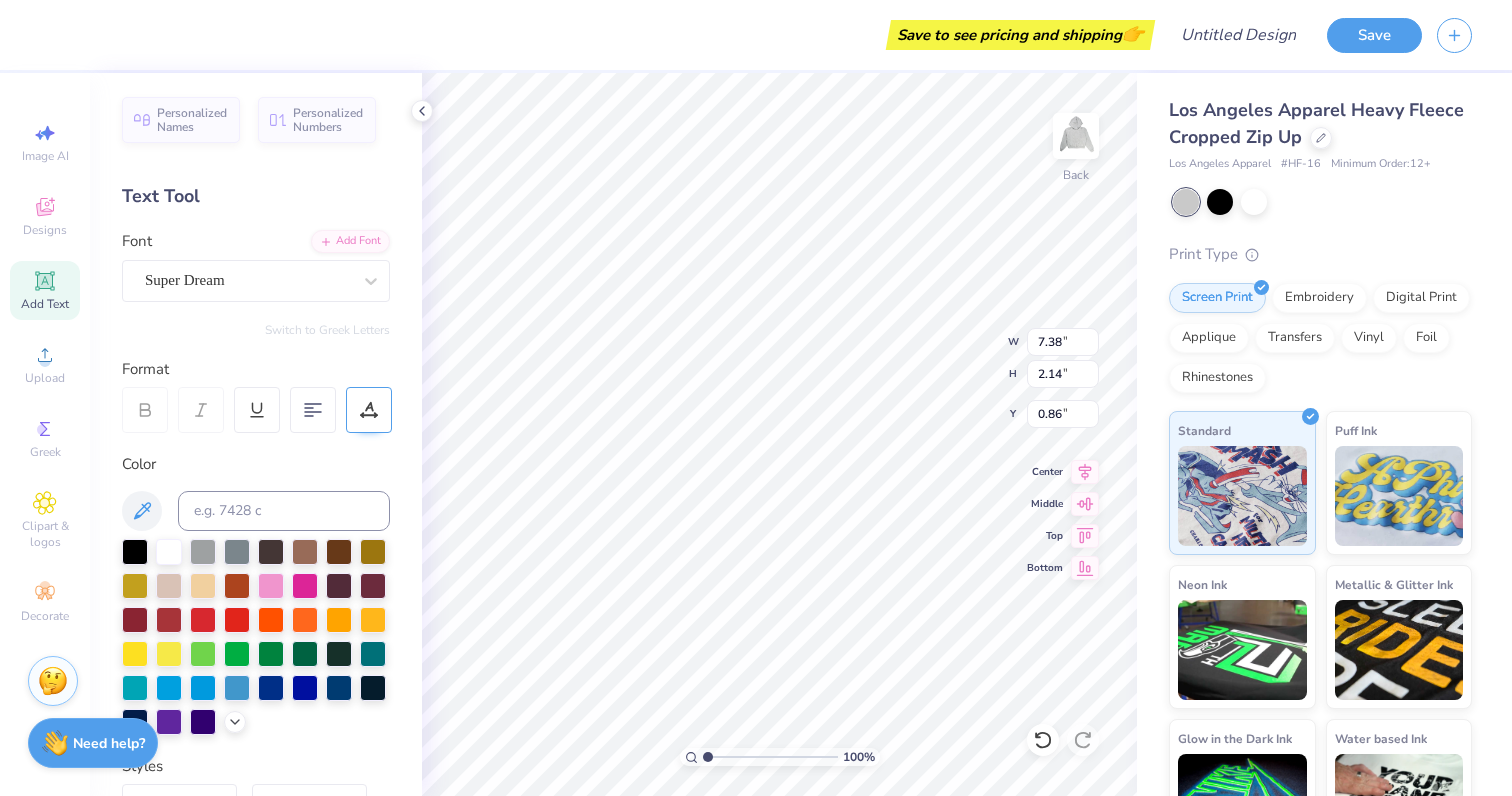 click 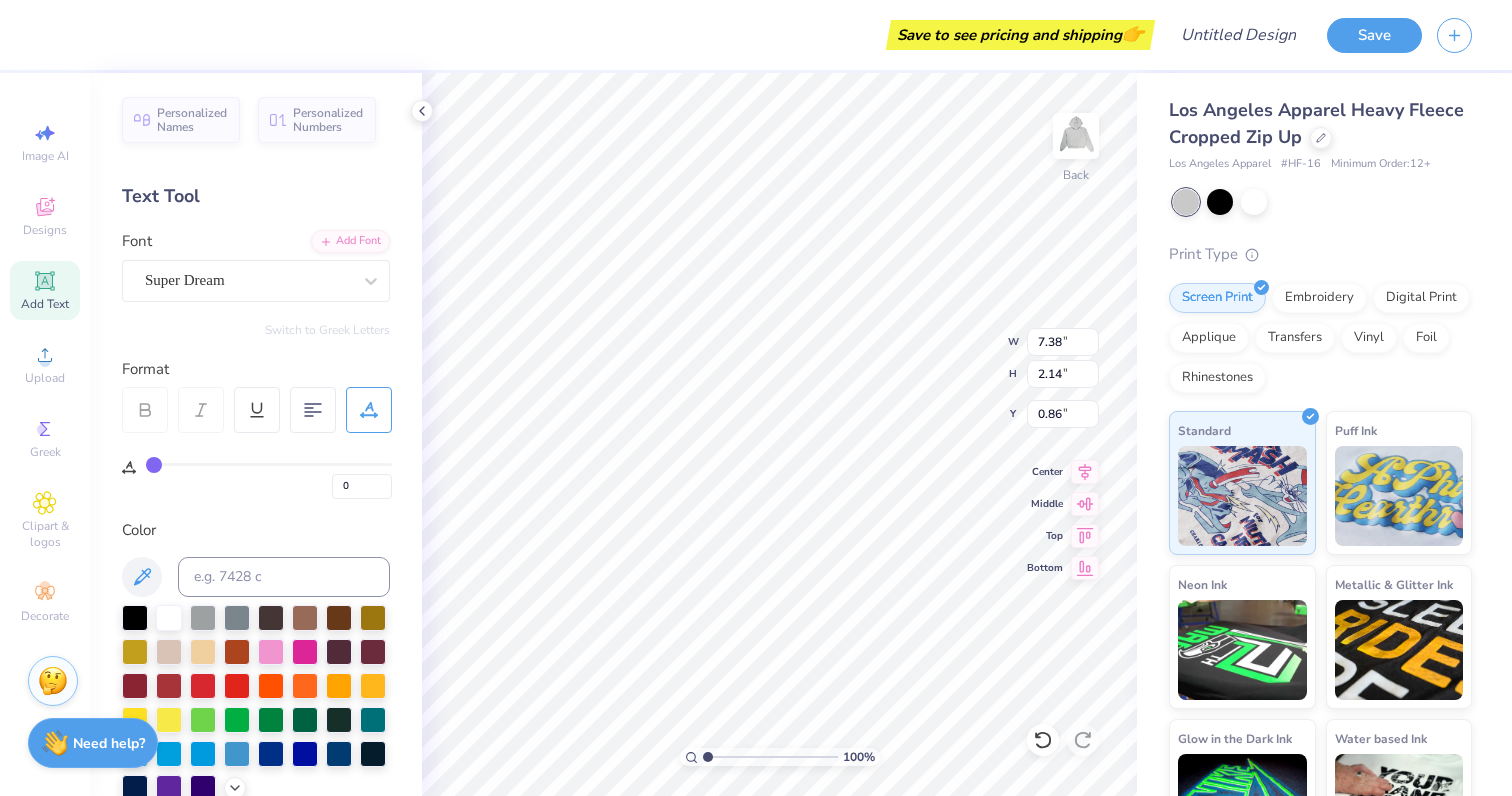 click on "Color" at bounding box center (256, 530) 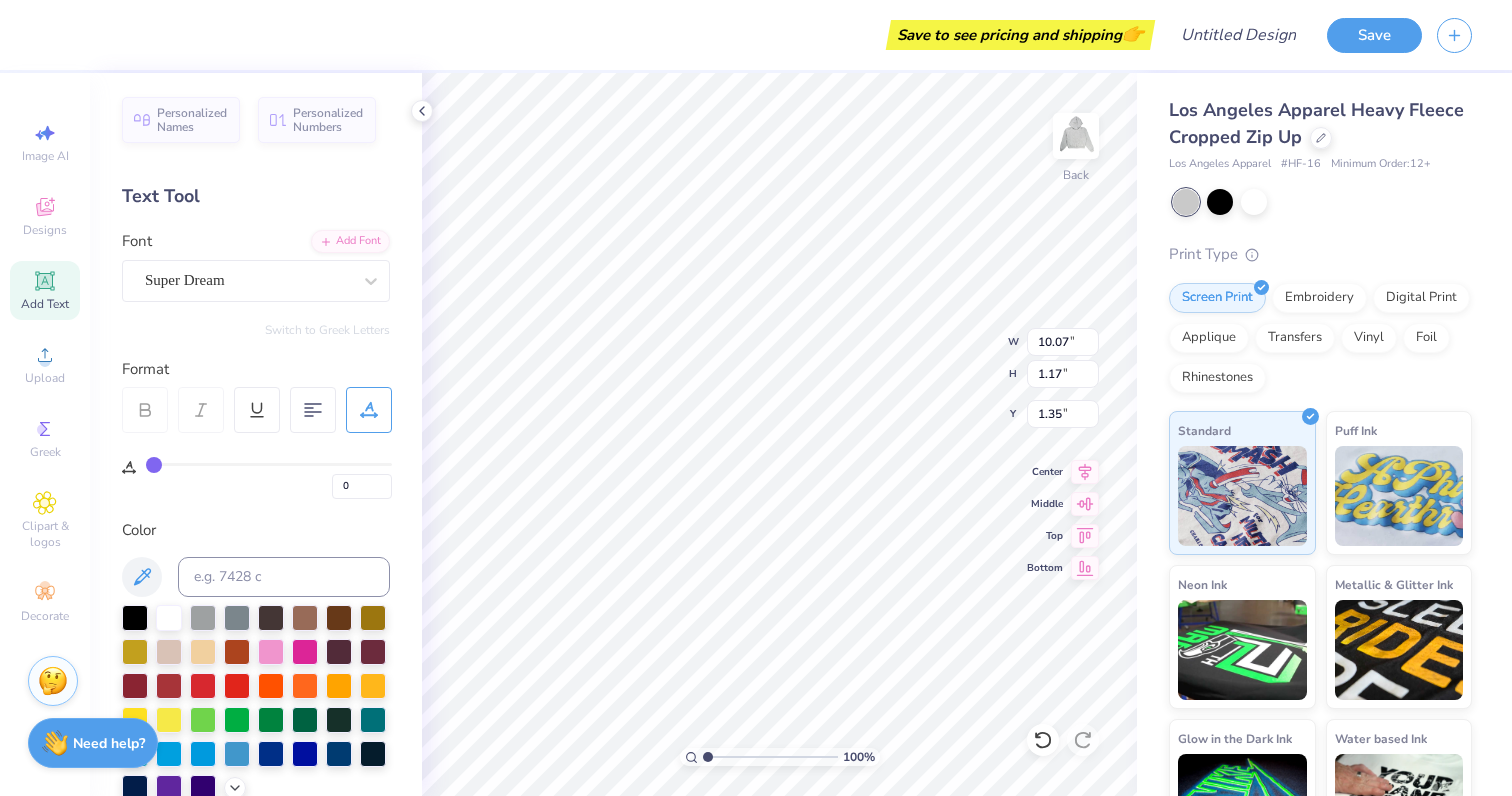 type on "7.52" 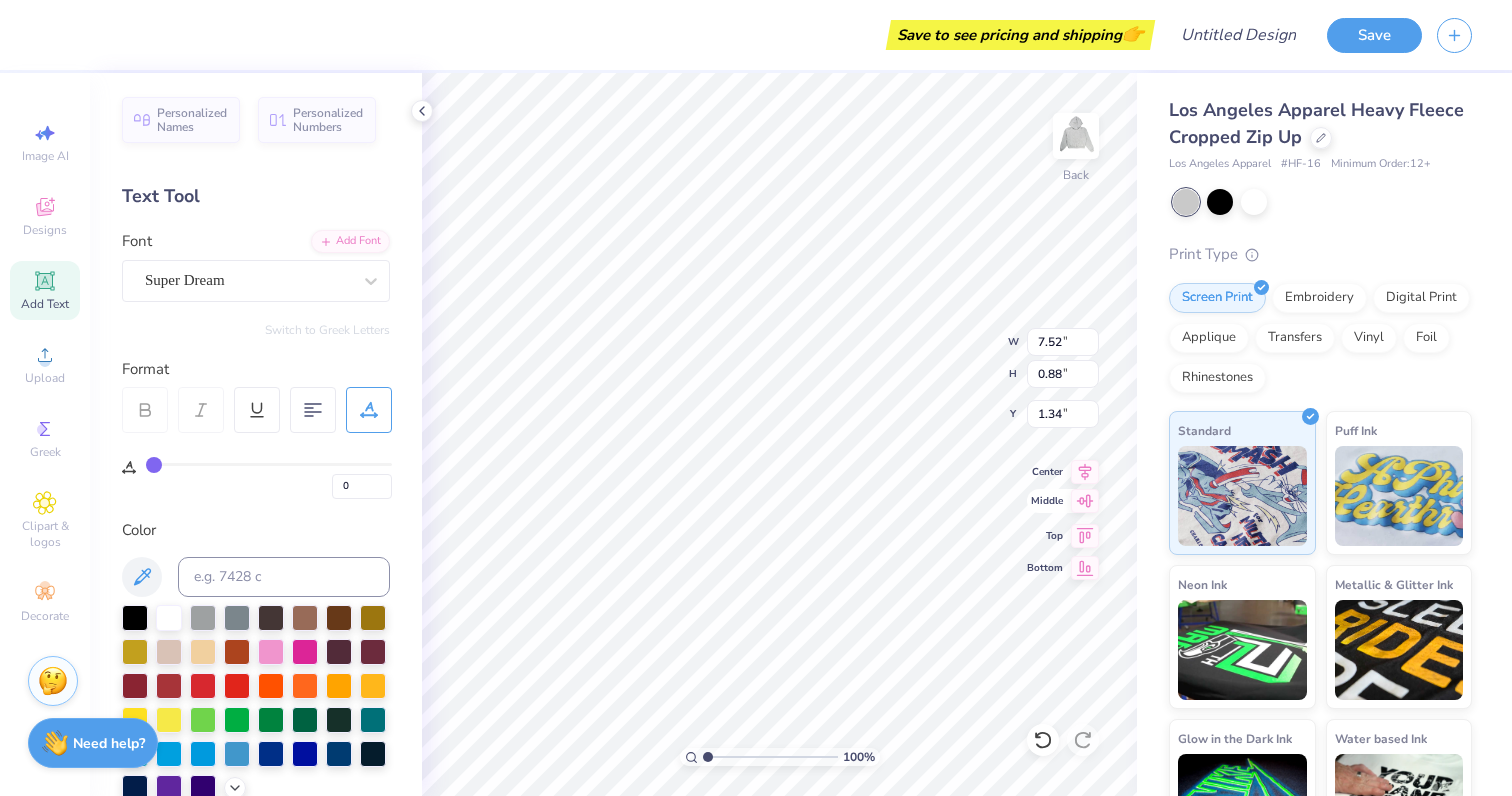 click 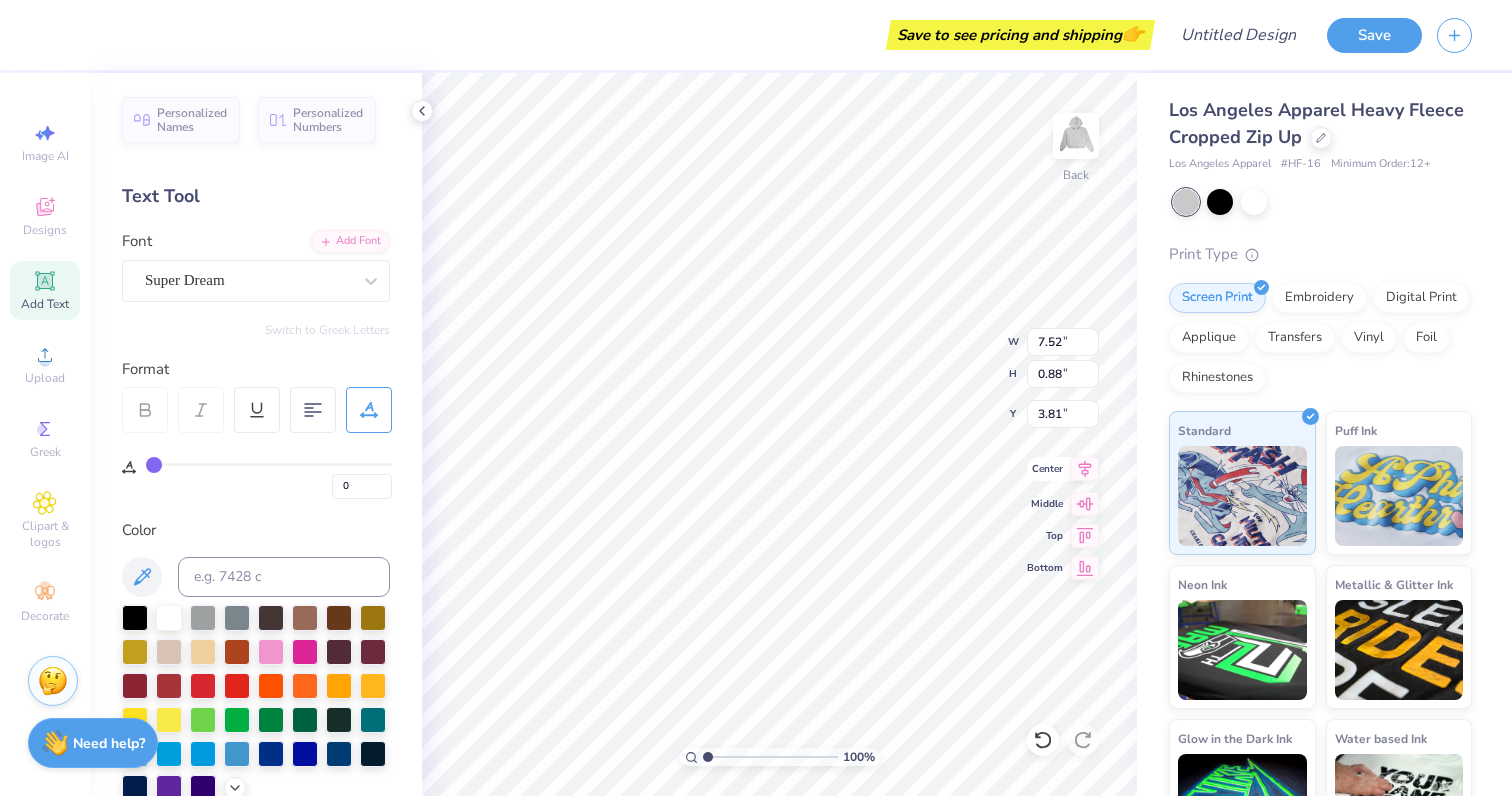 click 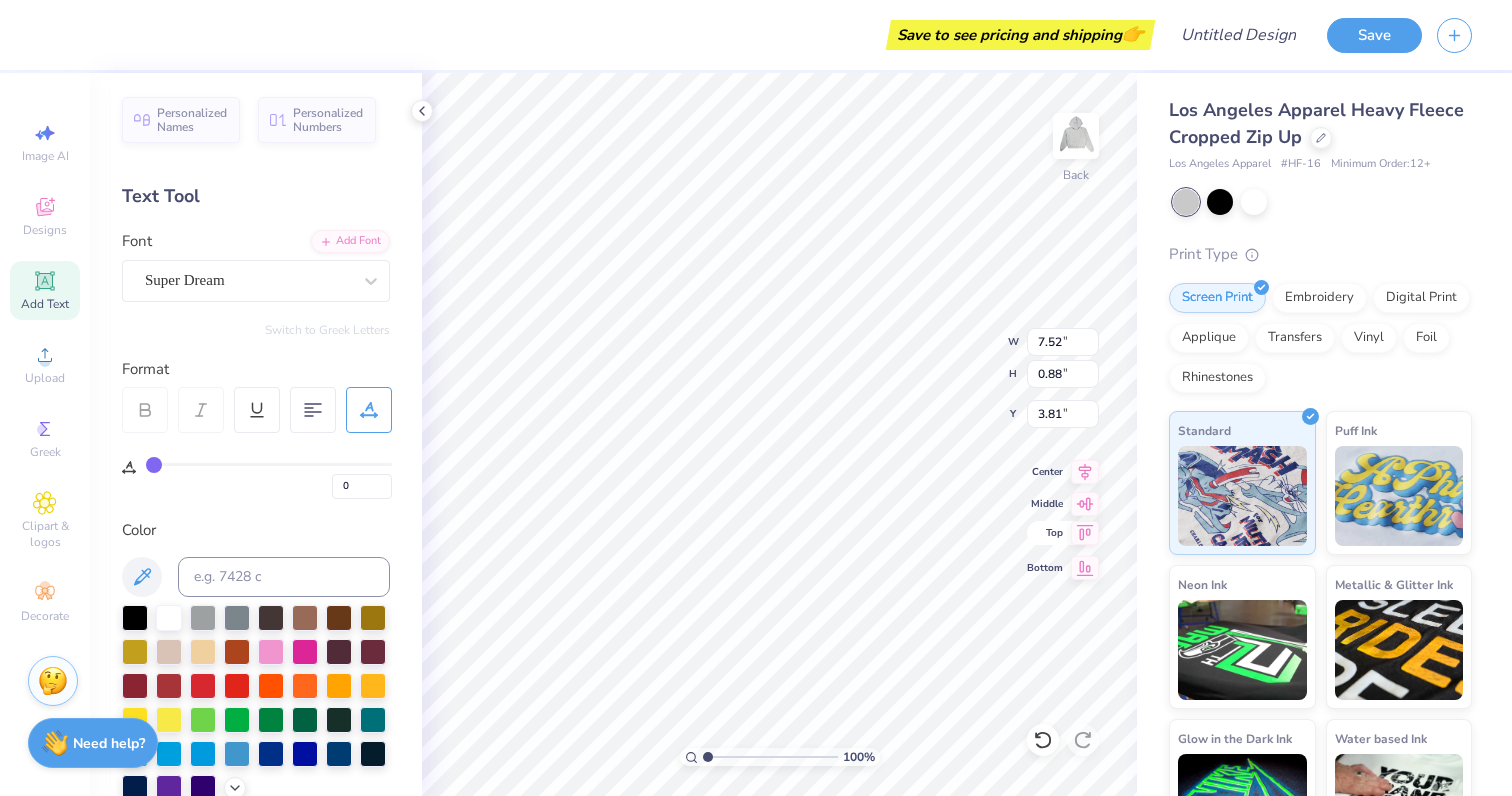 click 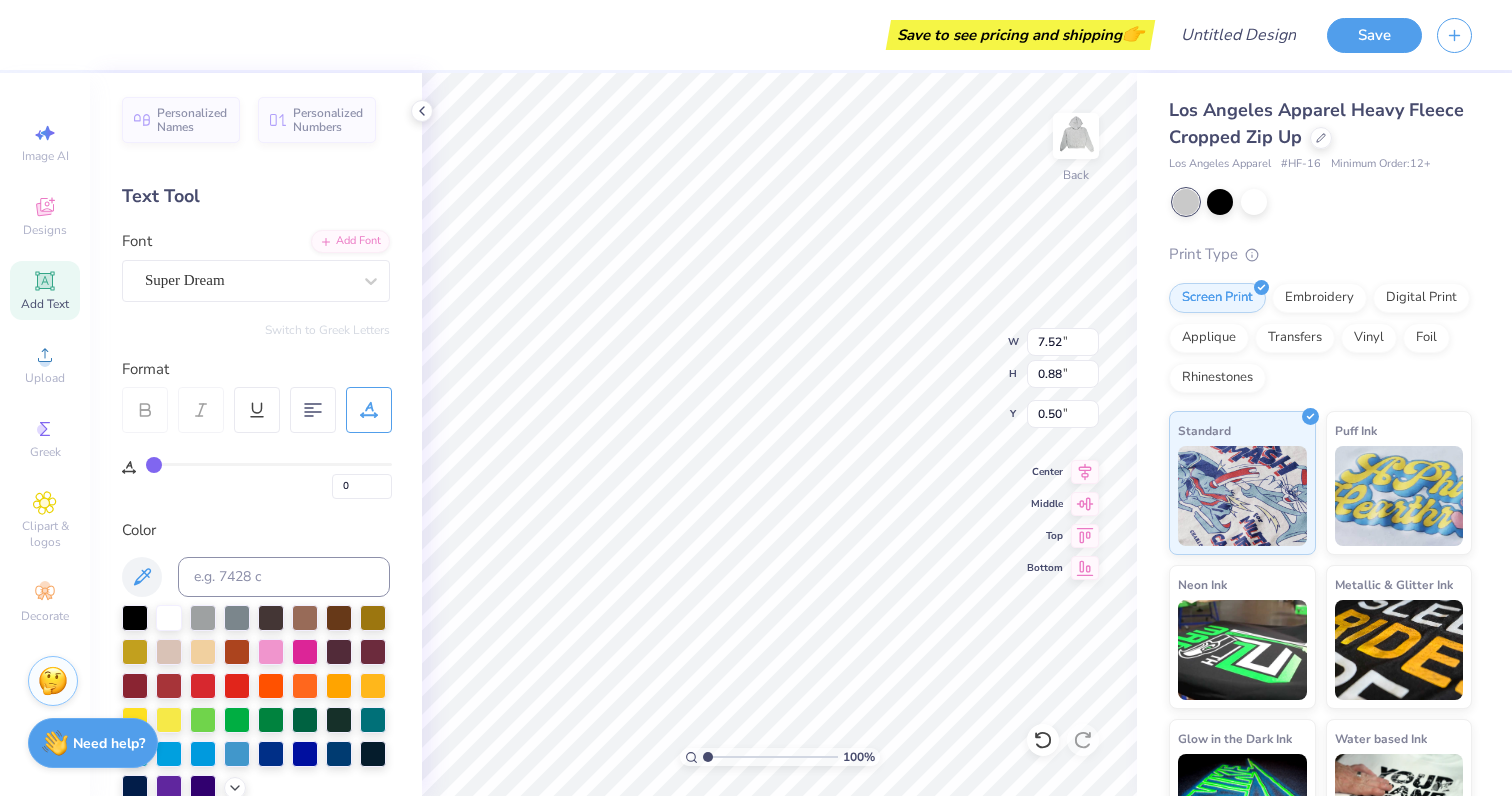click 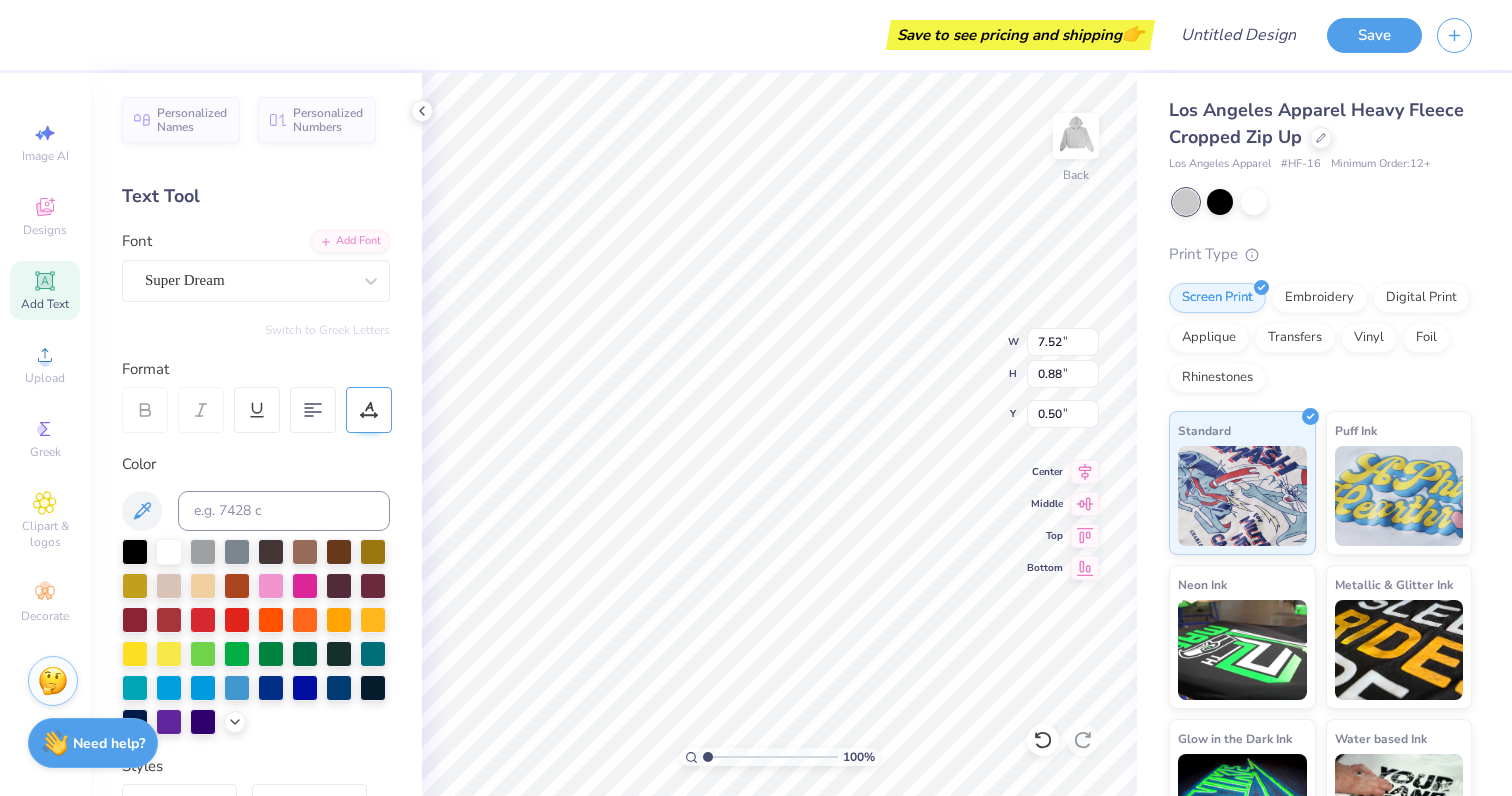 click 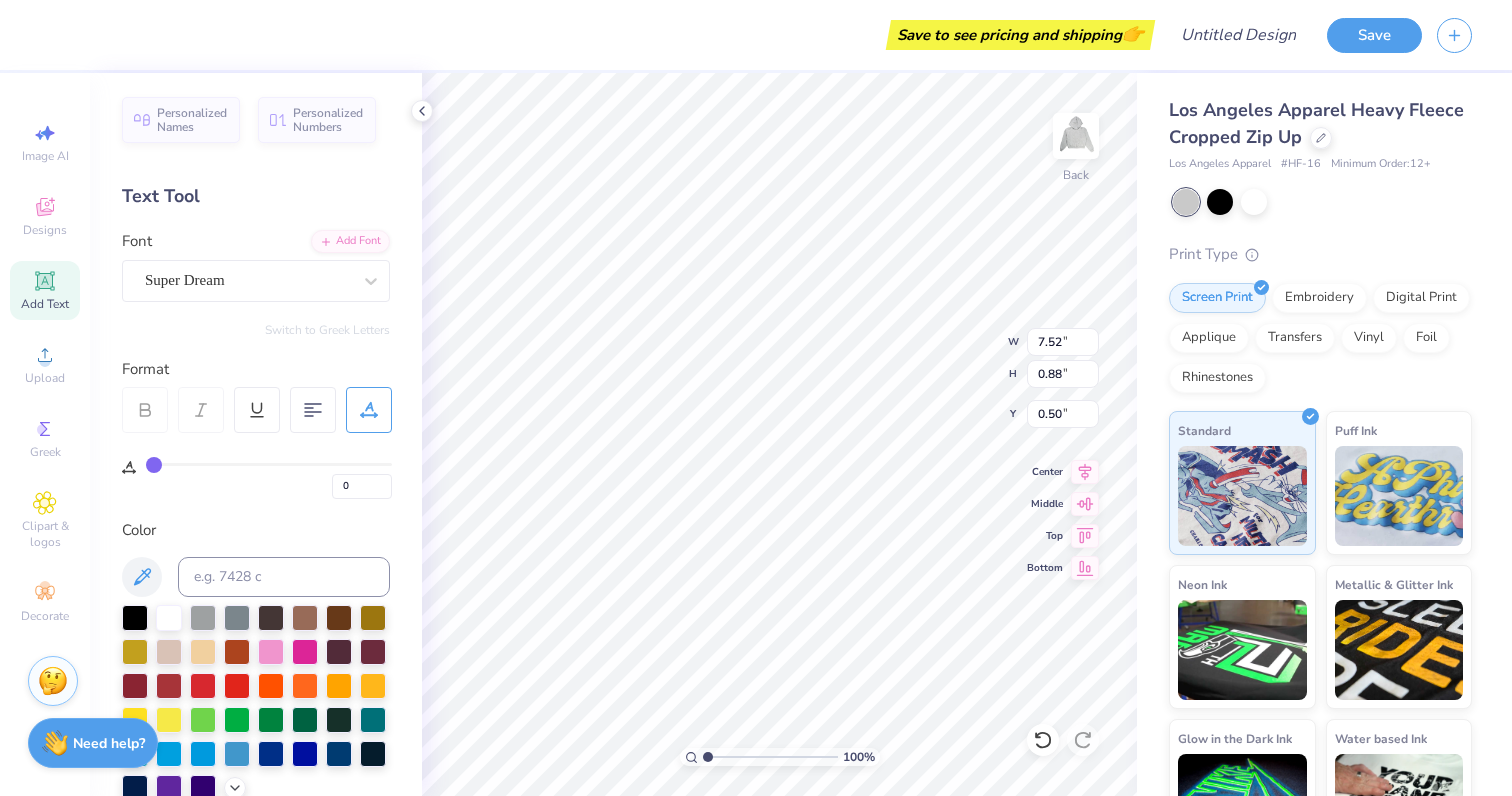 type on "1" 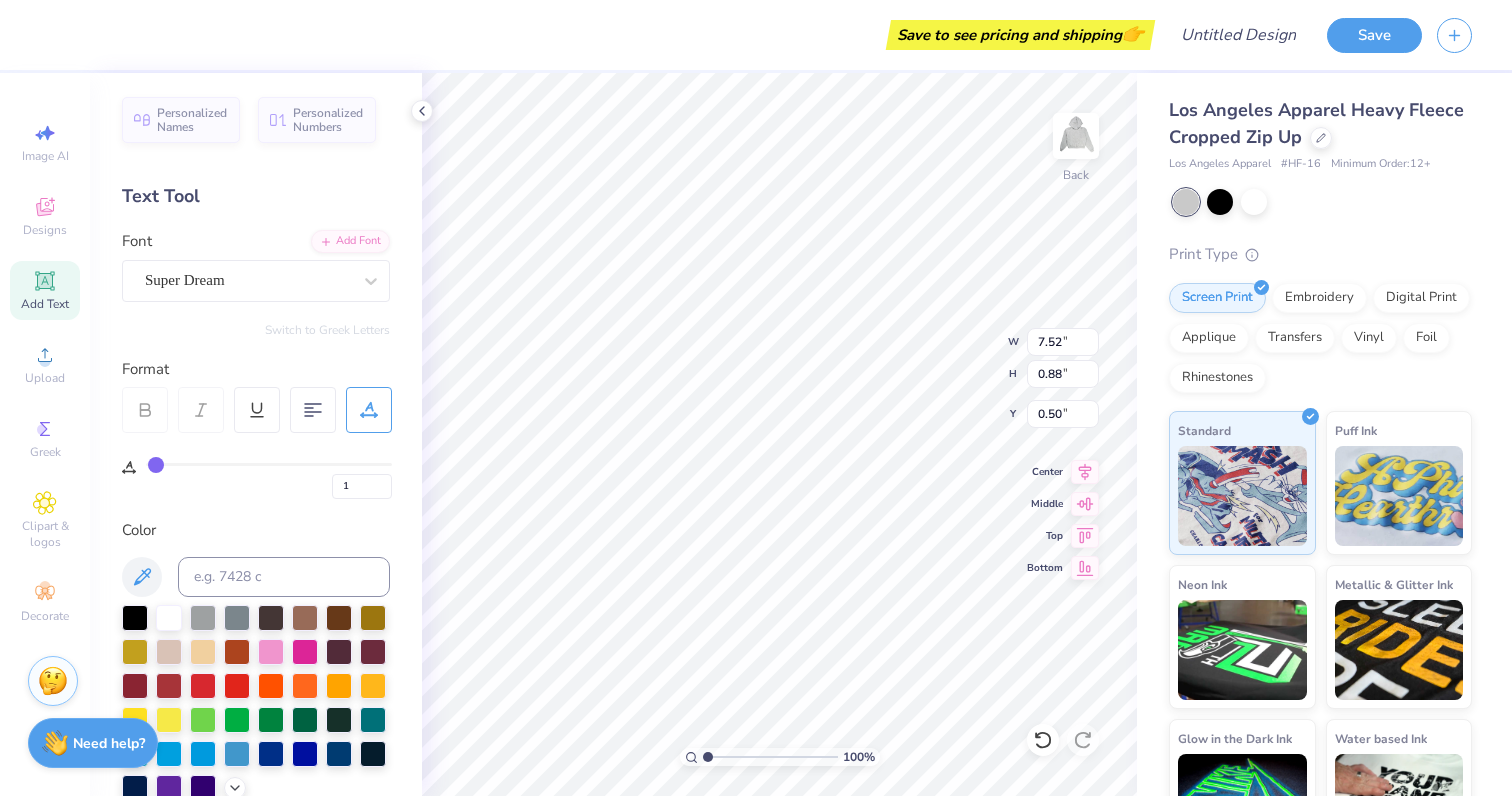 type on "2" 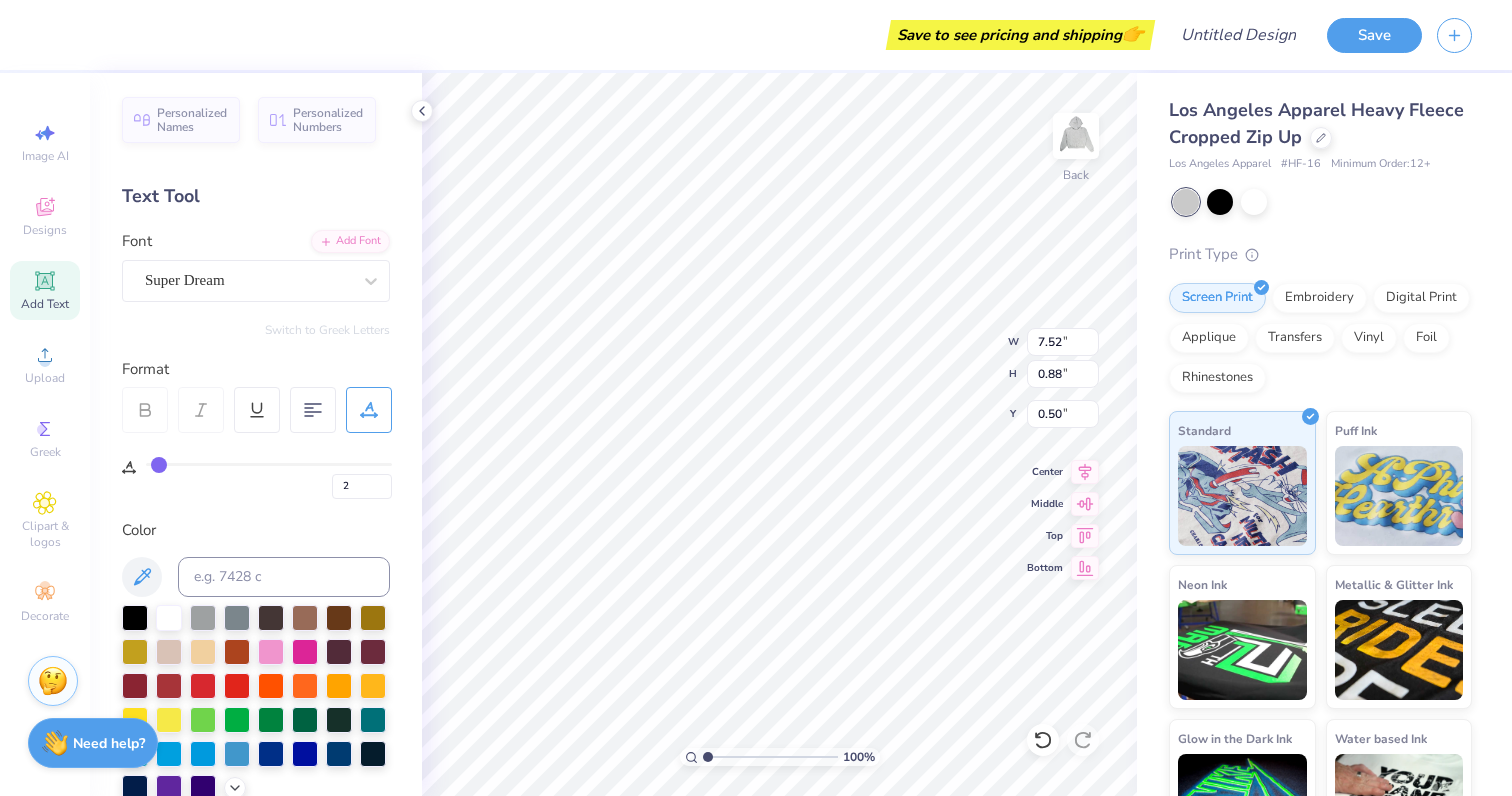 type on "3" 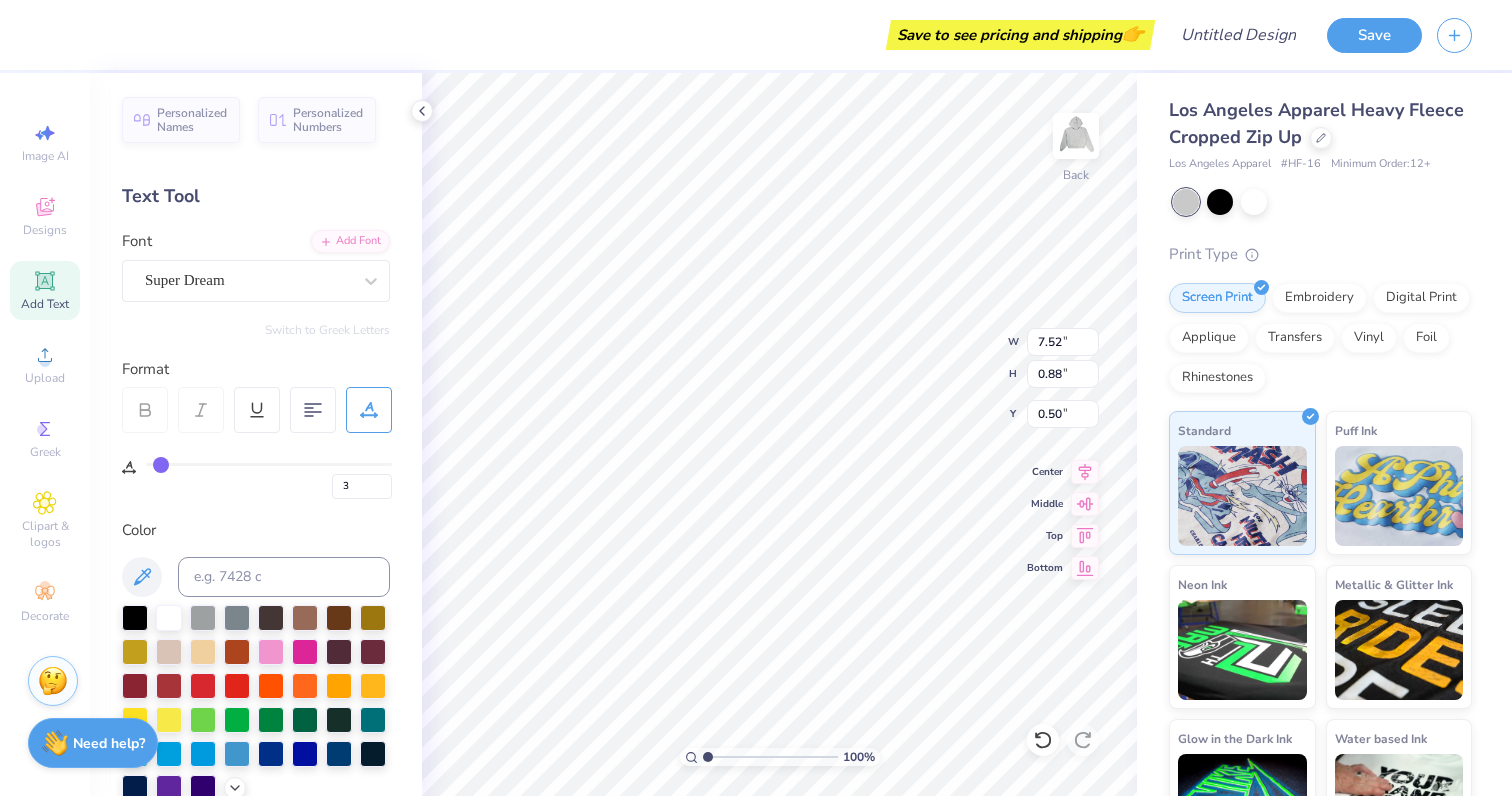 type on "4" 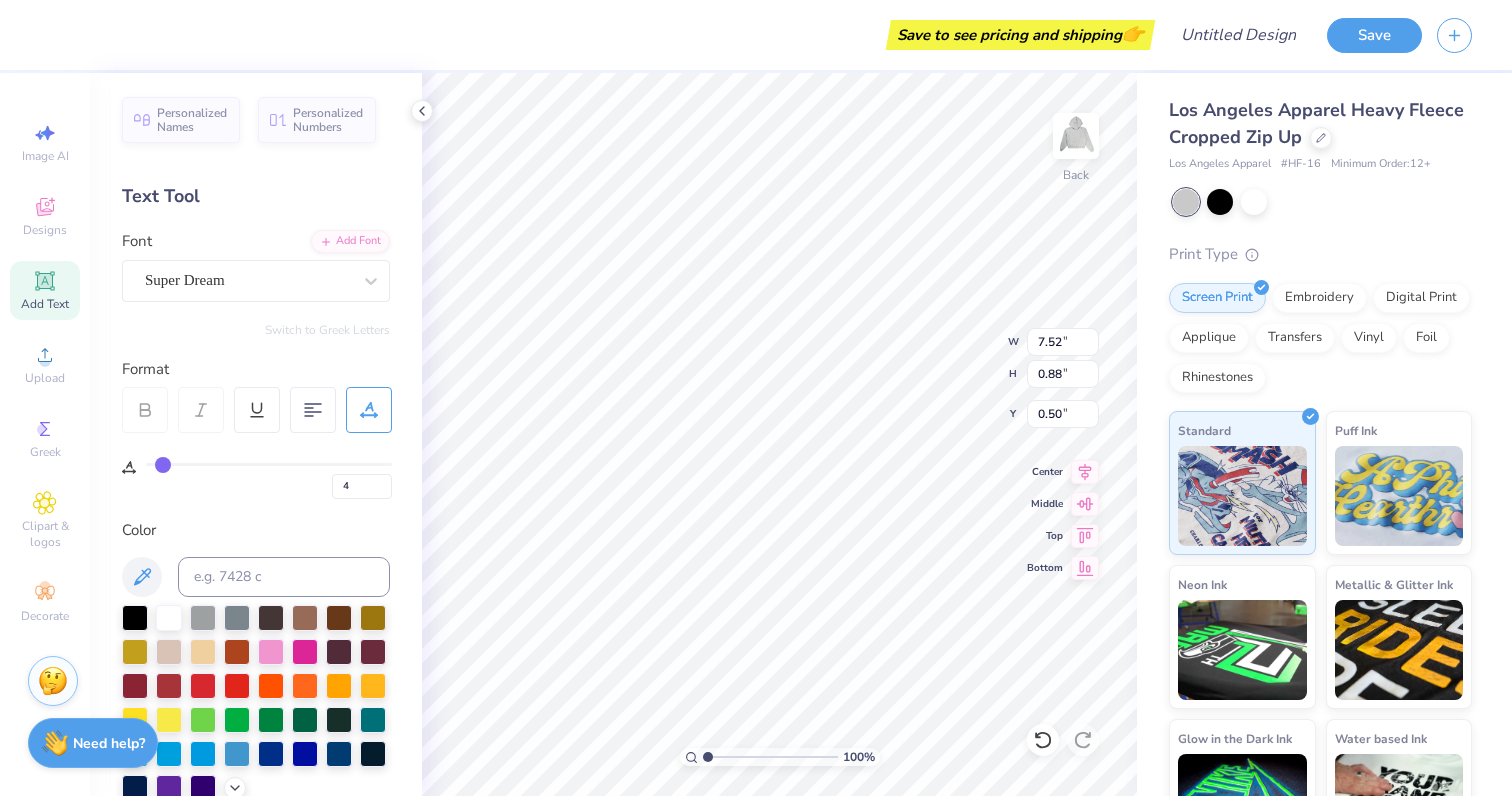 type on "5" 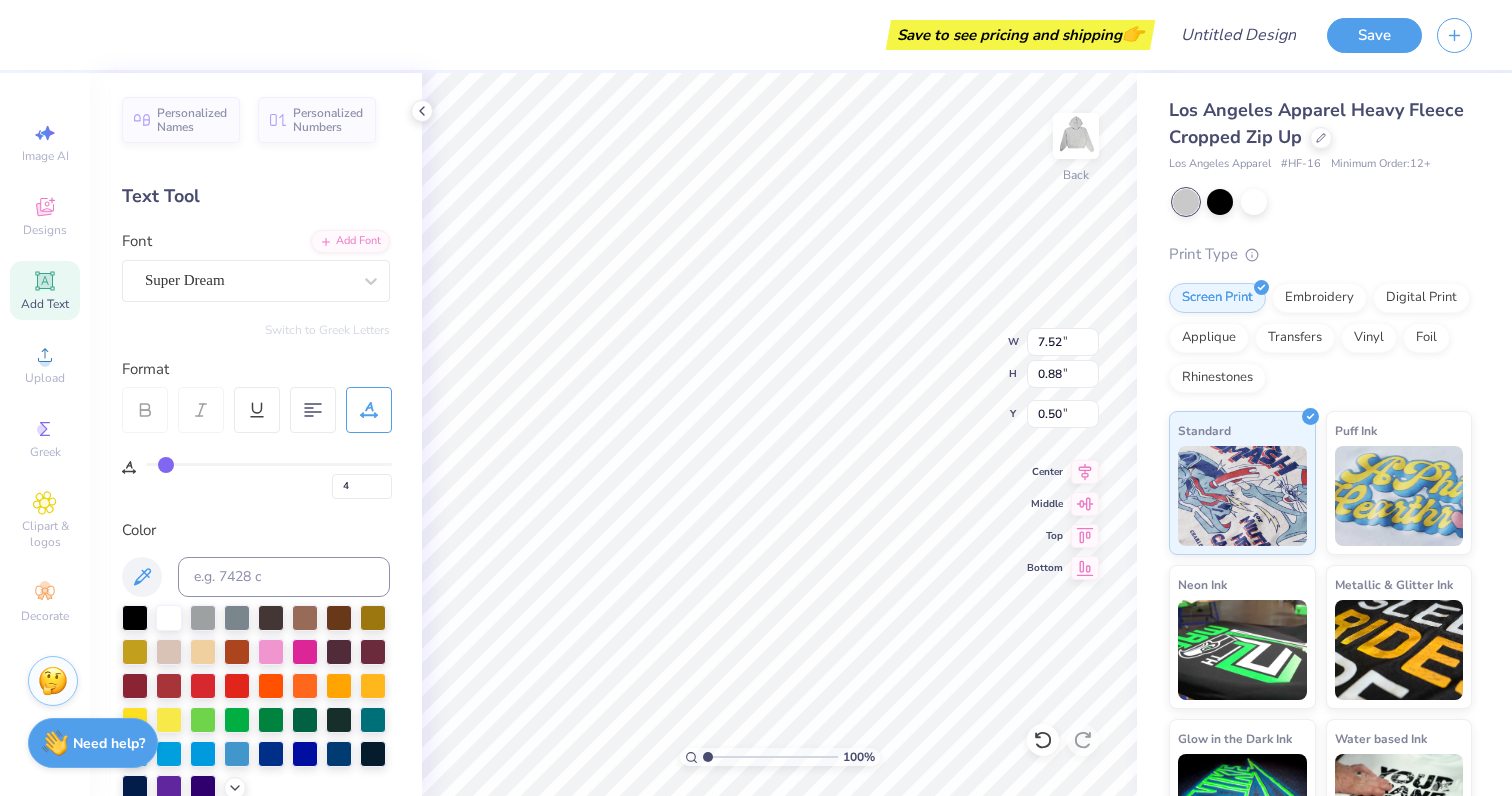 type on "5" 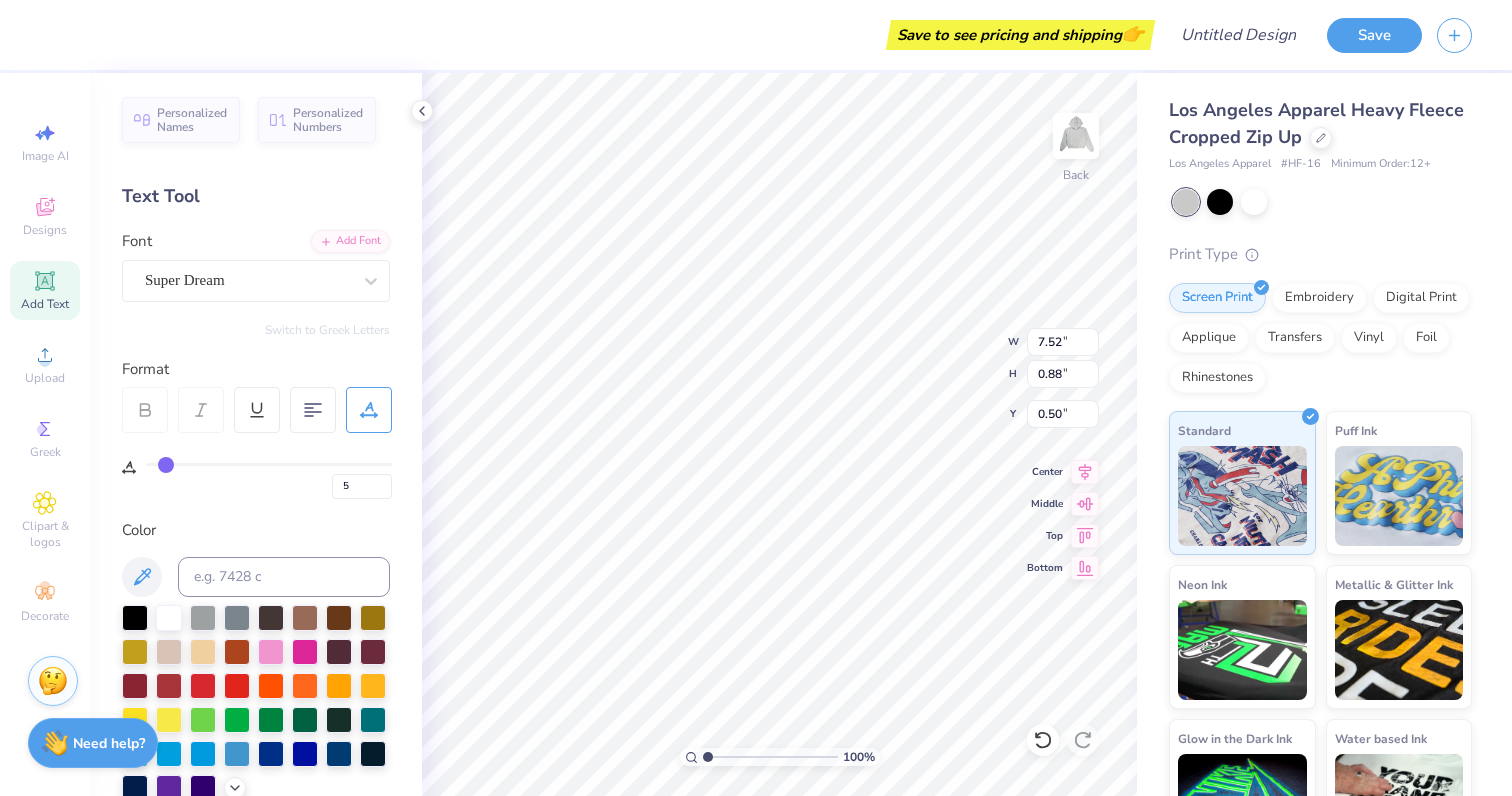 type on "7" 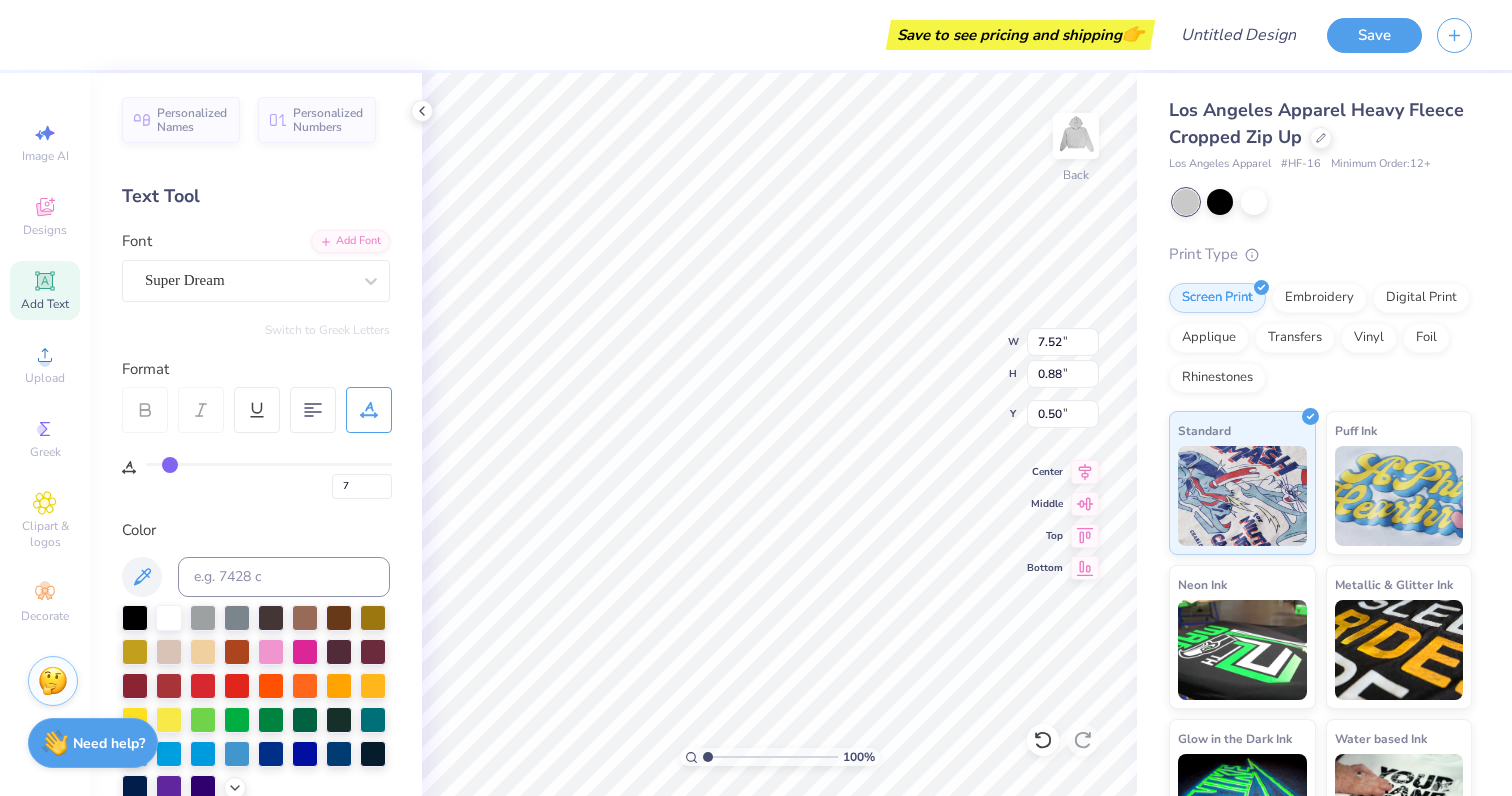 type on "9" 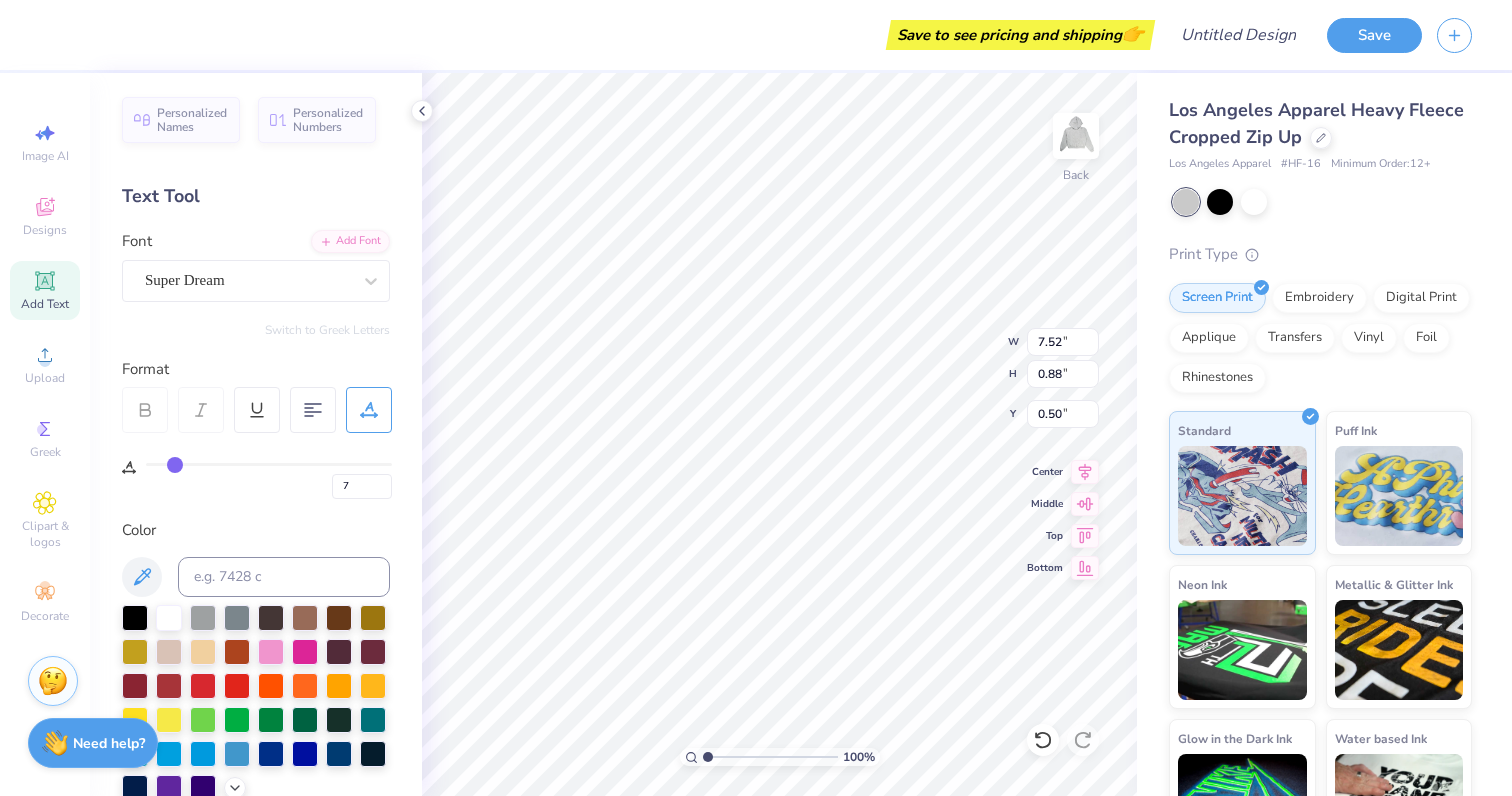 type on "9" 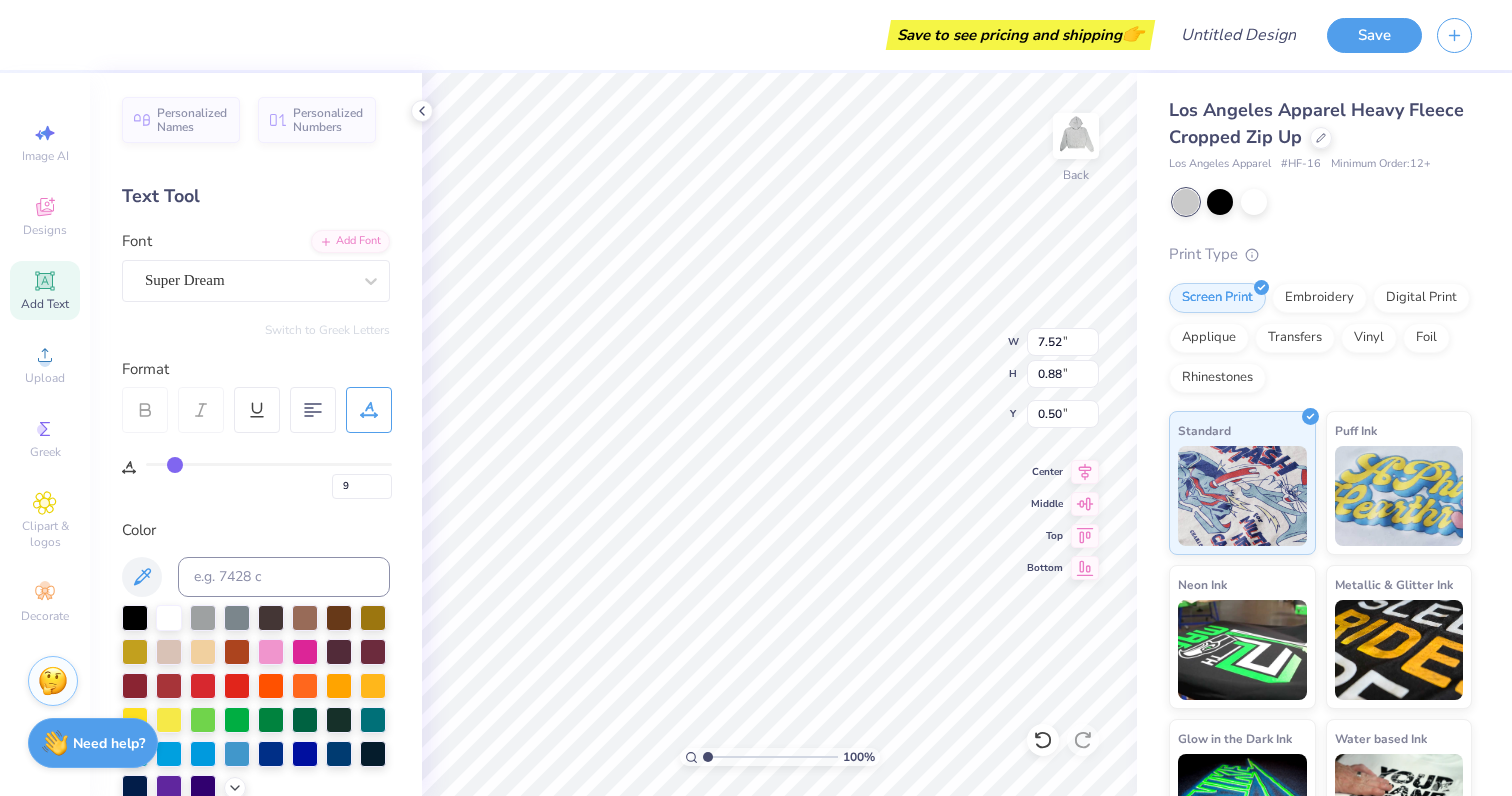 type on "11" 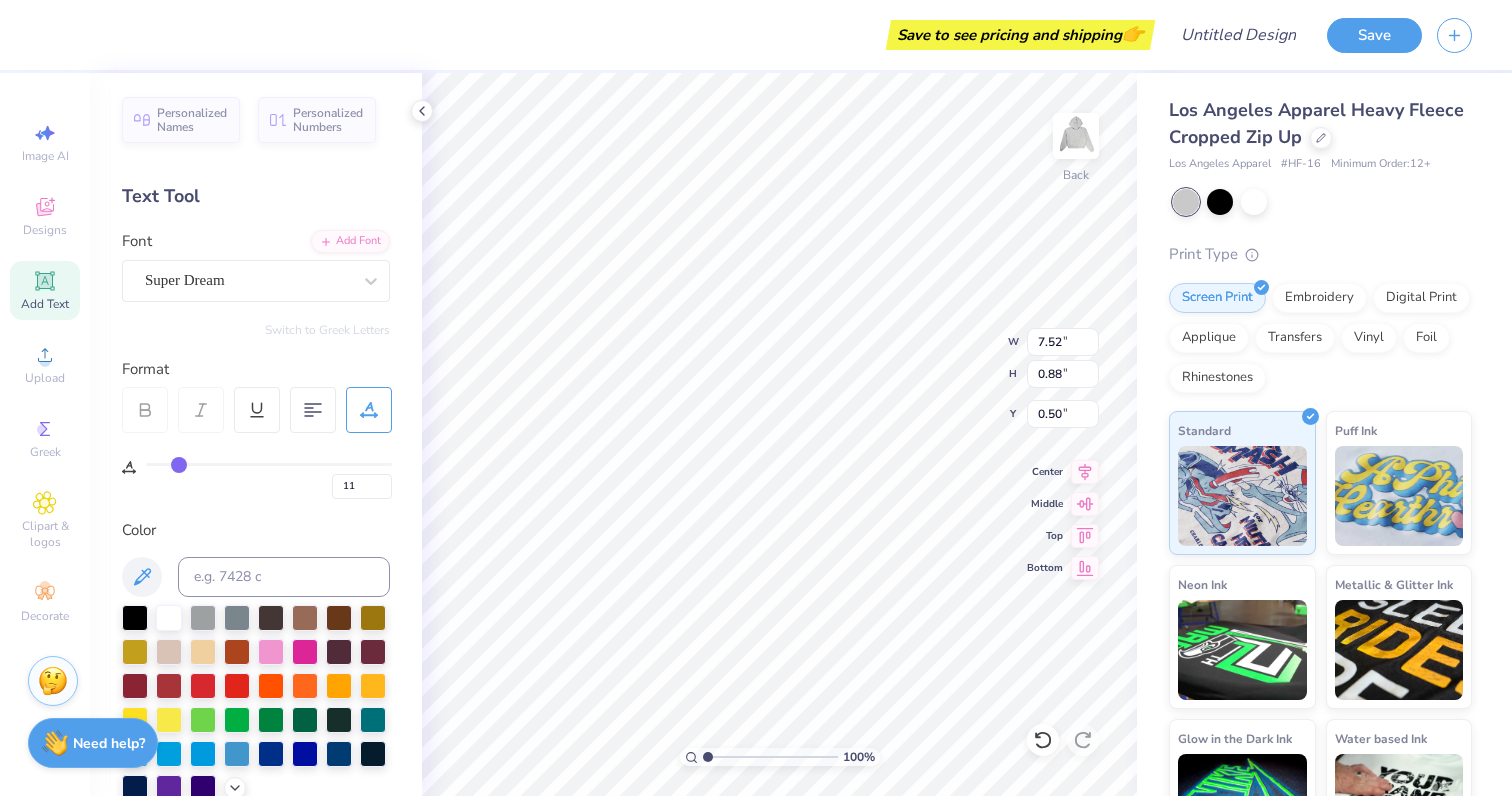 type on "13" 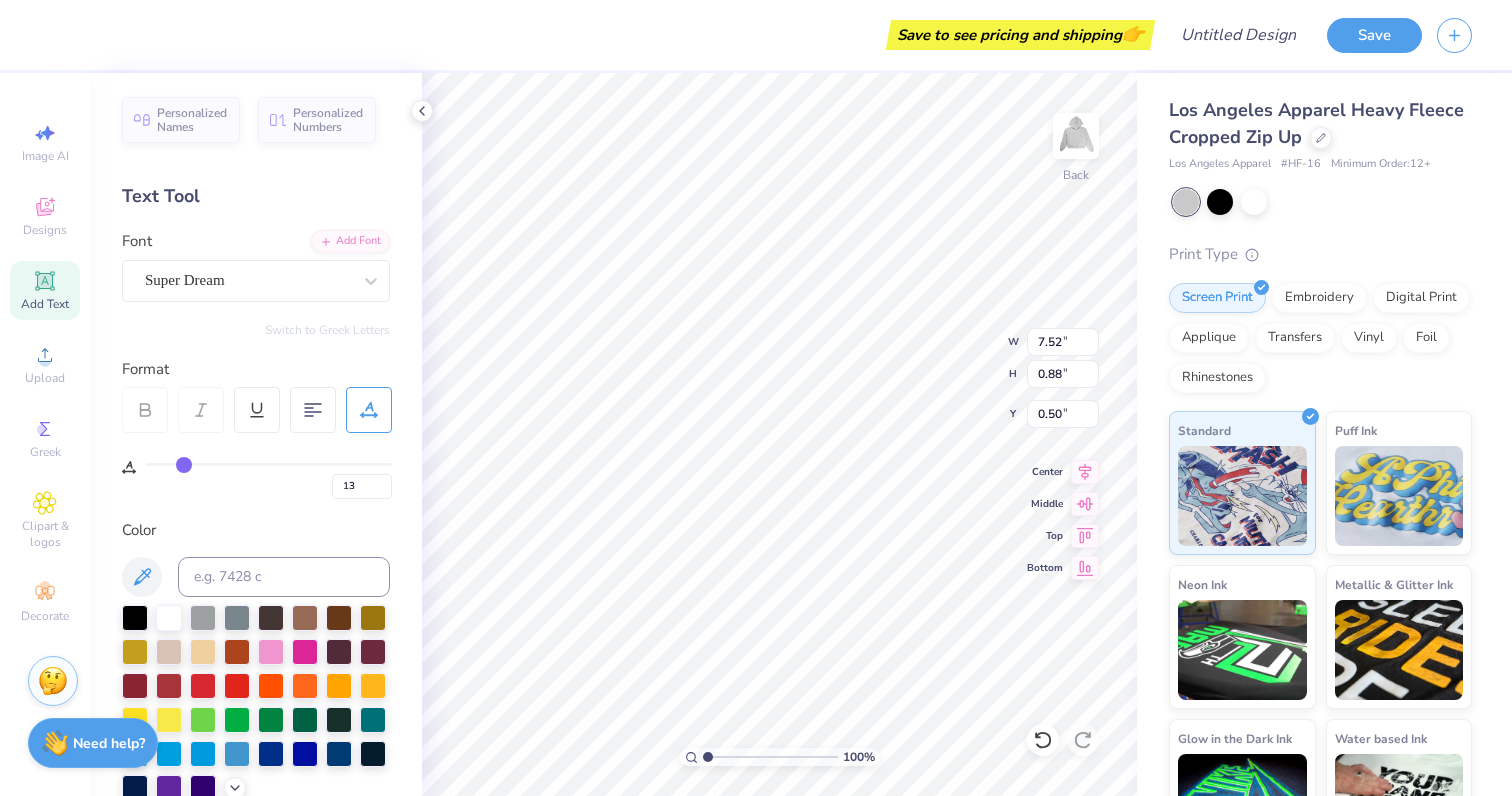 type on "16" 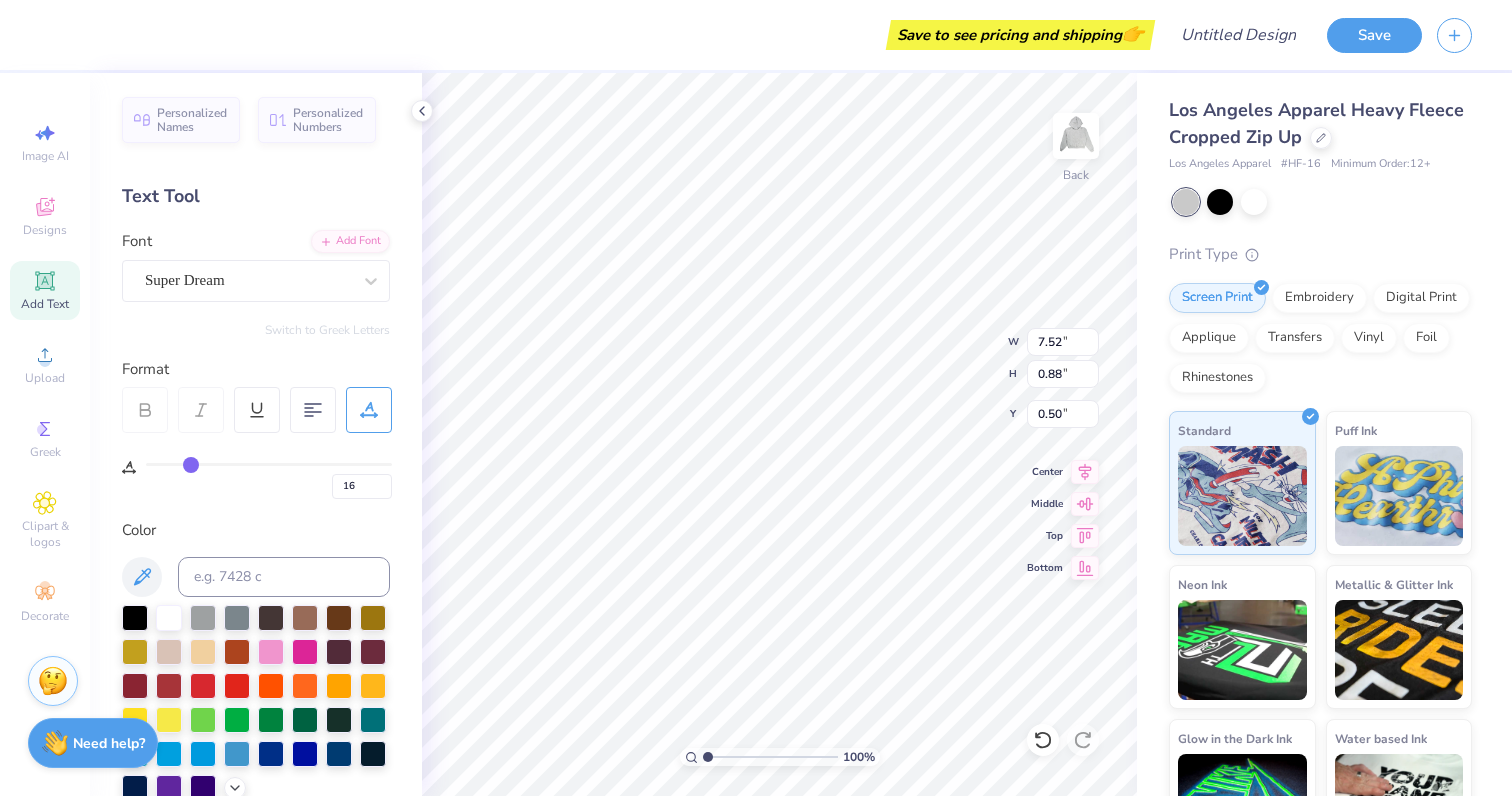 type on "18" 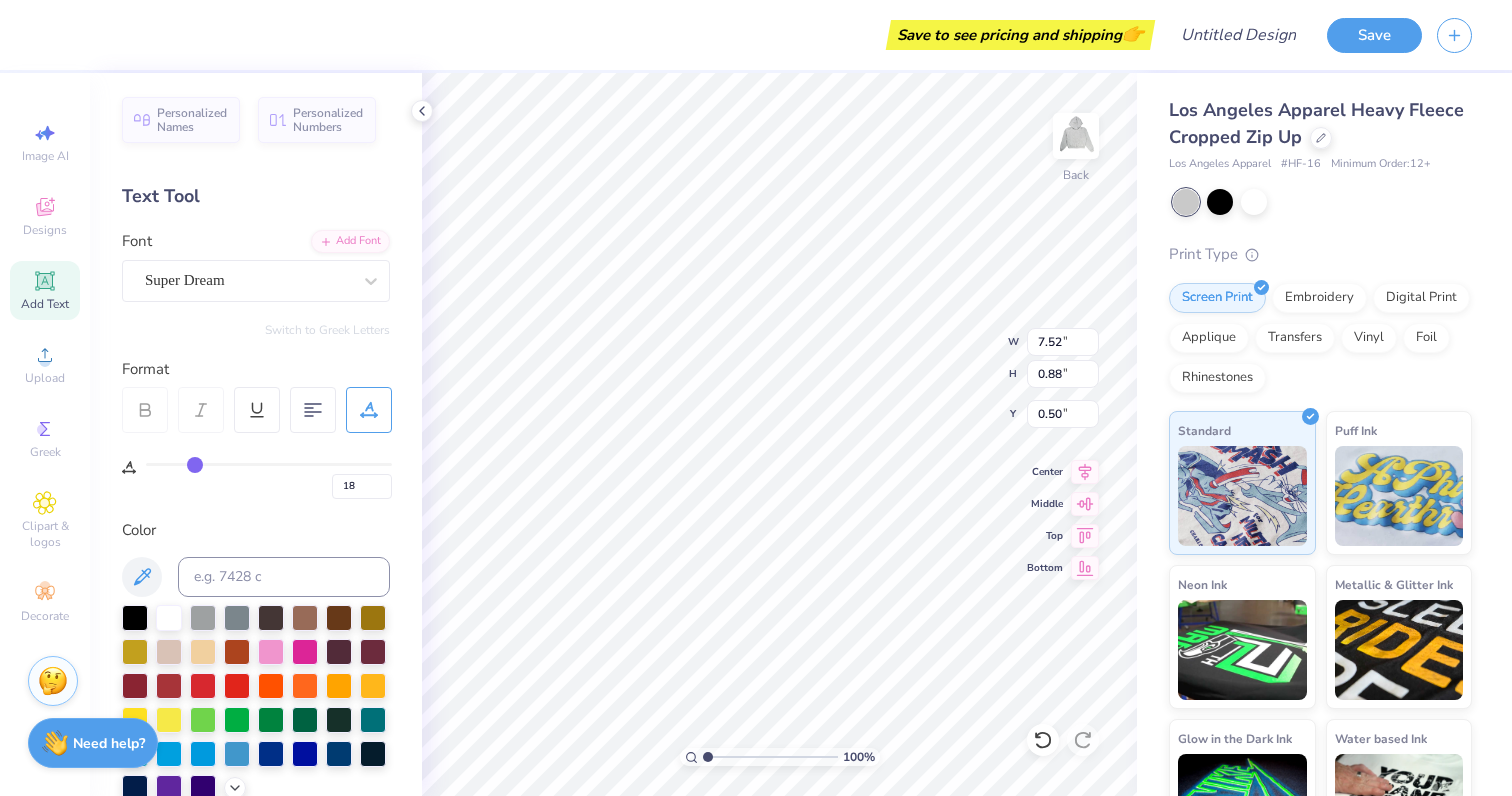 type on "25" 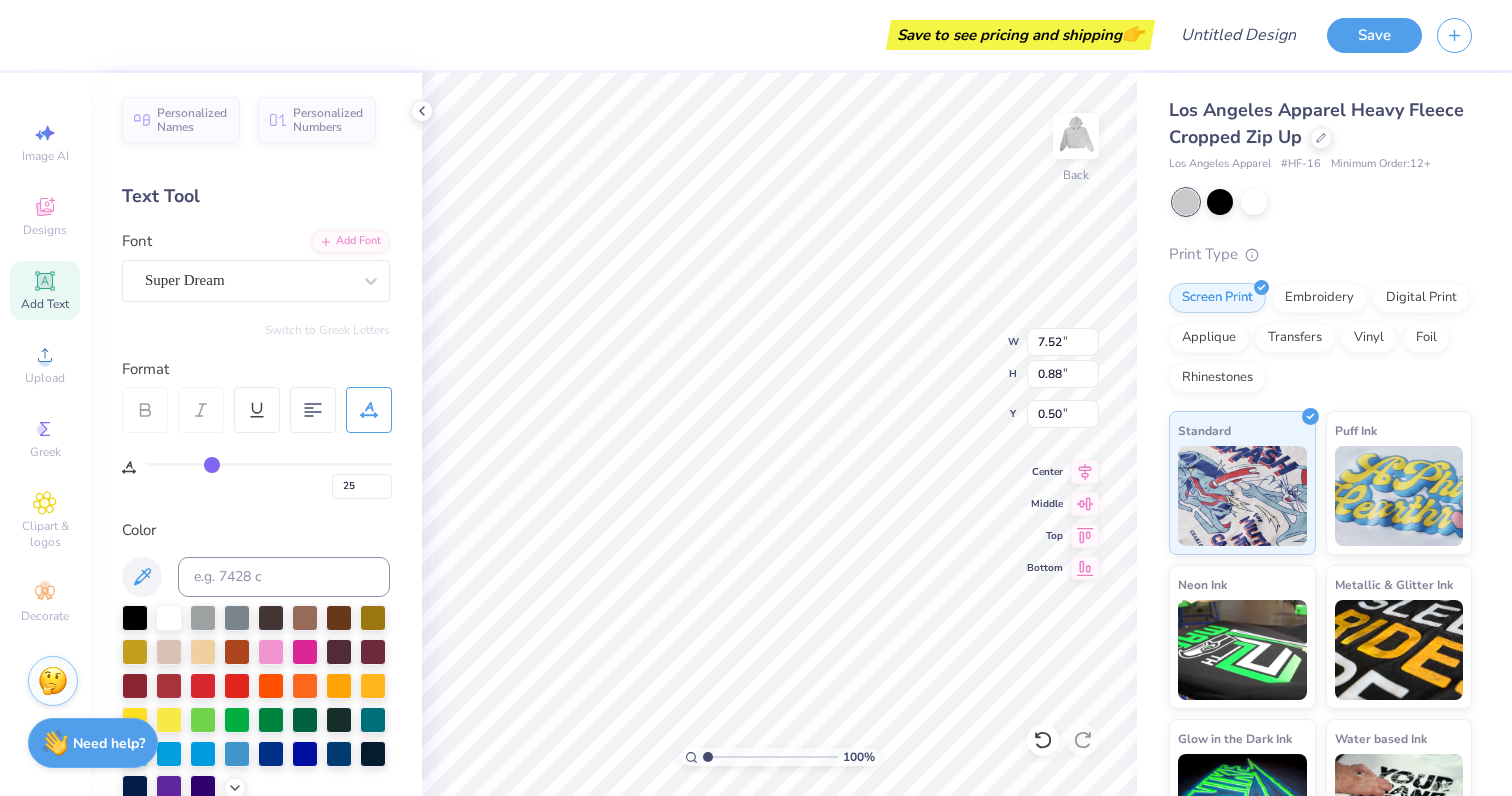 type on "29" 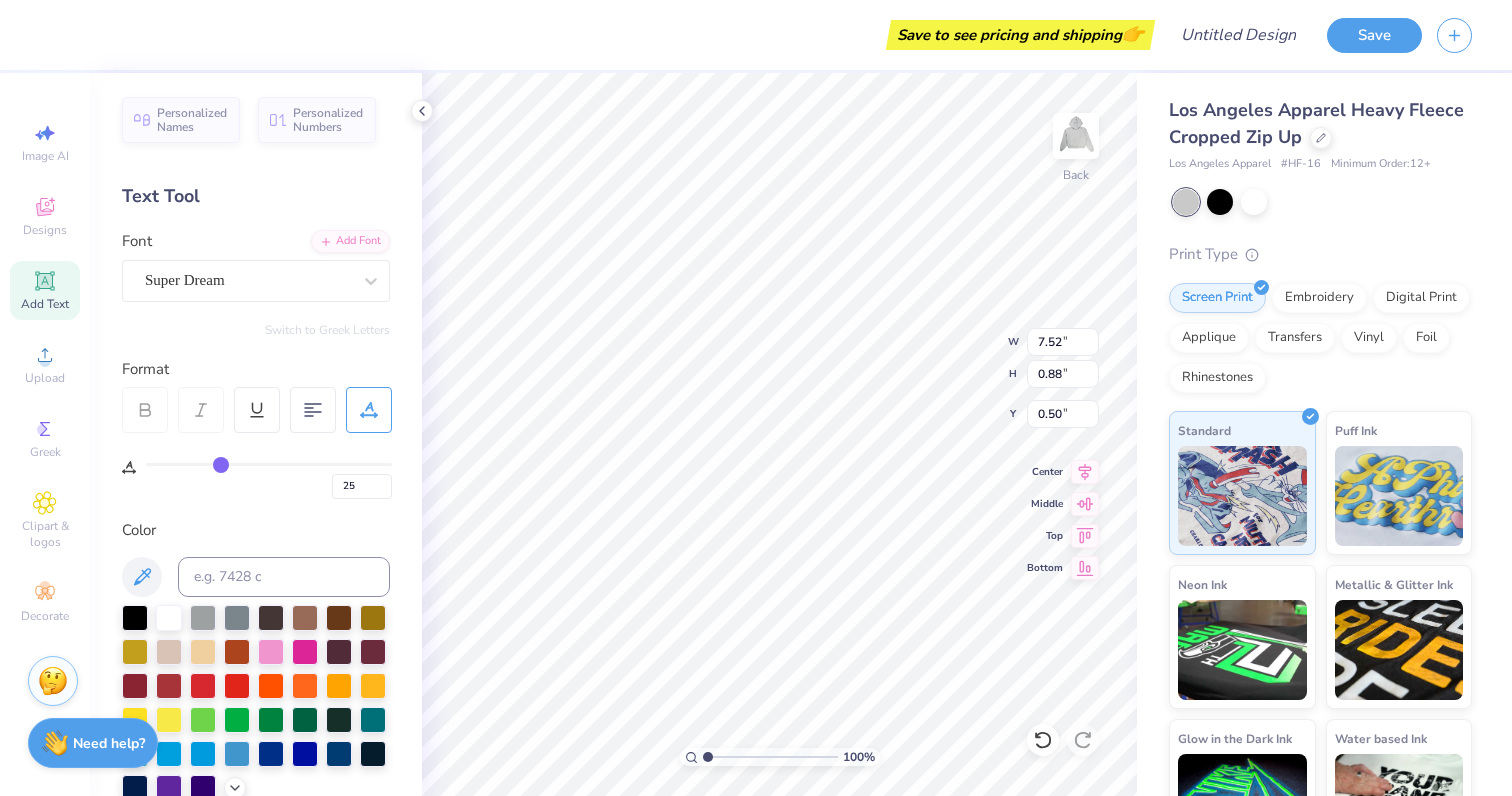 type on "29" 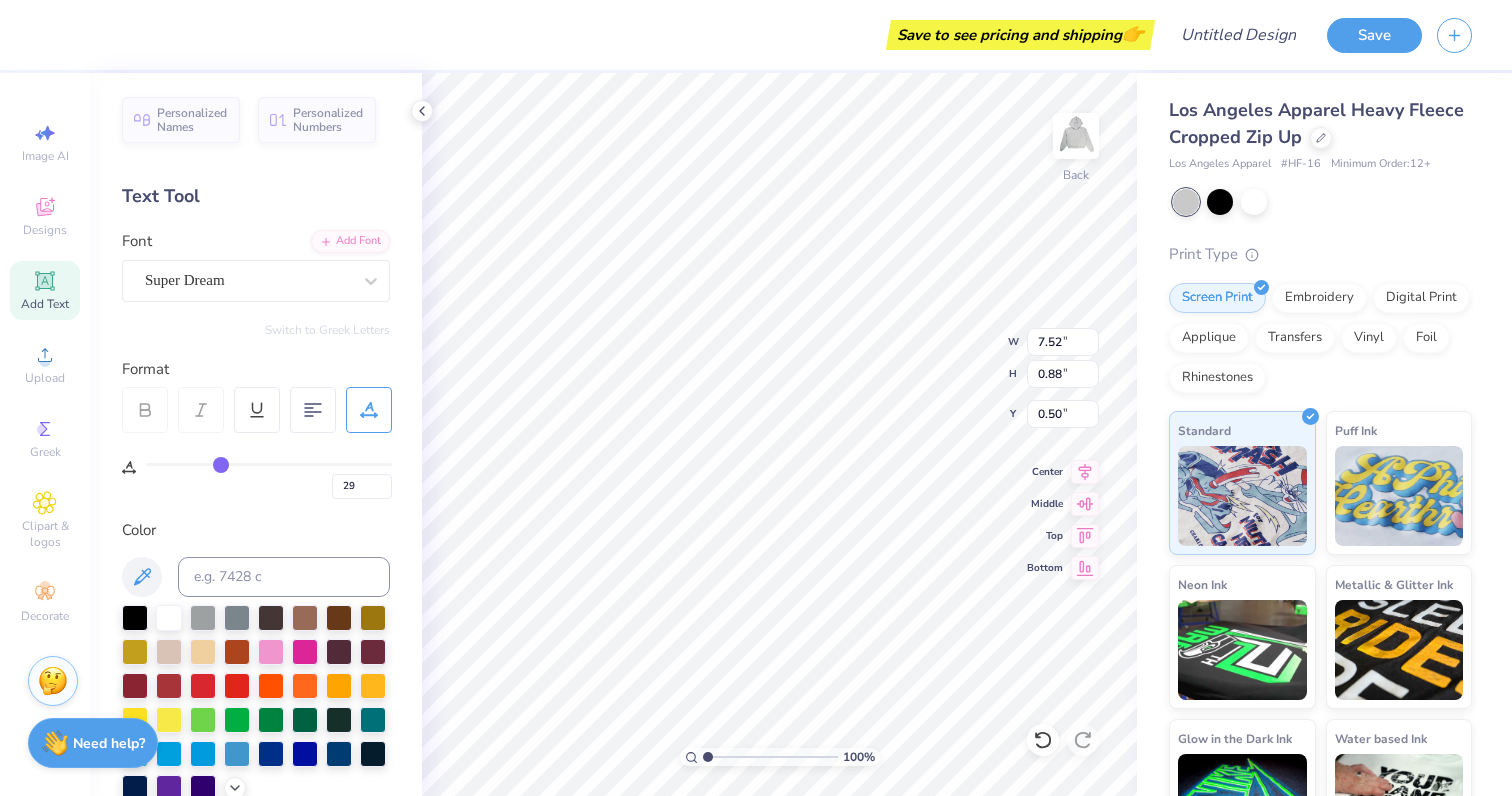 type on "32" 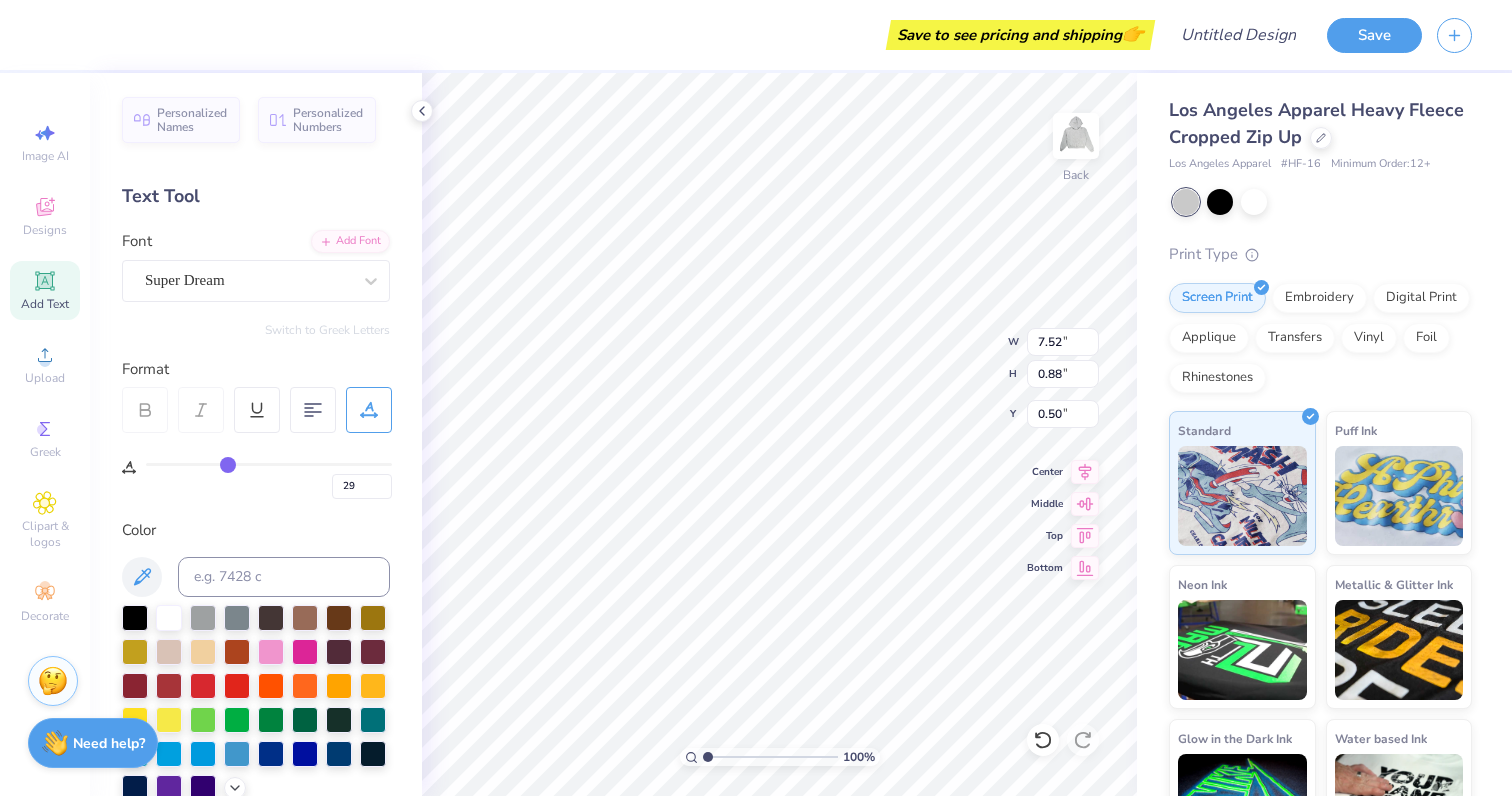 type on "32" 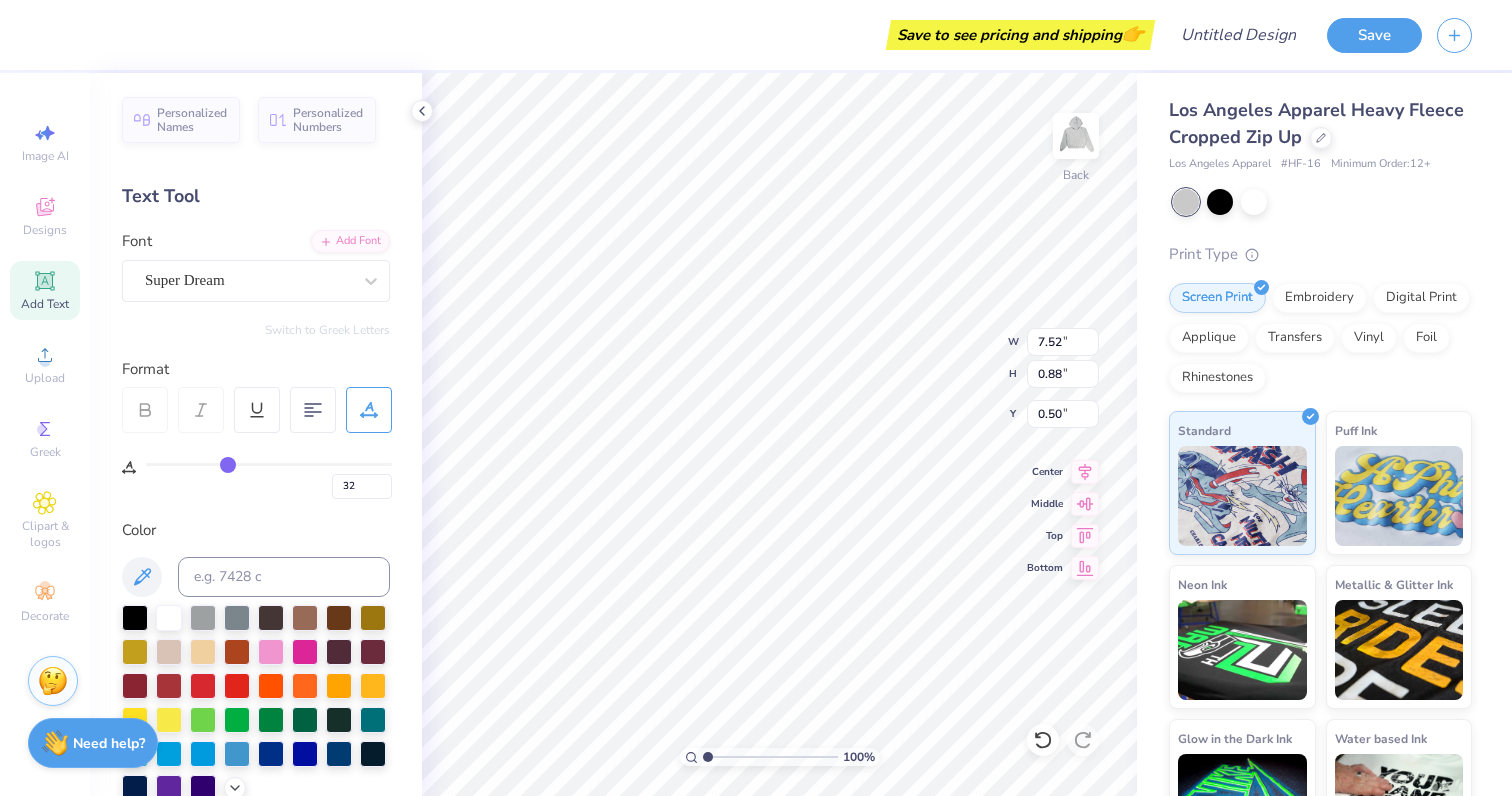 type on "35" 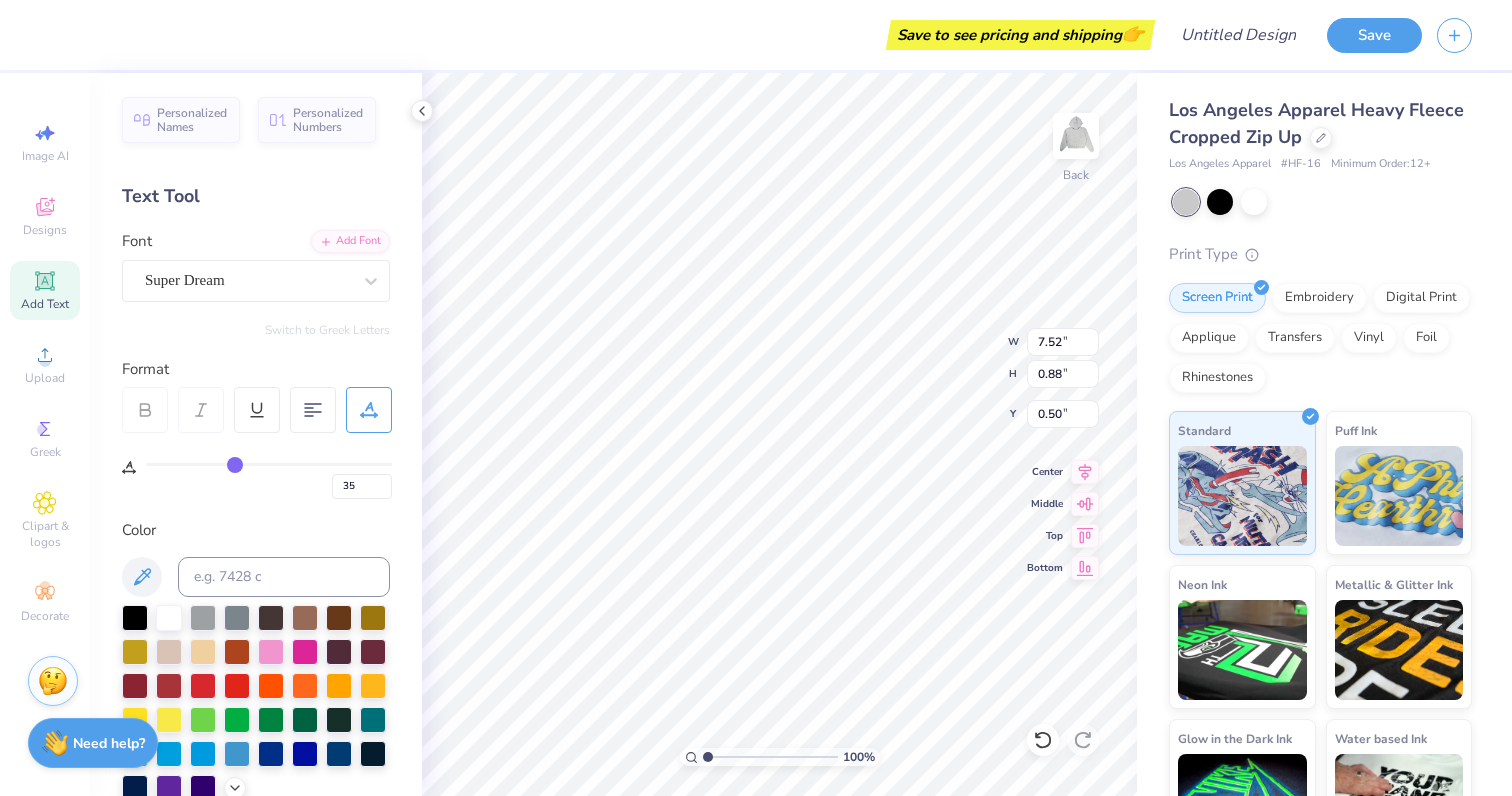 type on "40" 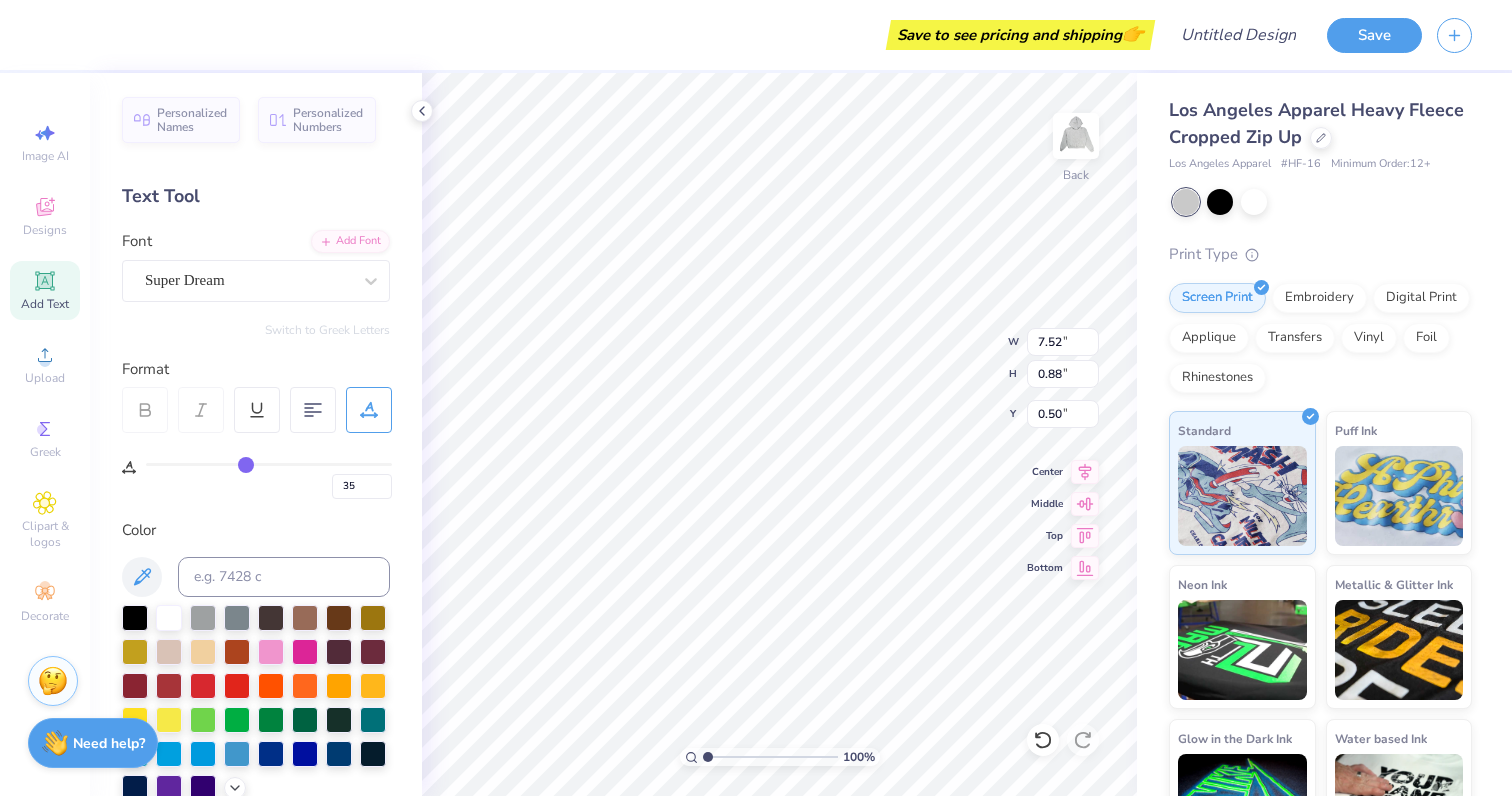type on "40" 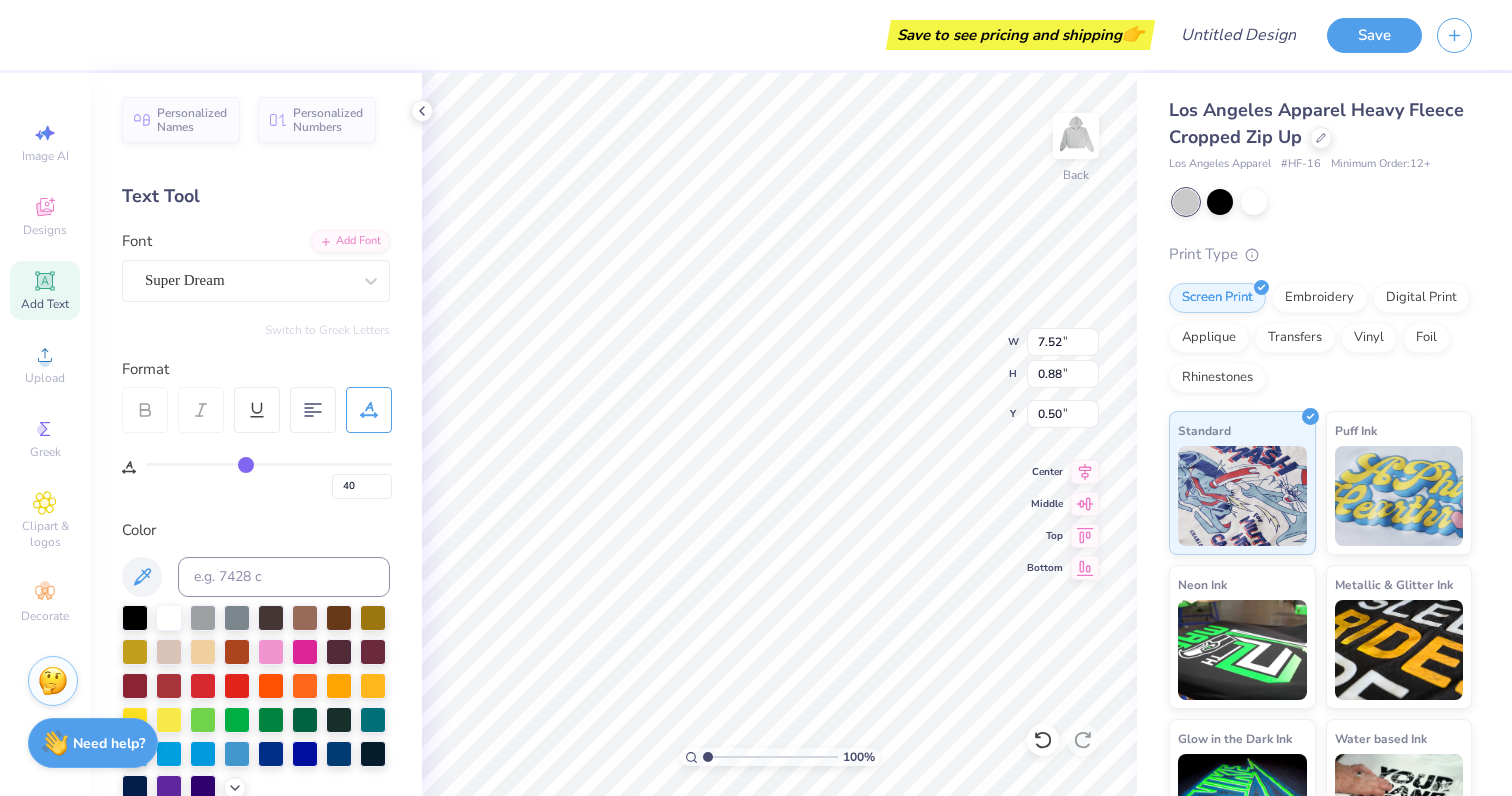 type on "42" 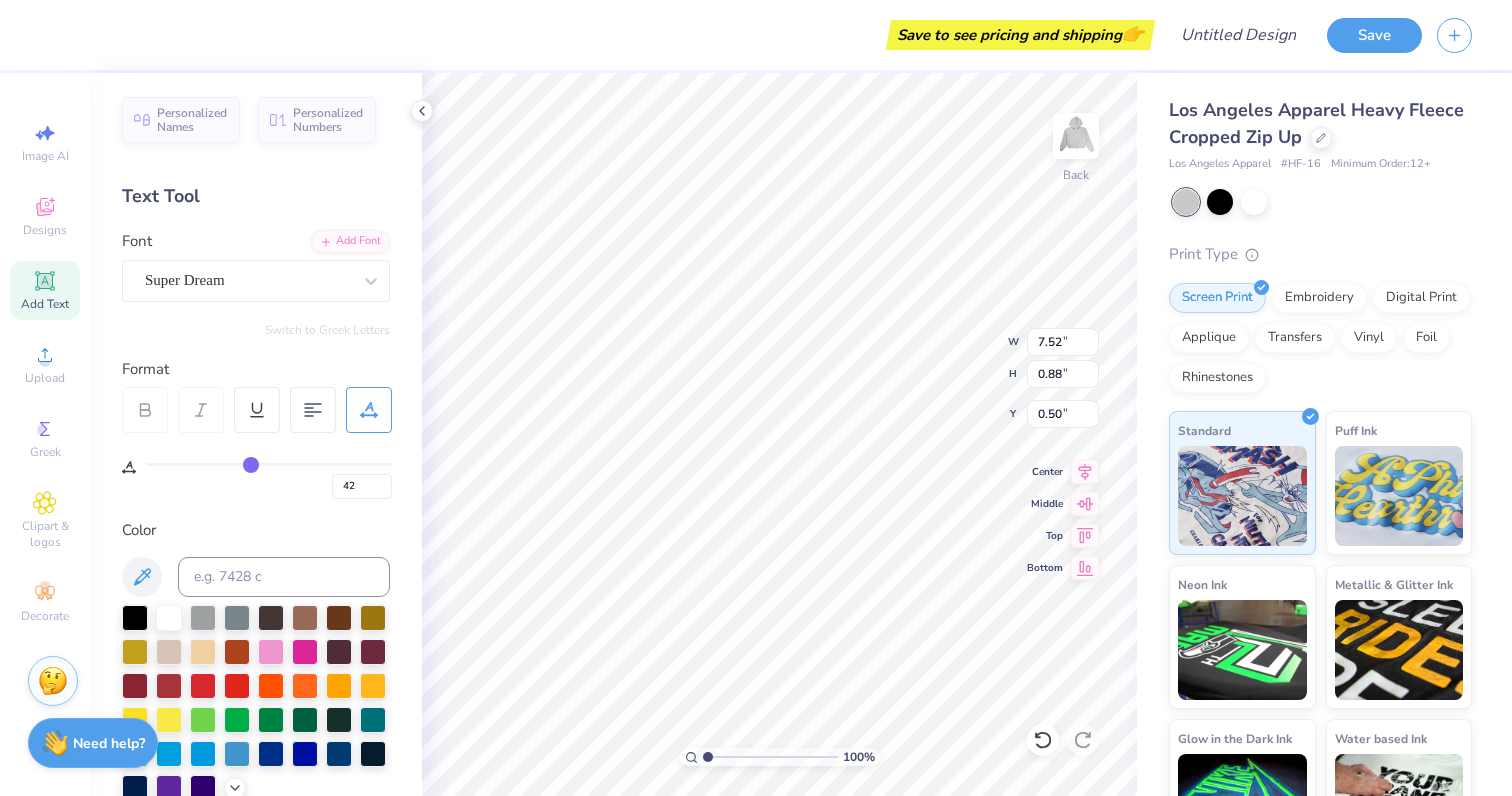 type on "43" 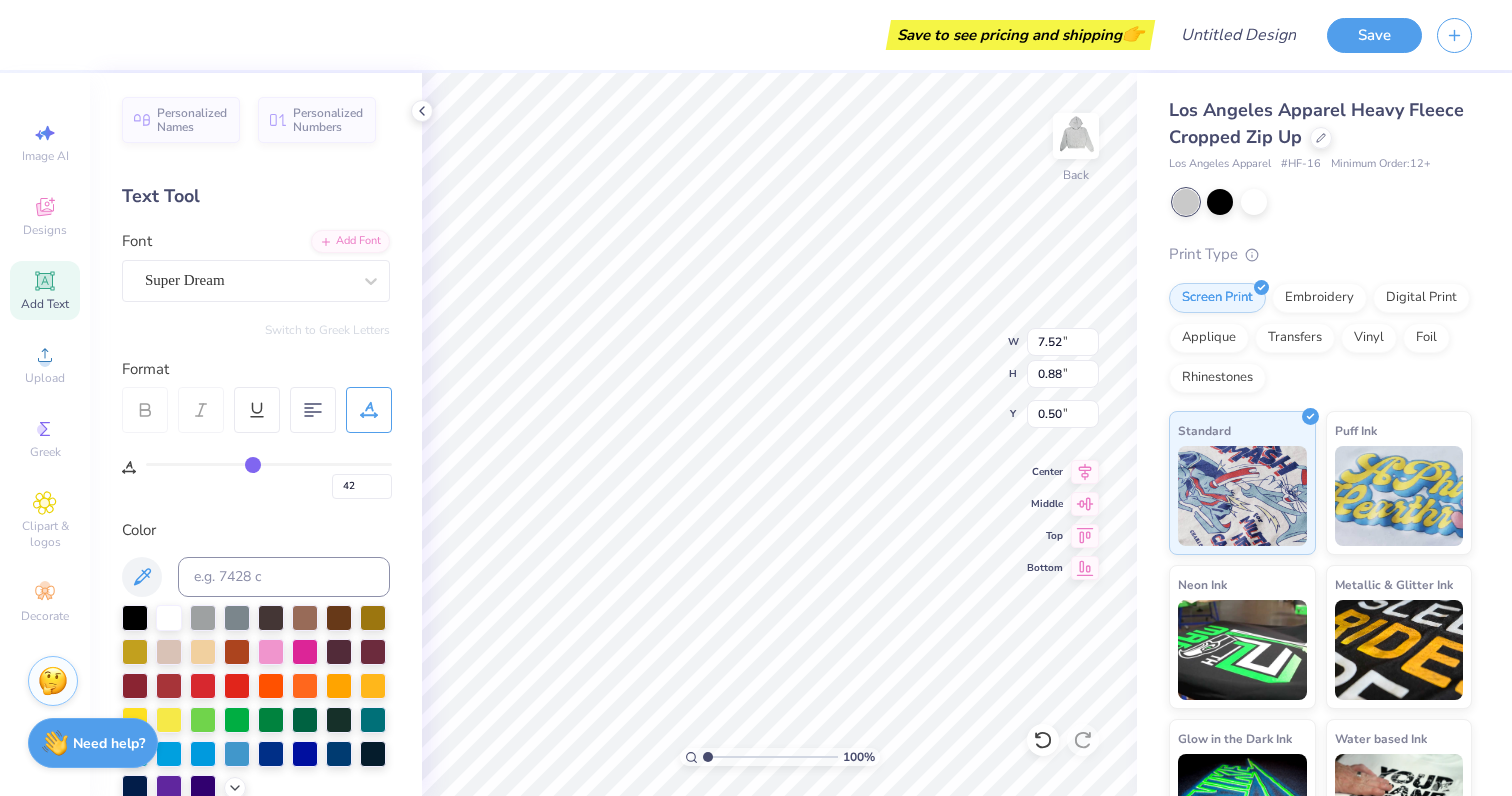 type on "43" 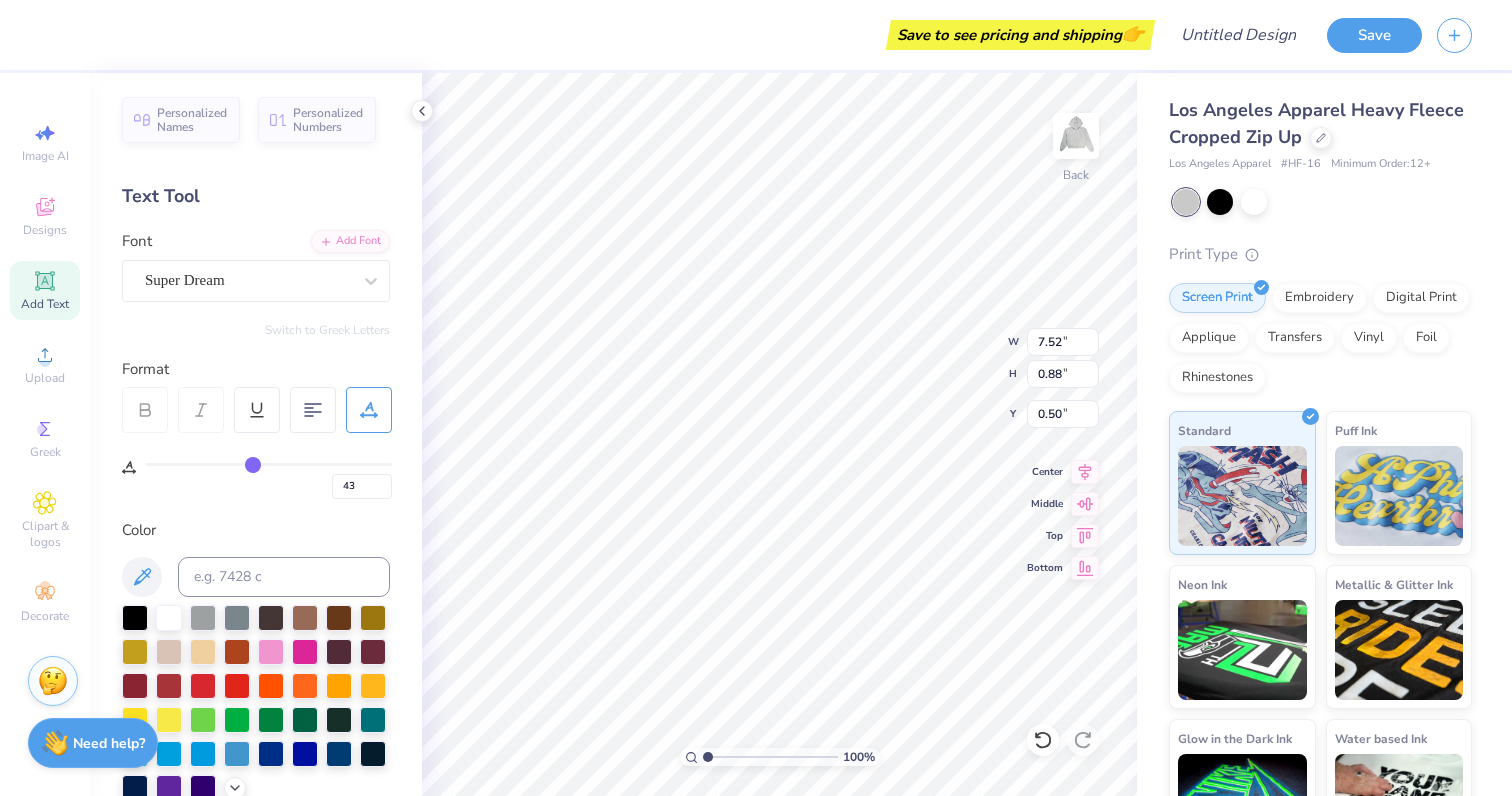 type on "46" 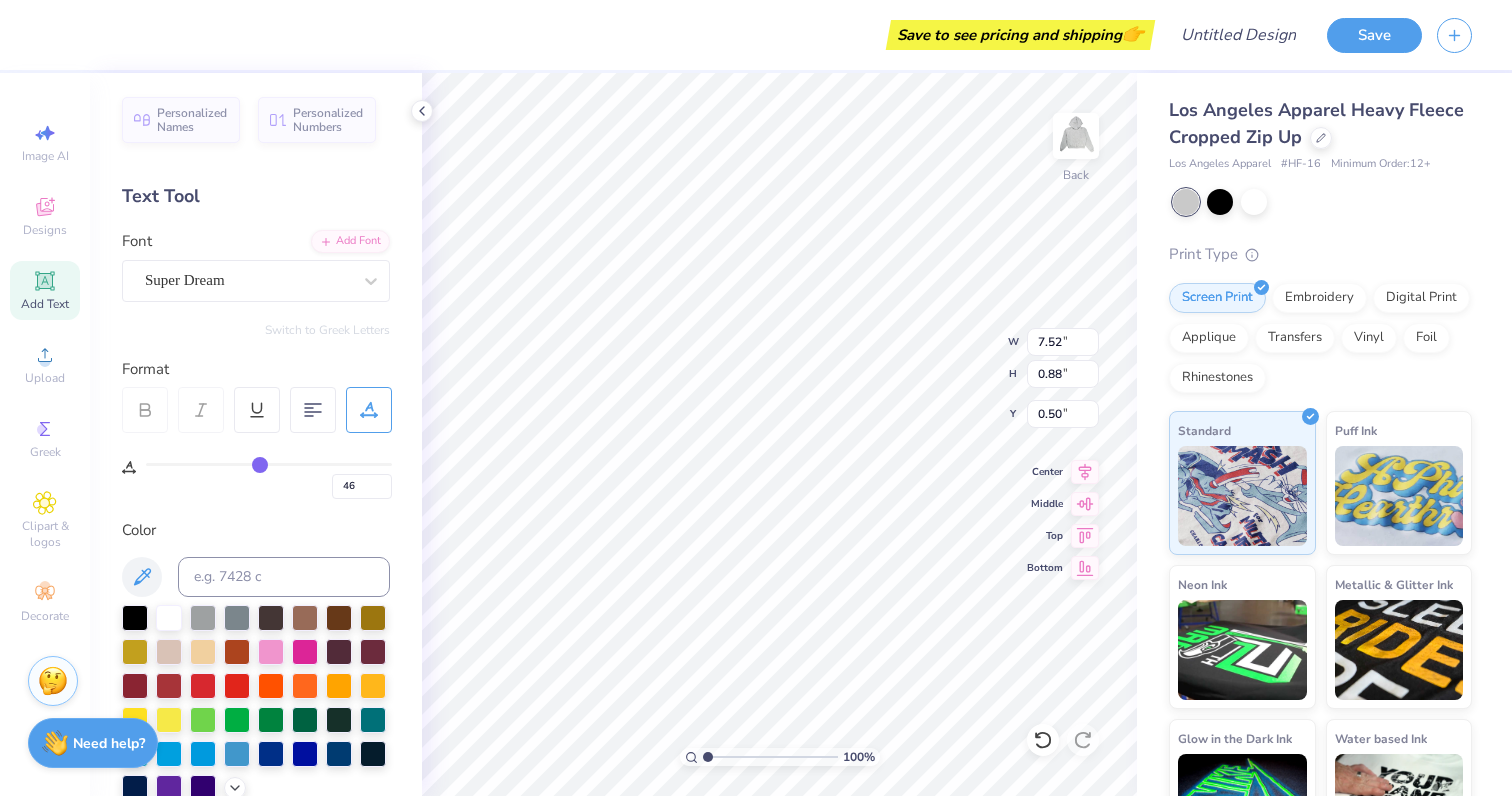 type on "47" 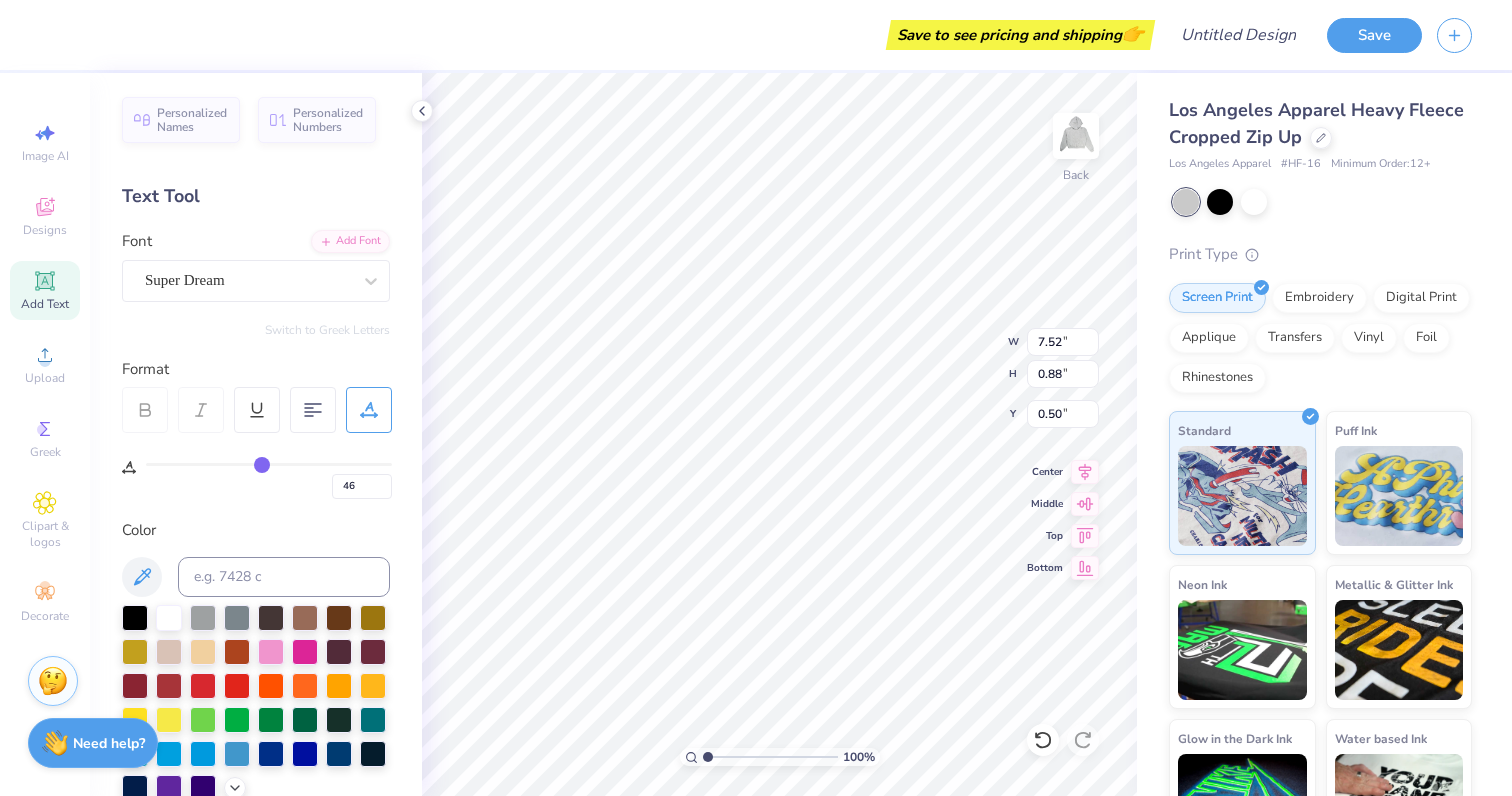 type on "47" 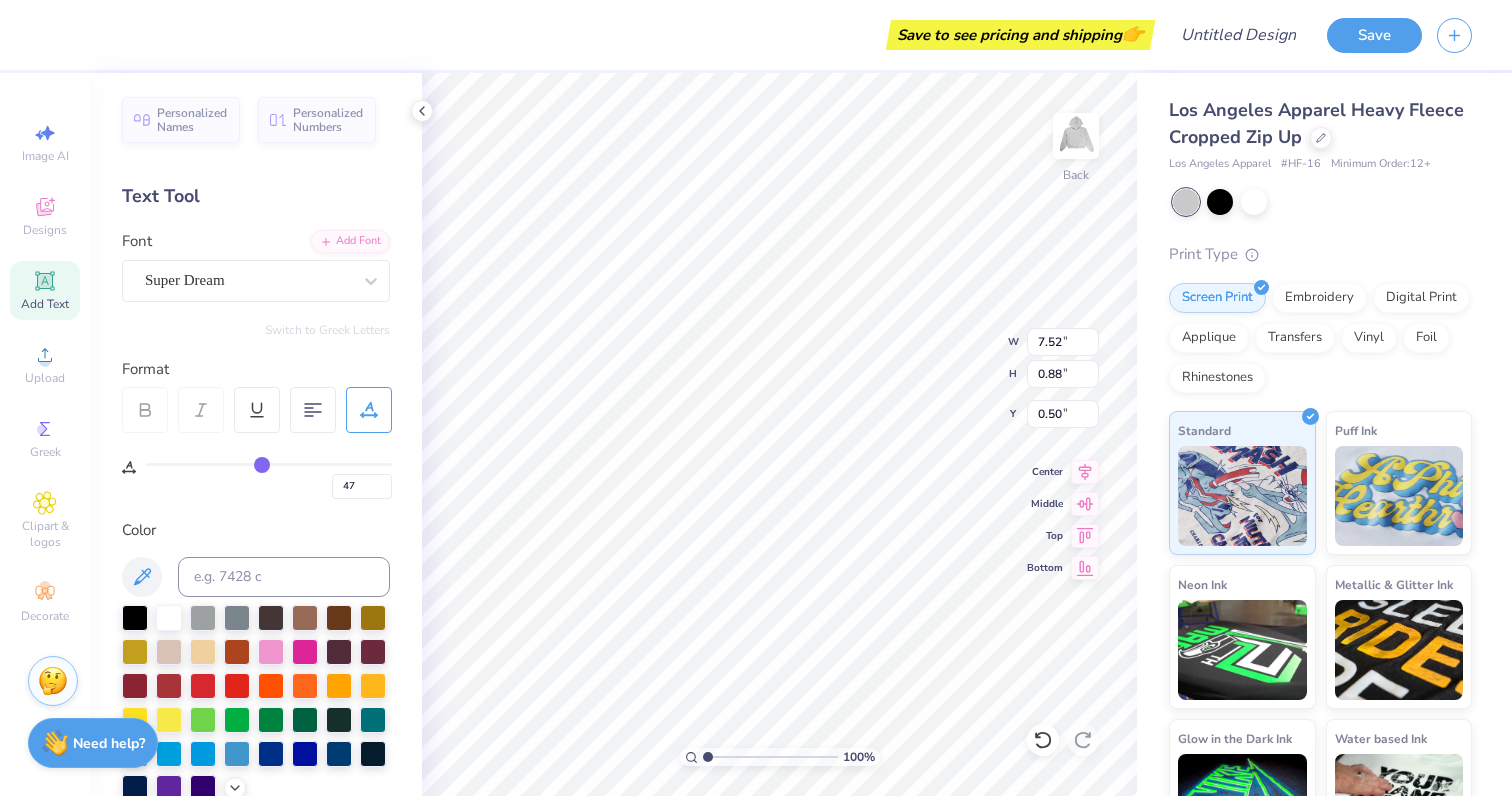 type on "48" 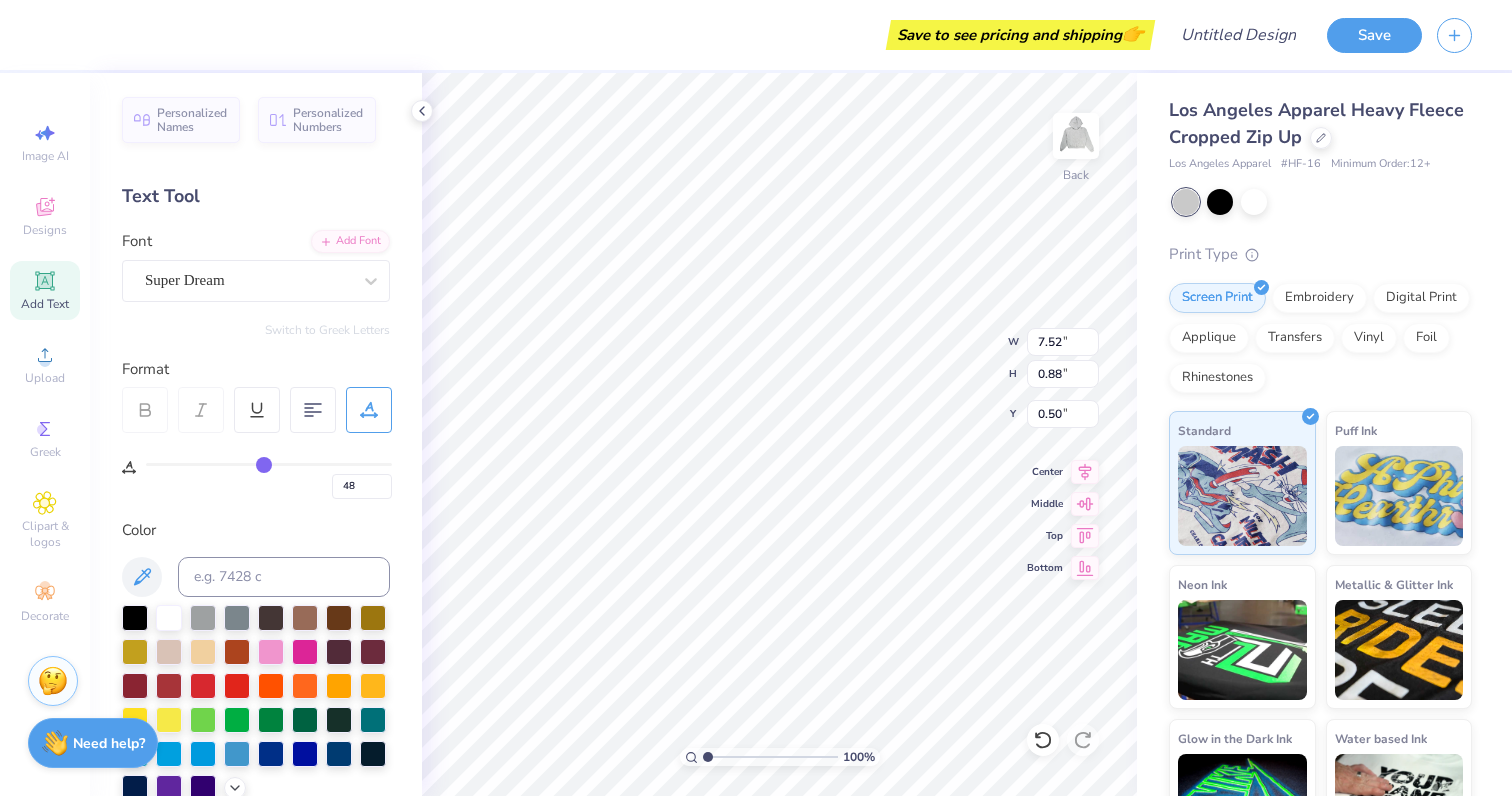 type on "49" 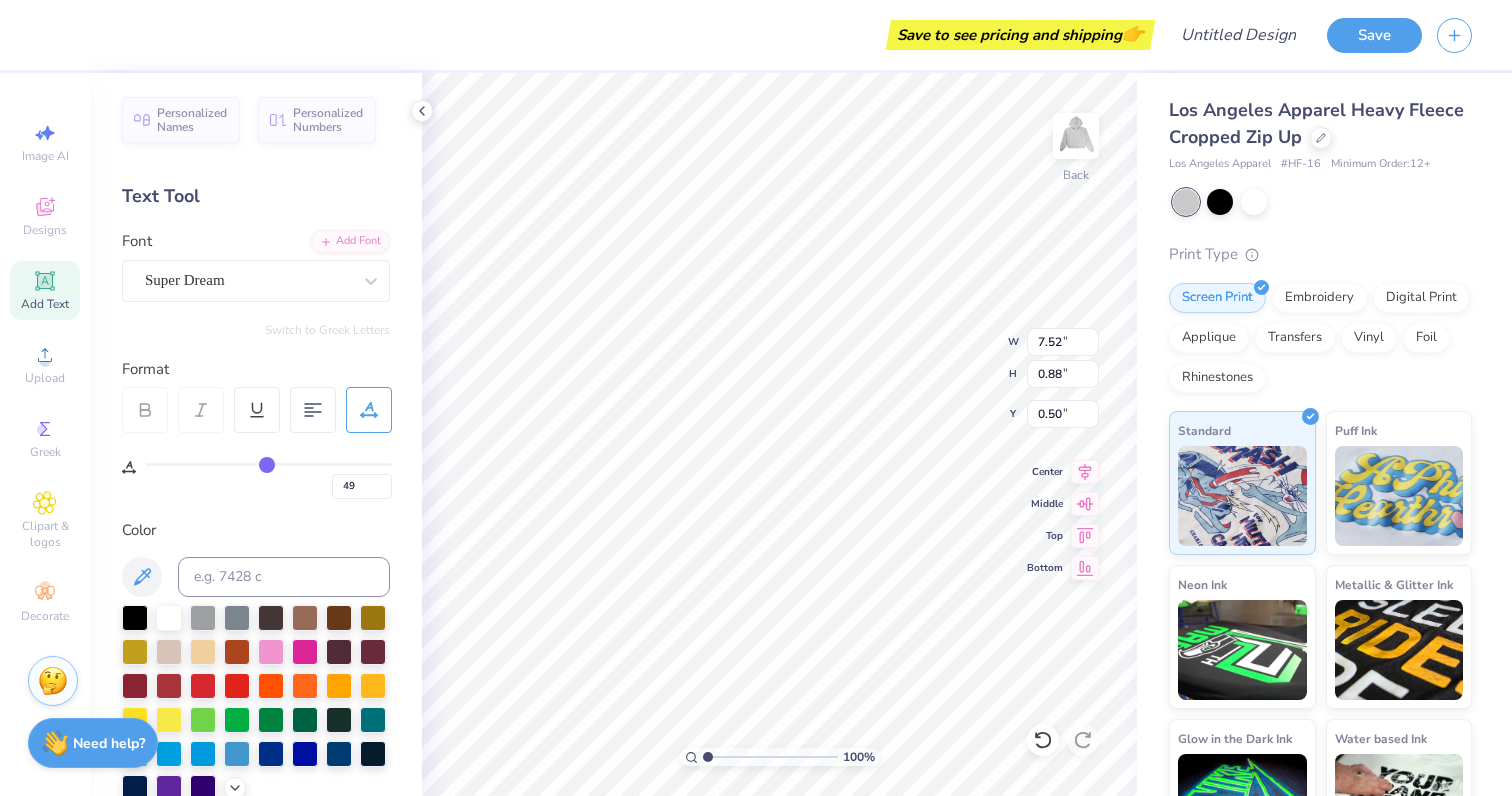 type on "50" 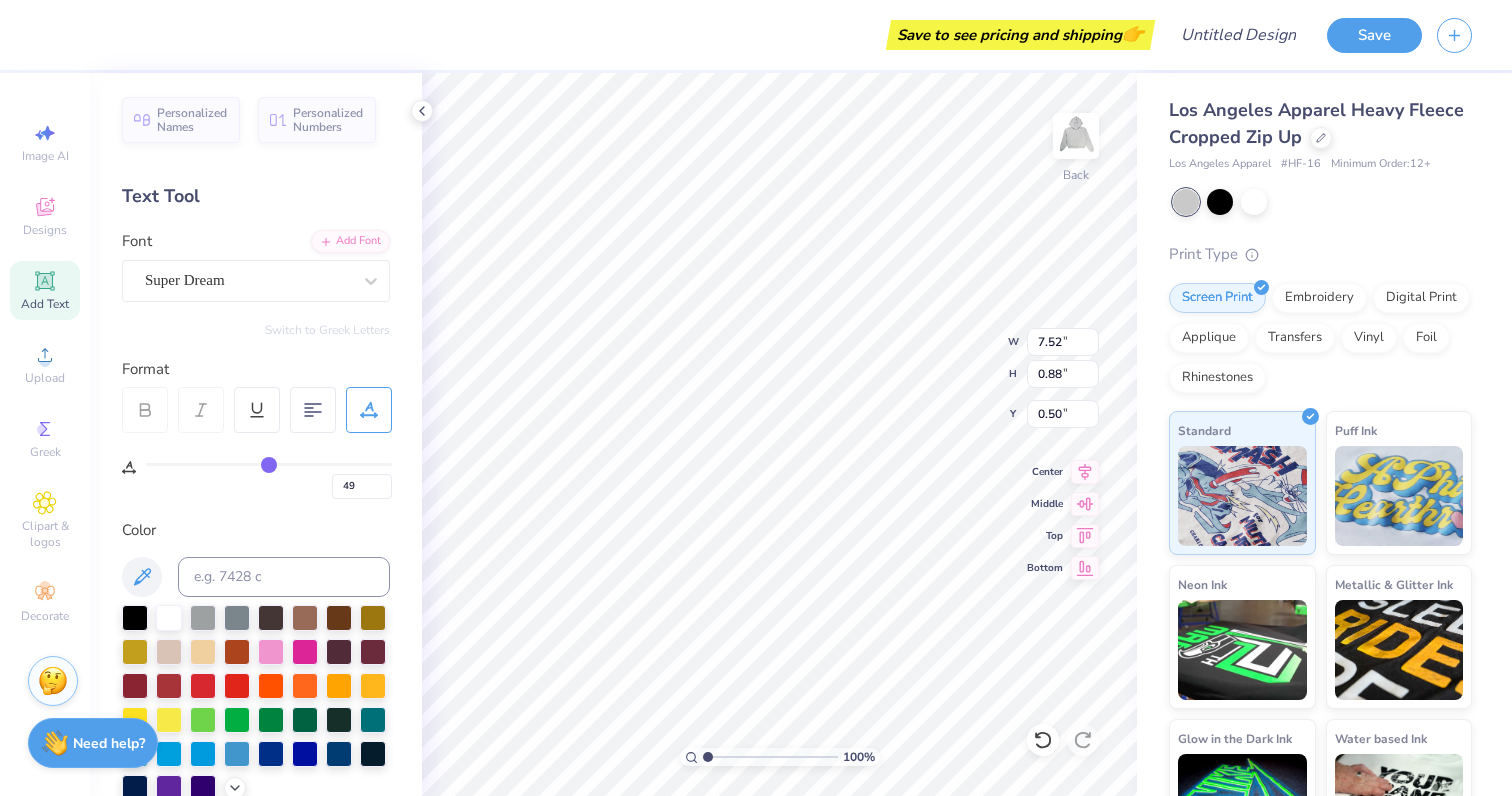 type on "50" 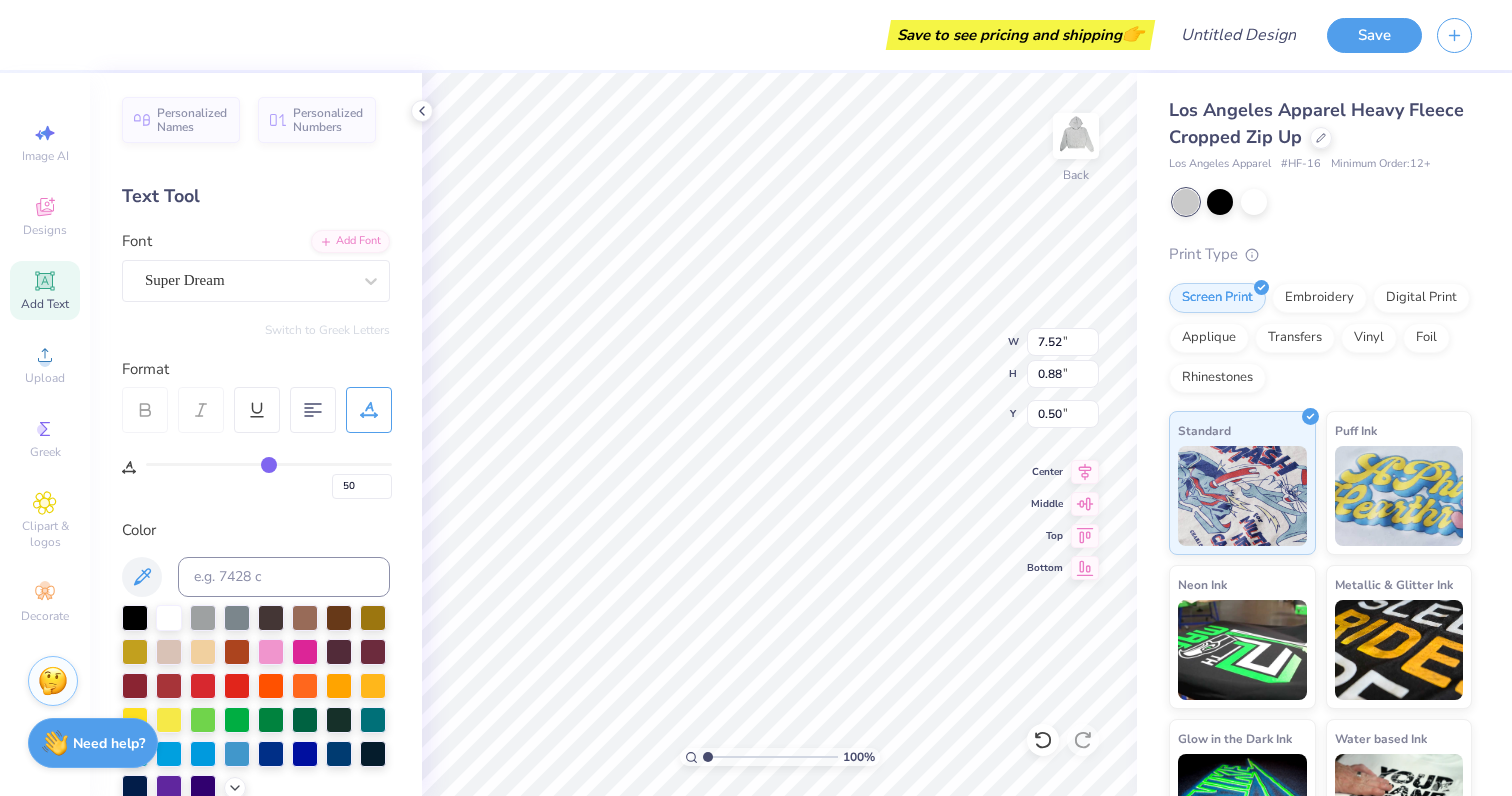 type on "51" 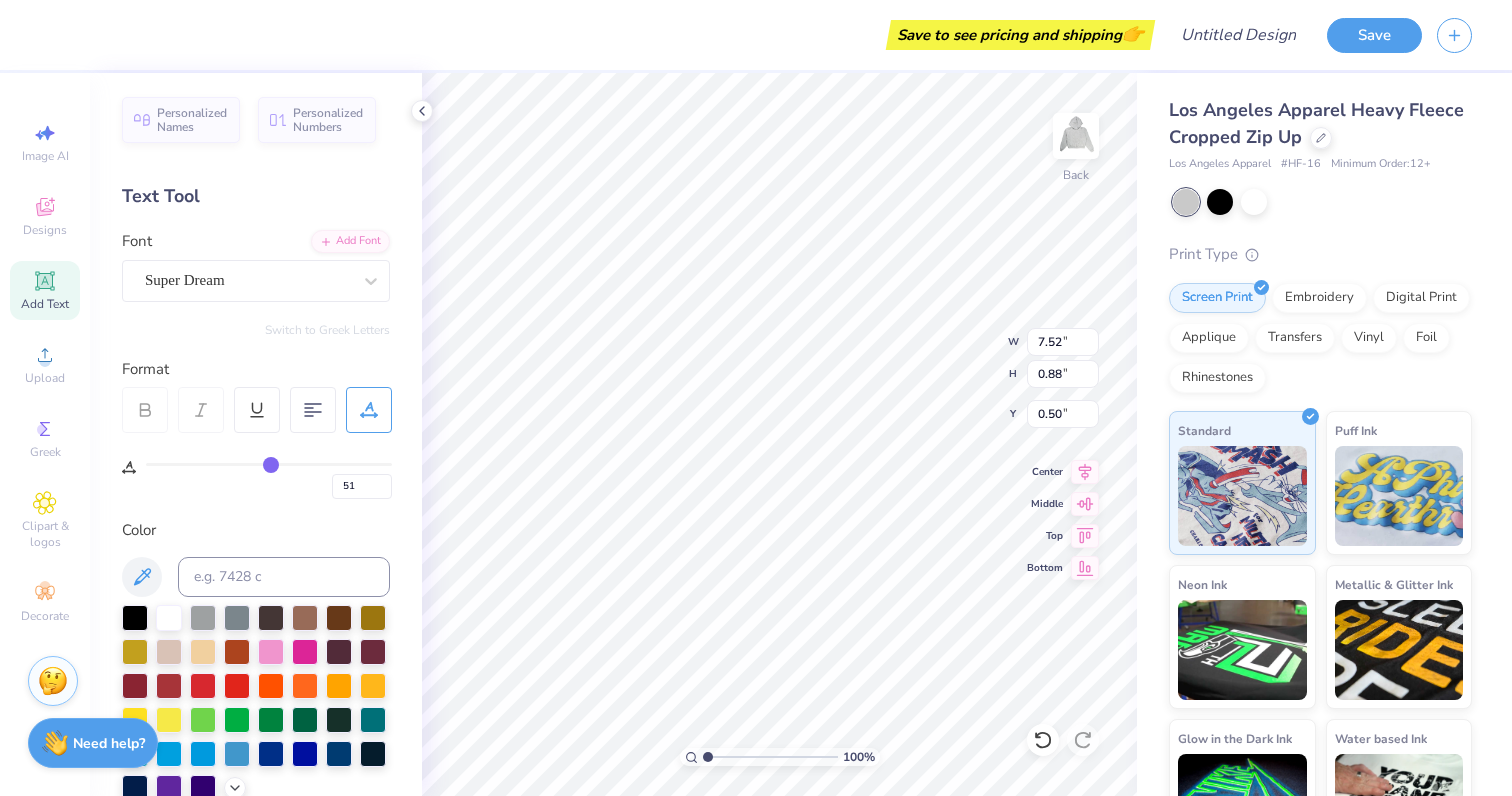type on "52" 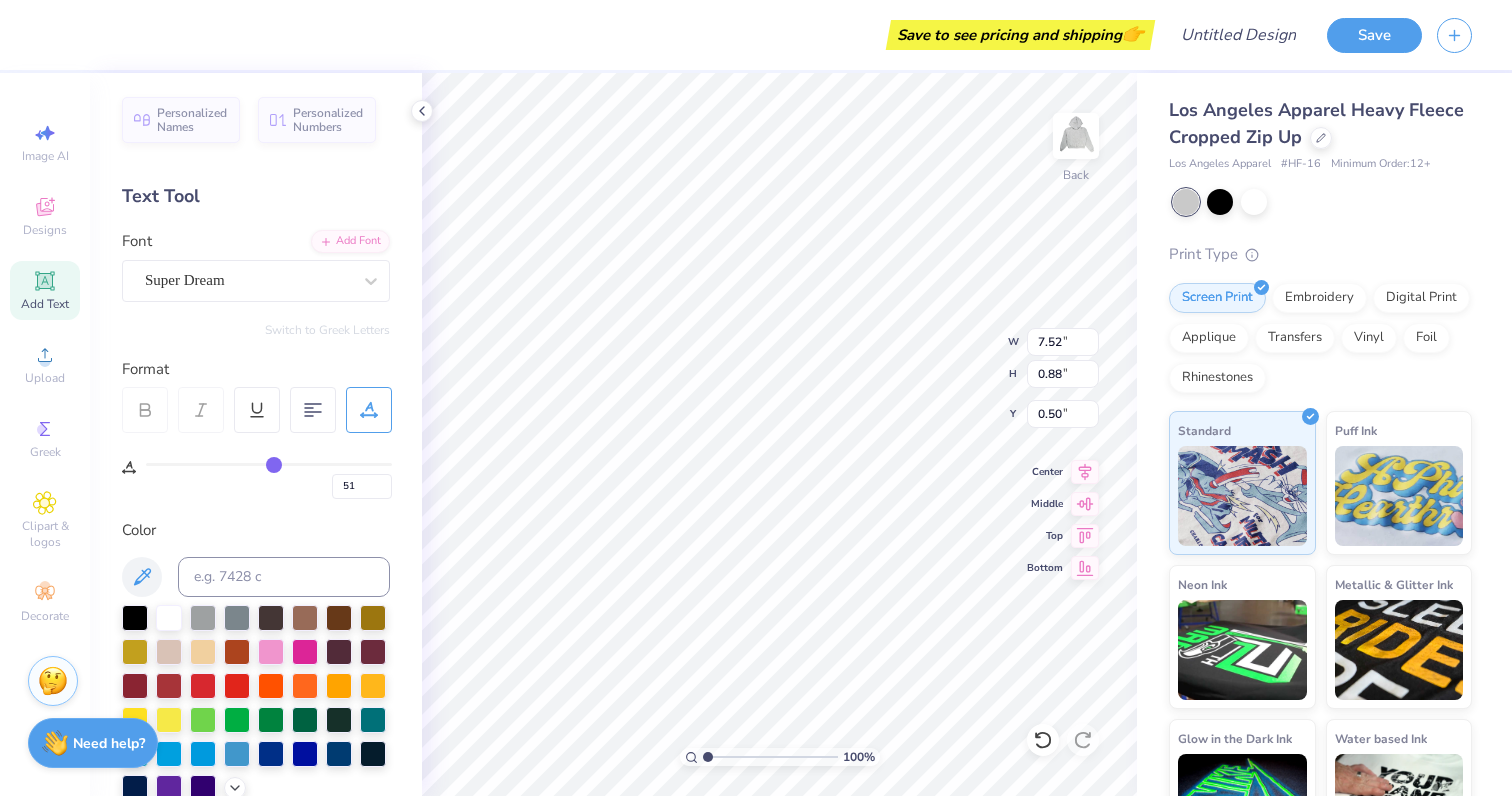 type on "52" 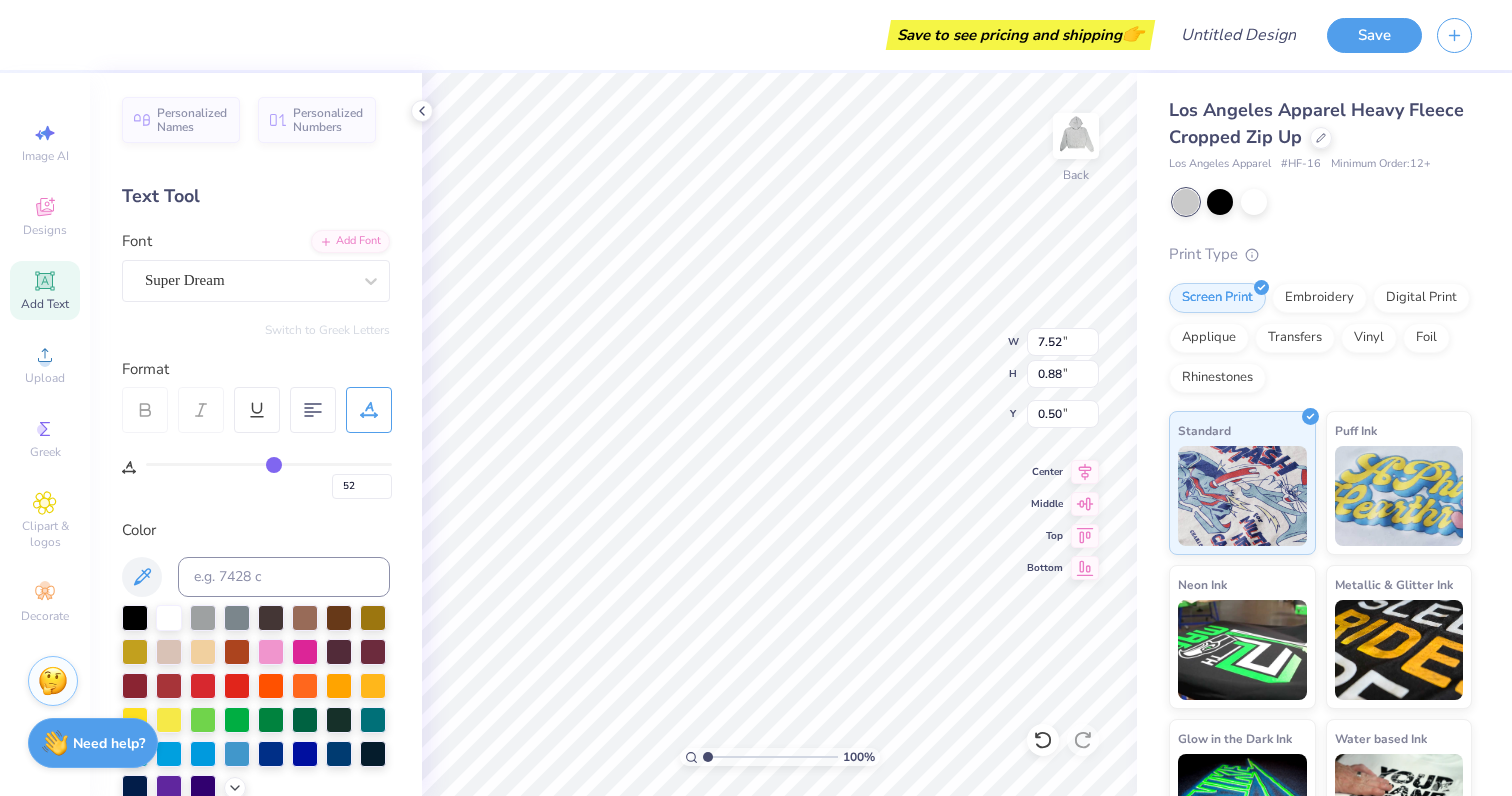 type on "53" 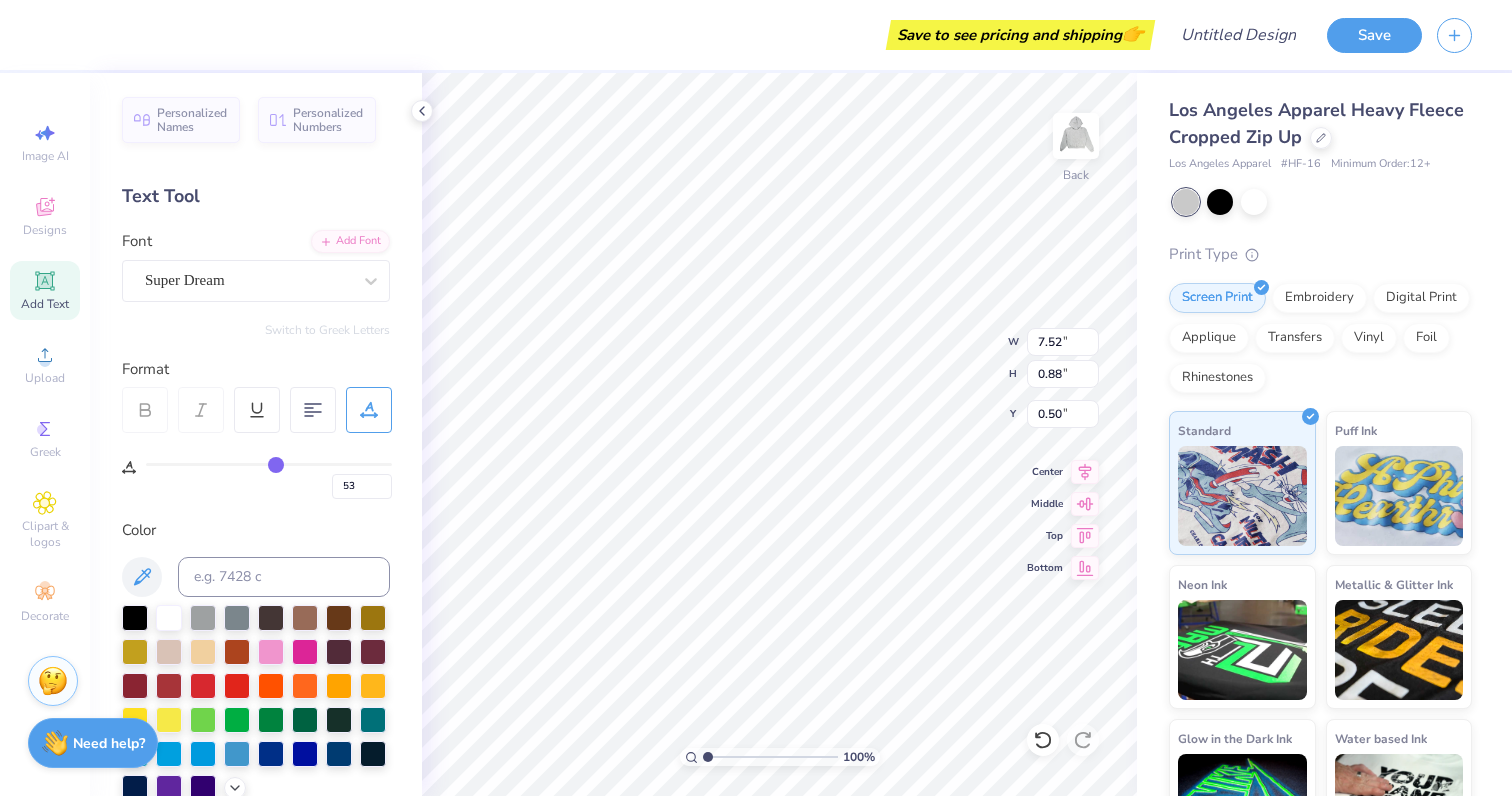 type on "54" 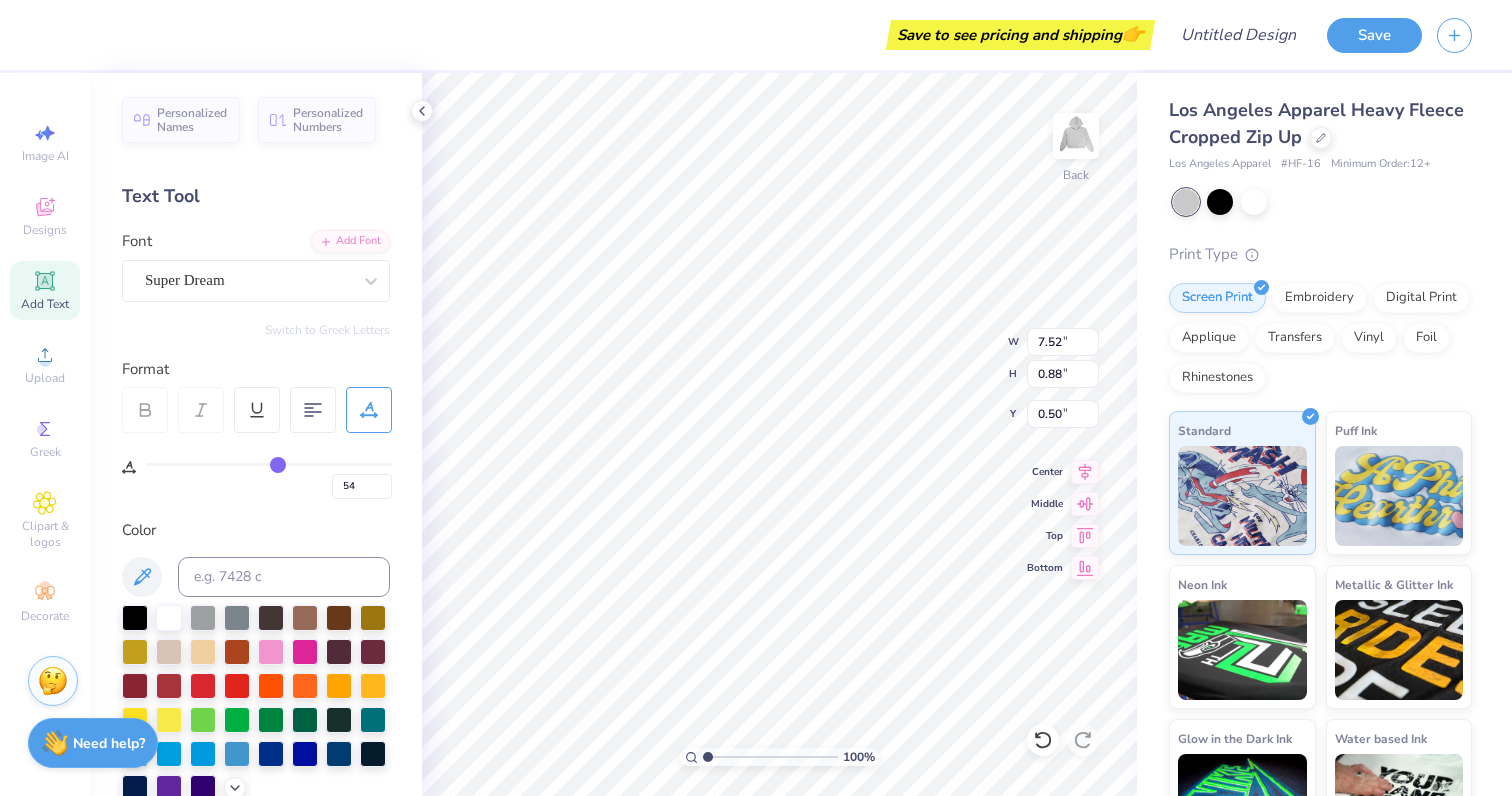 type on "55" 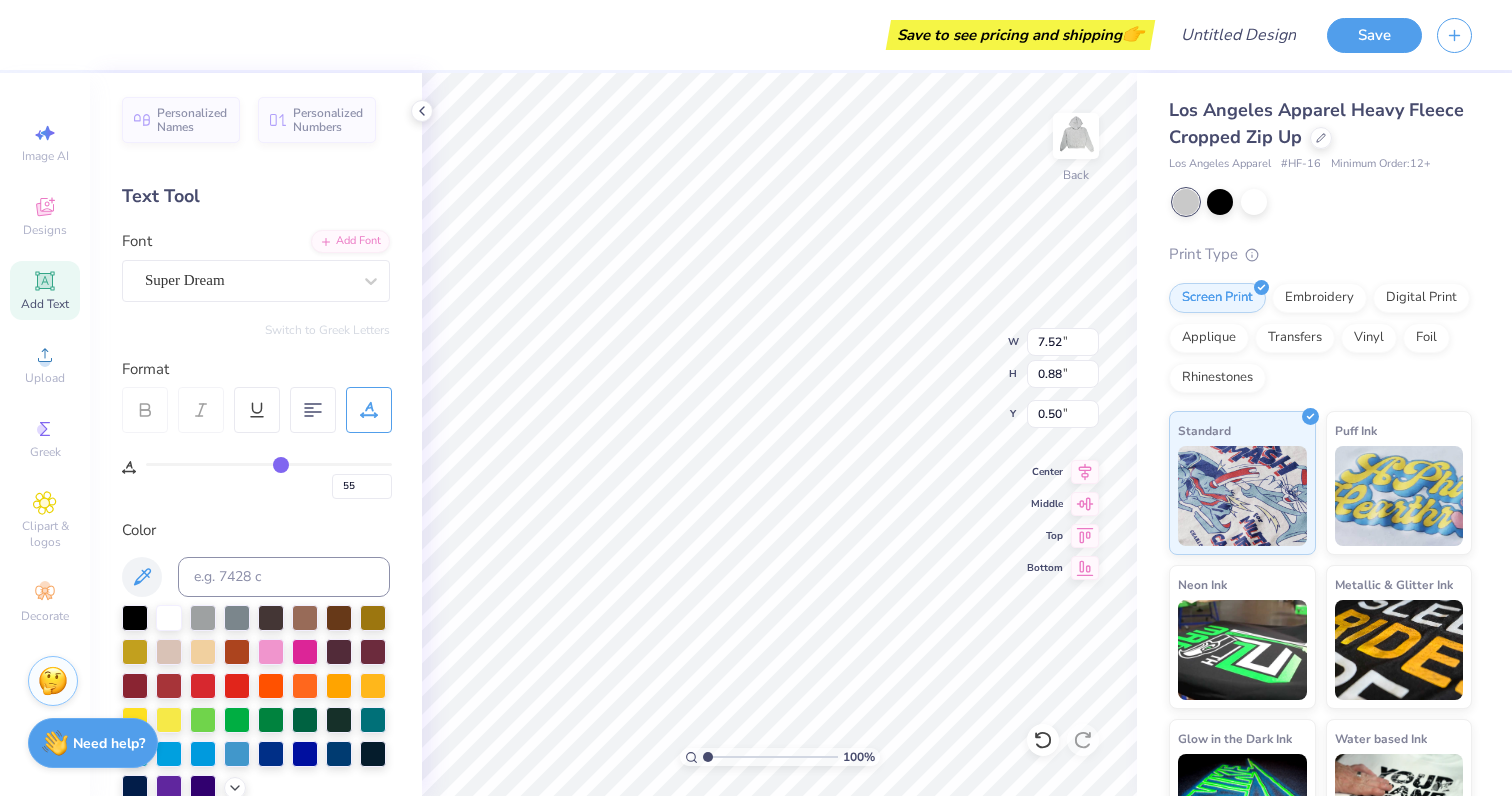 type on "56" 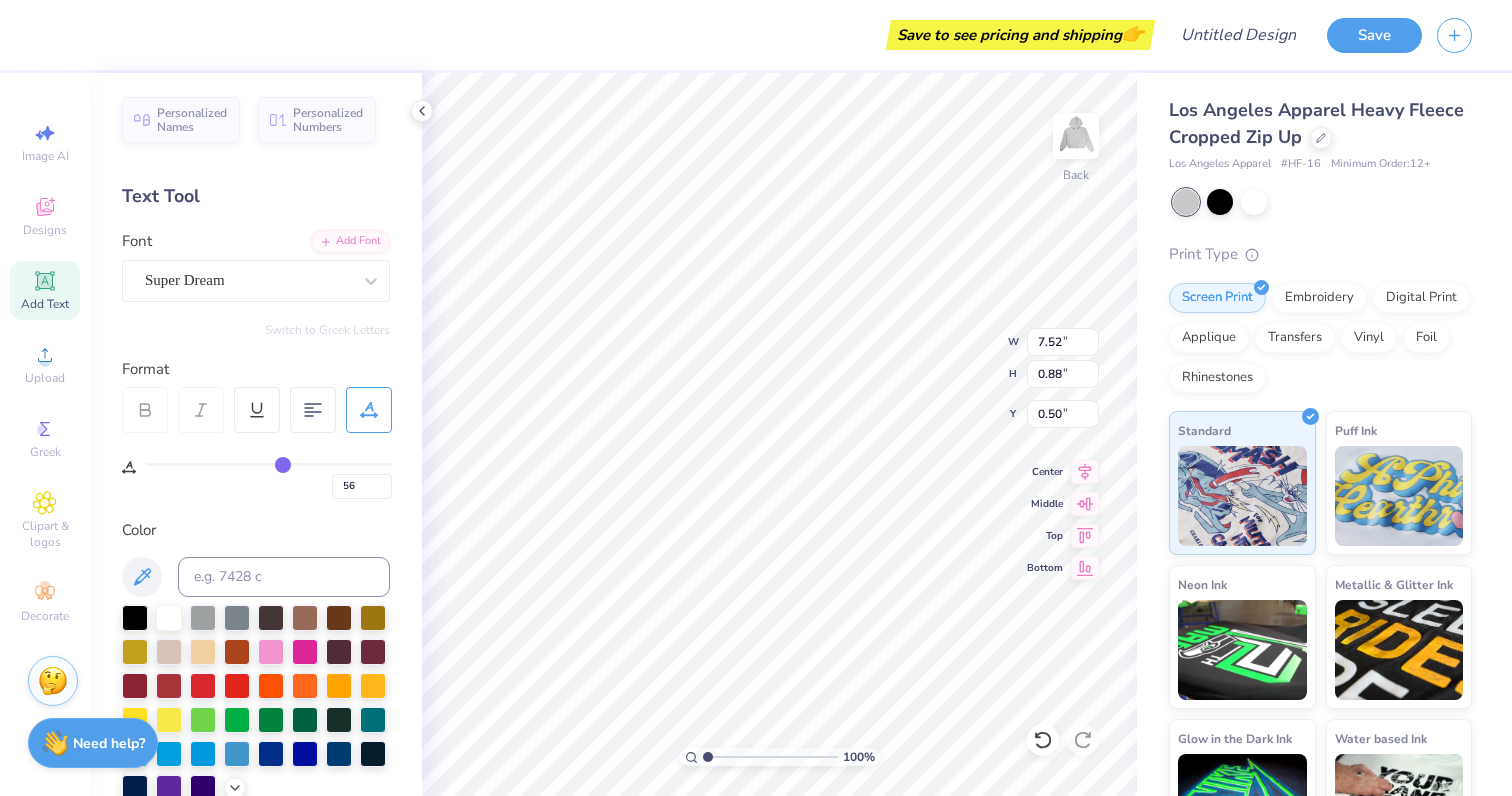 type on "57" 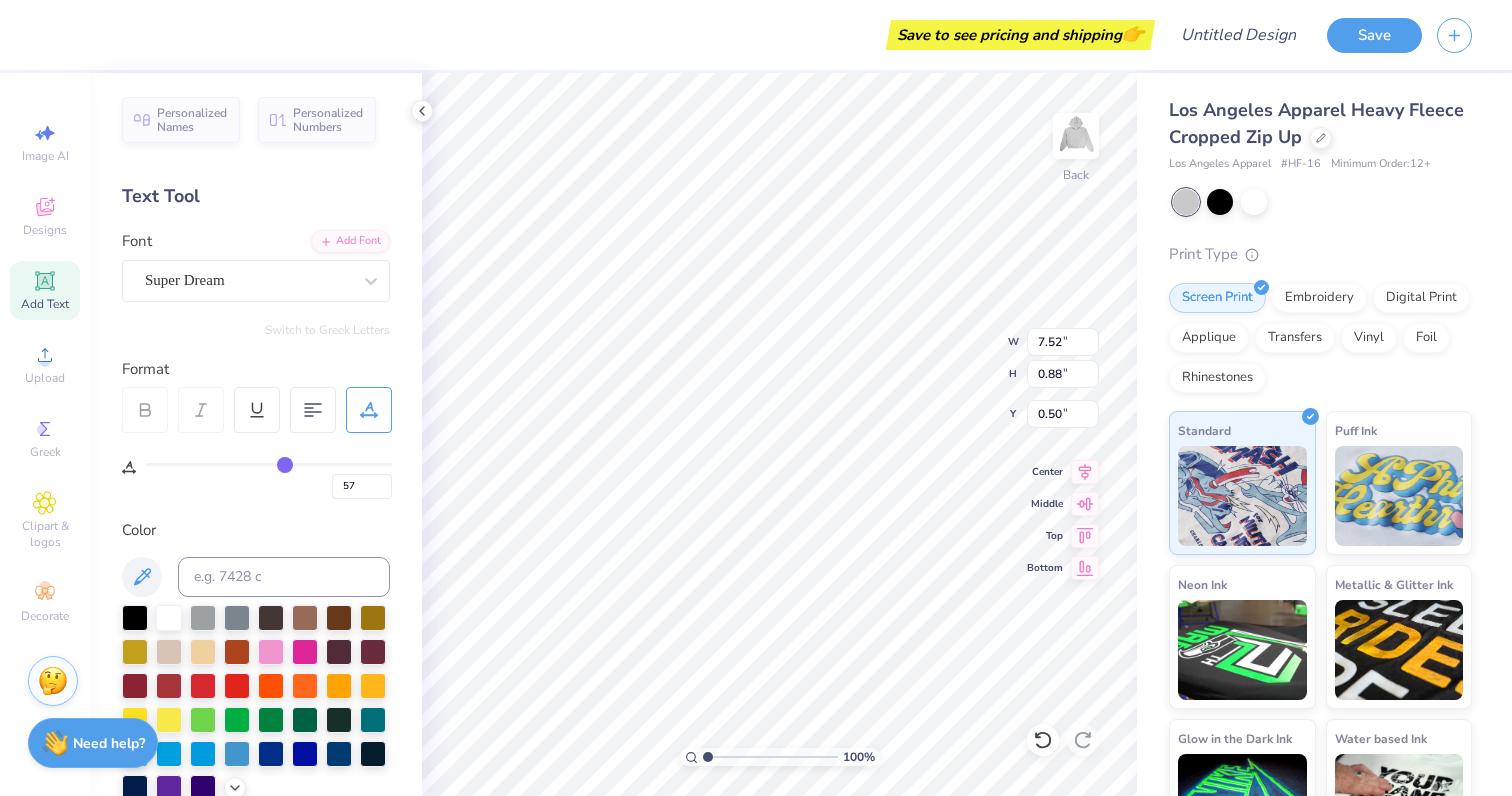 type on "58" 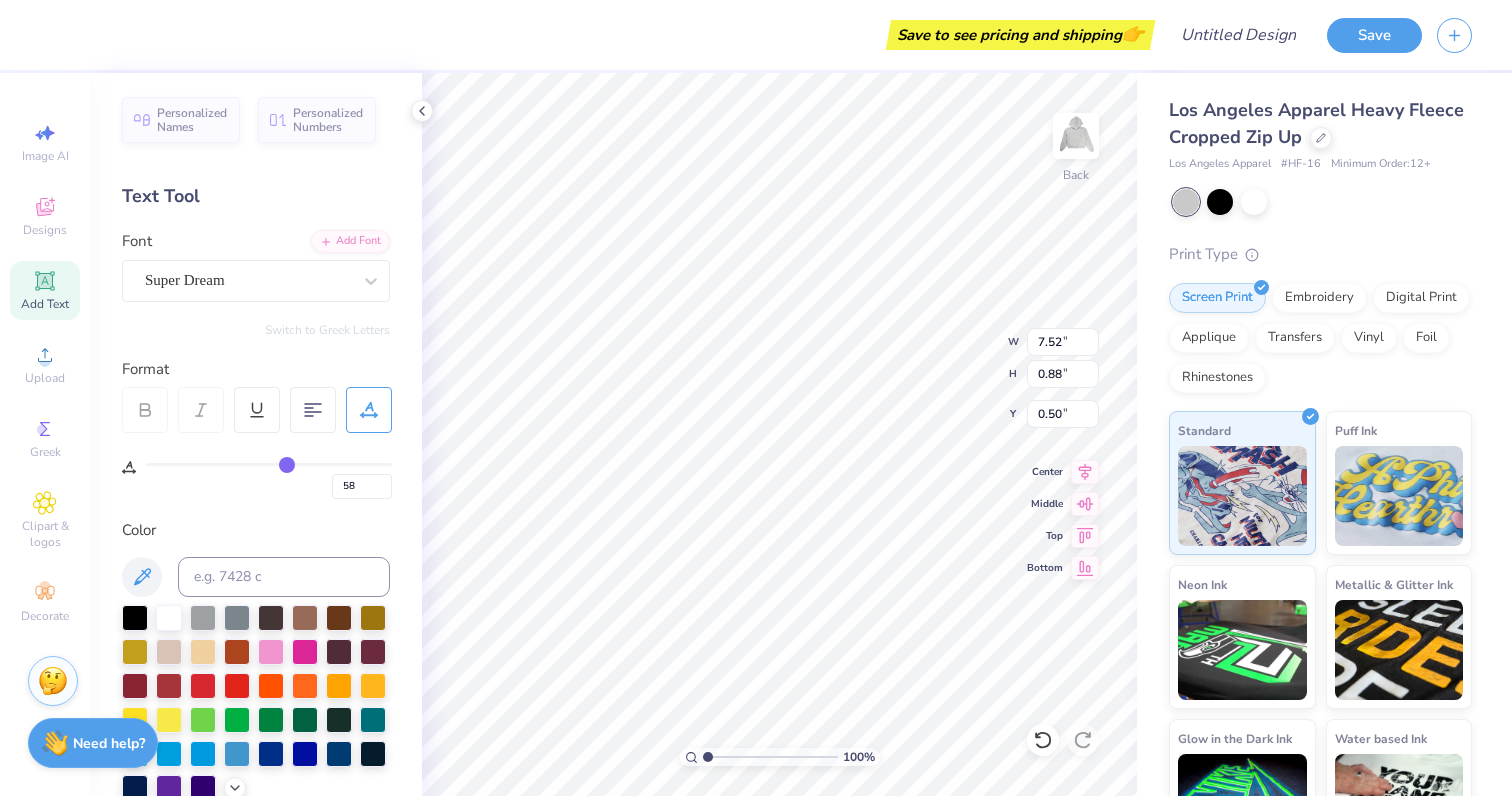 type on "59" 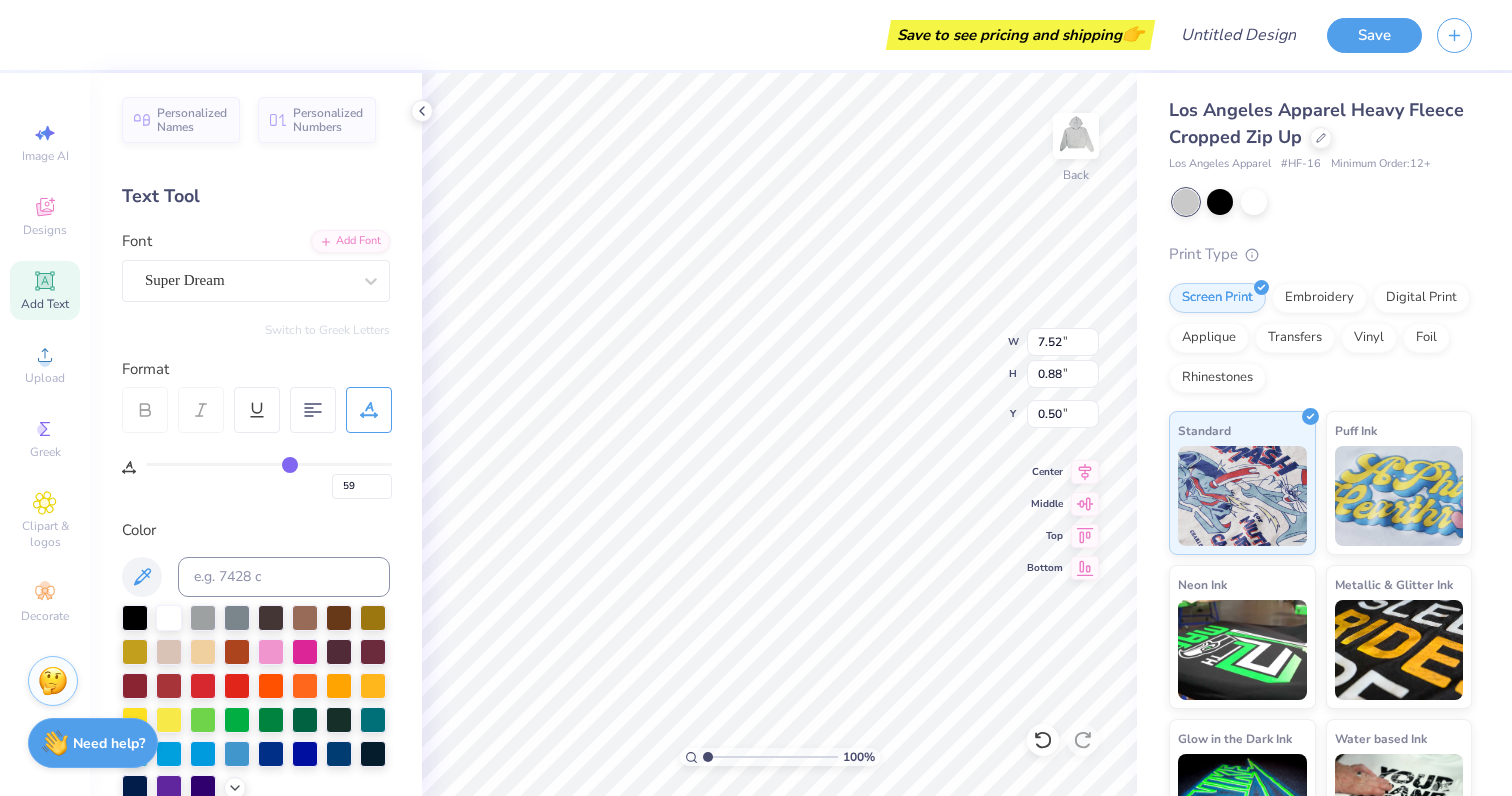 type on "60" 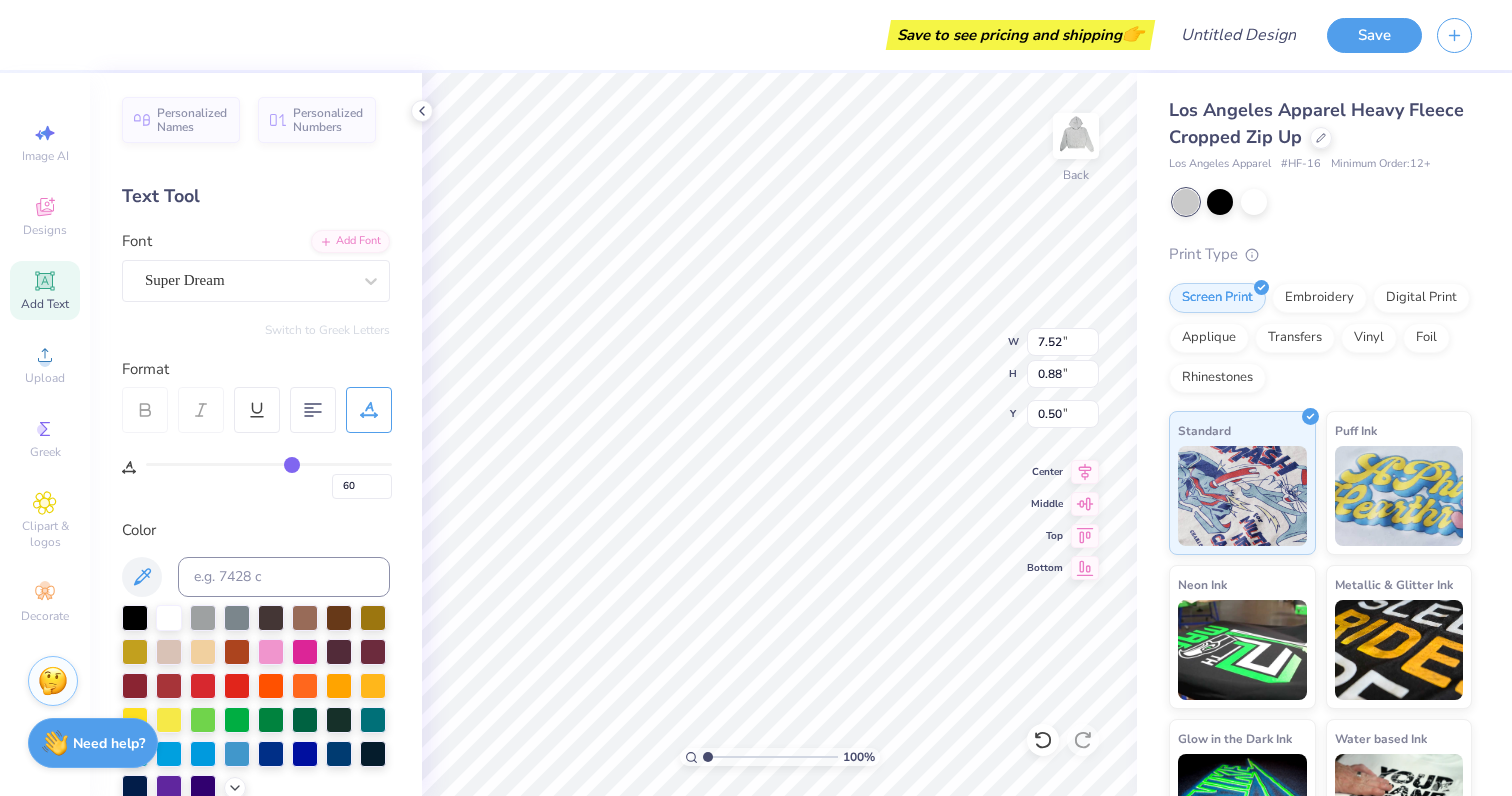 type on "61" 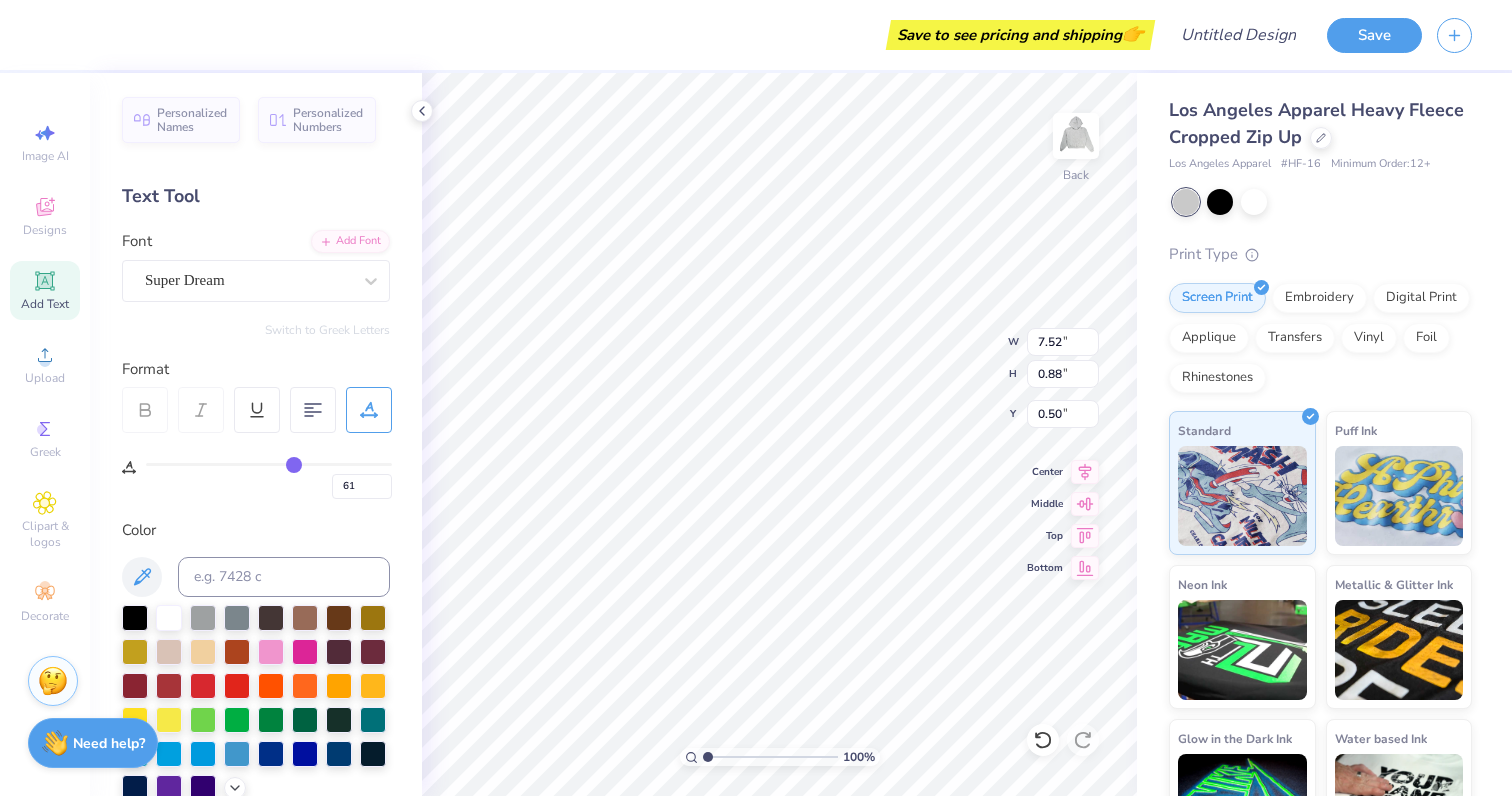 drag, startPoint x: 156, startPoint y: 463, endPoint x: 293, endPoint y: 467, distance: 137.05838 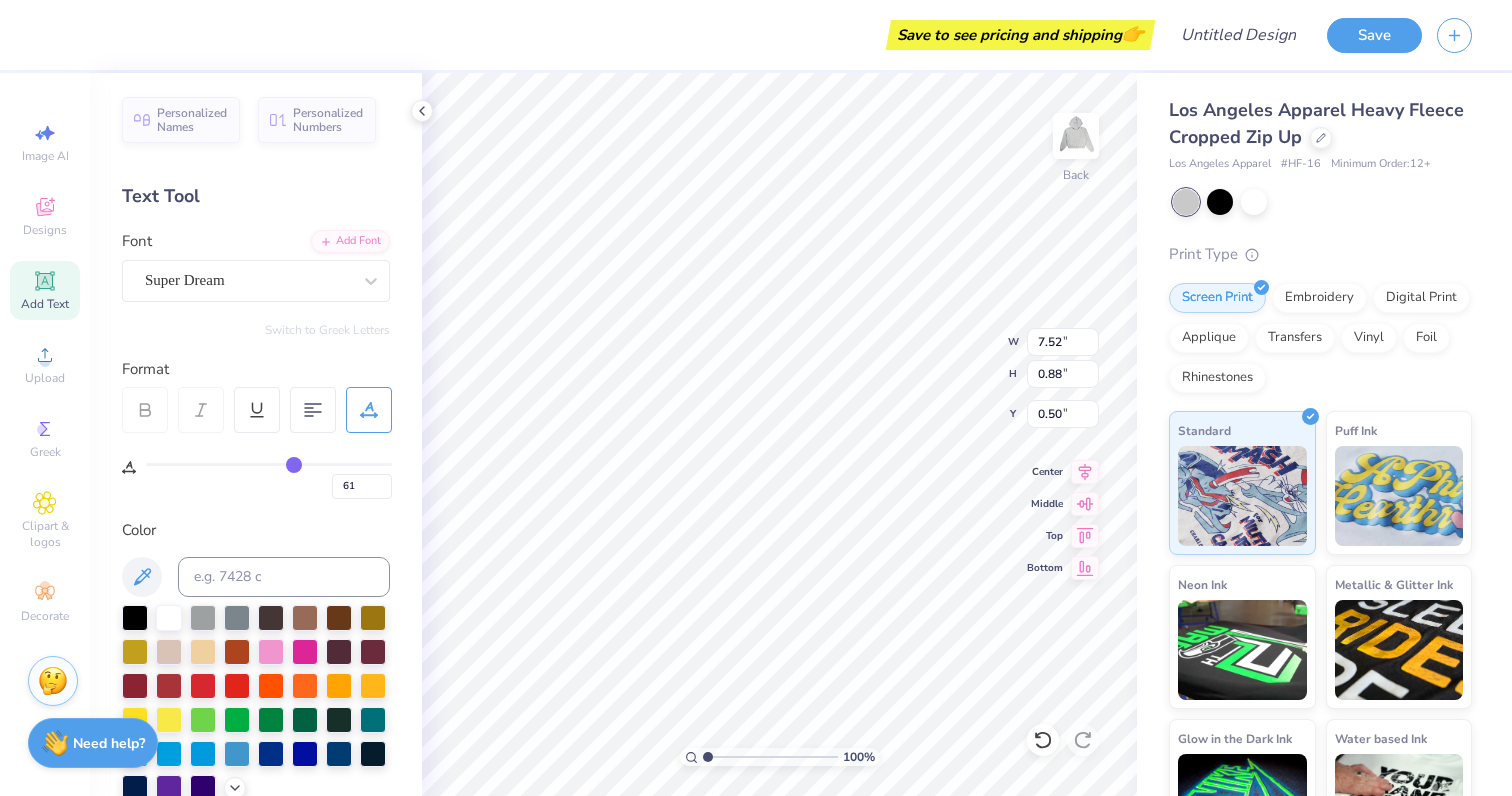 type on "10.06" 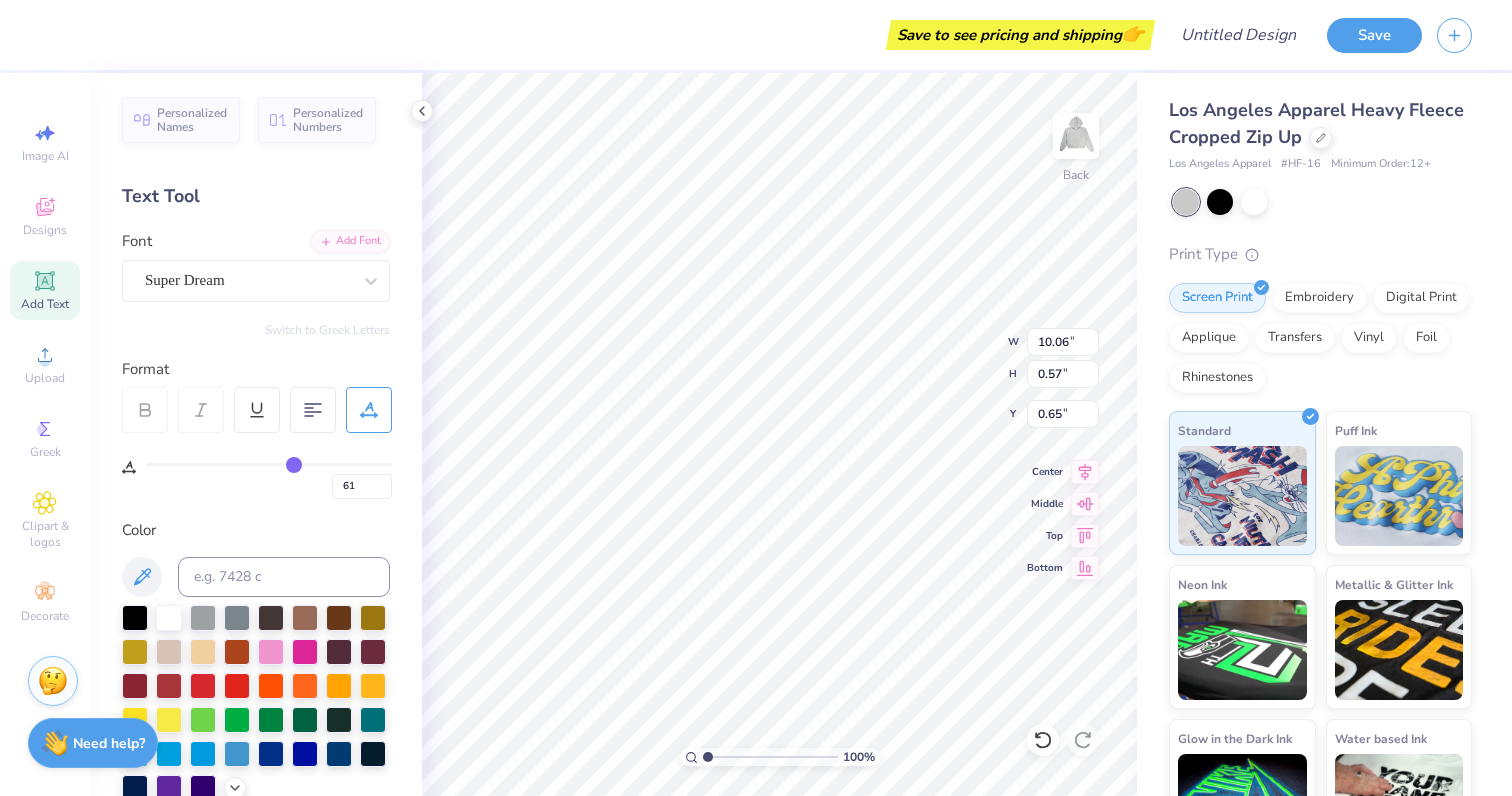 type on "59" 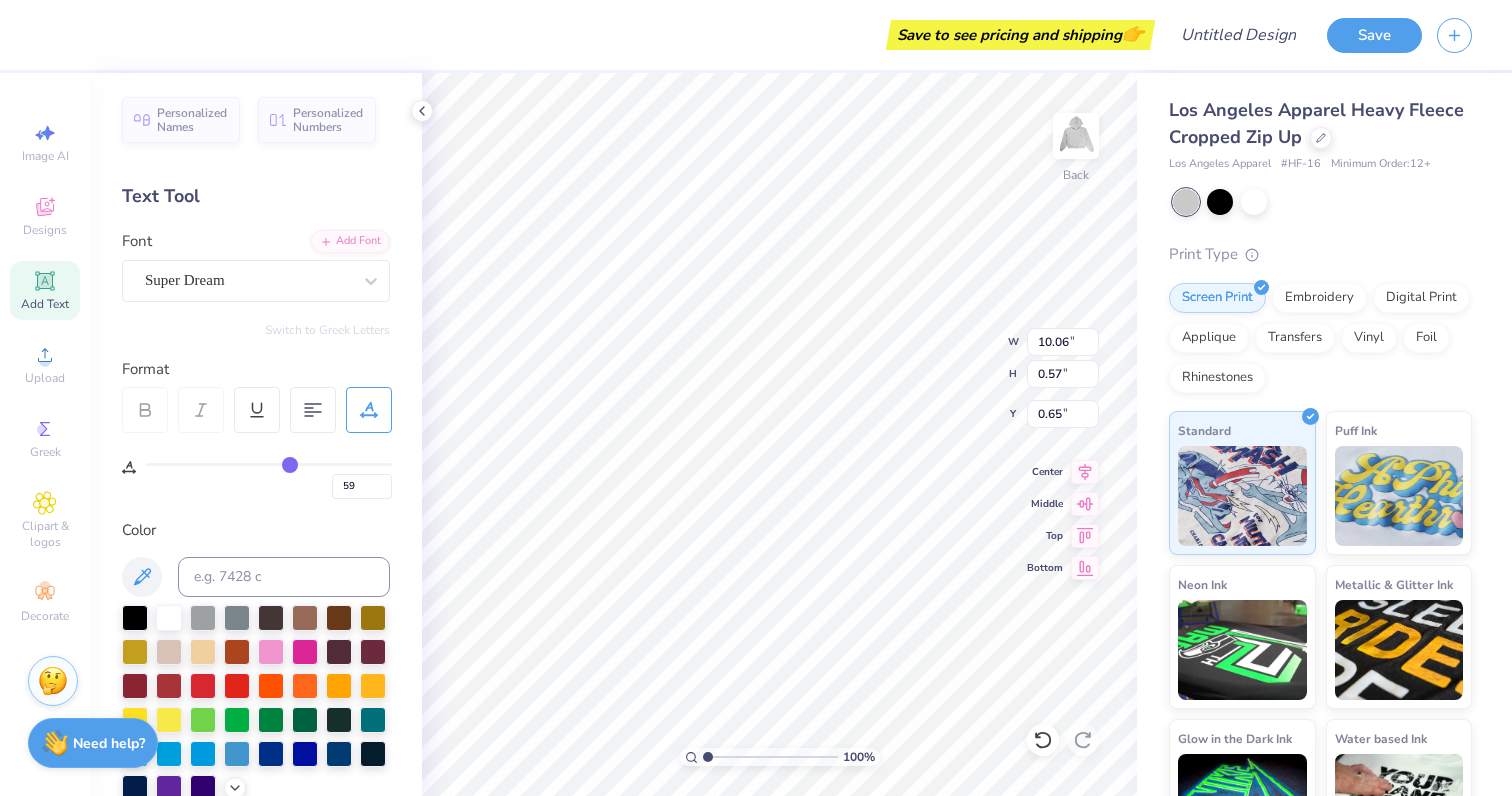 type on "58" 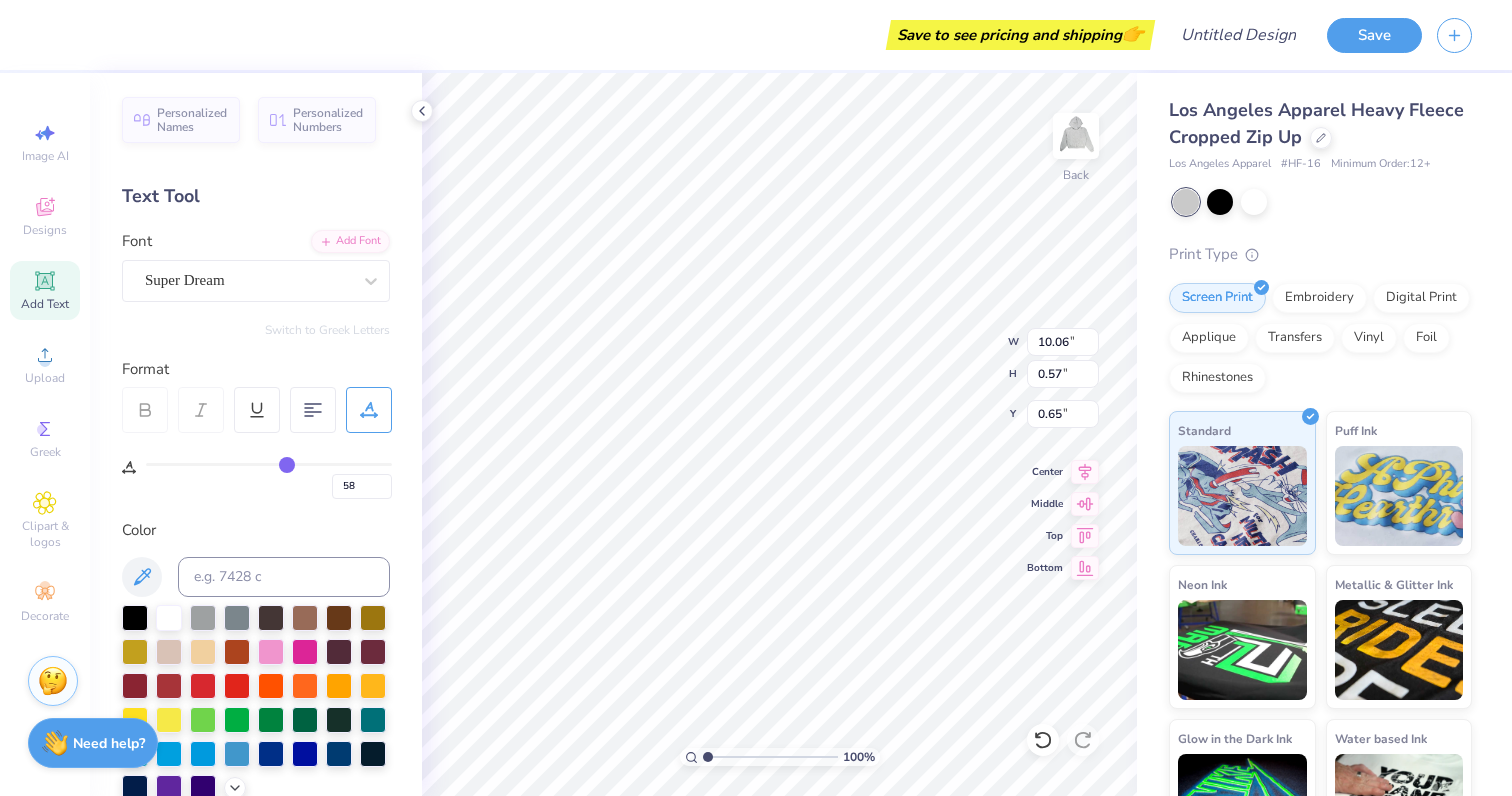 type on "57" 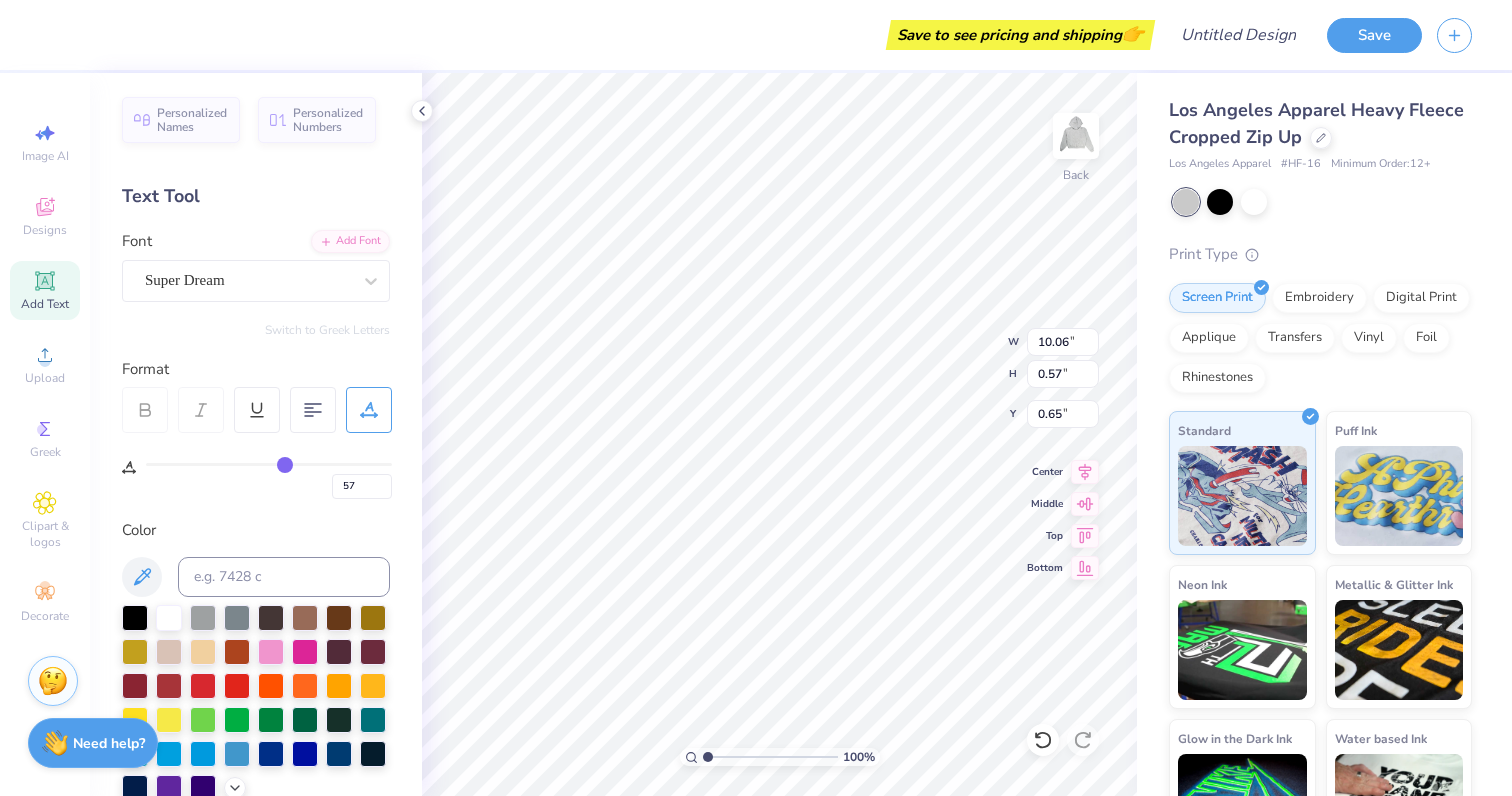 type on "56" 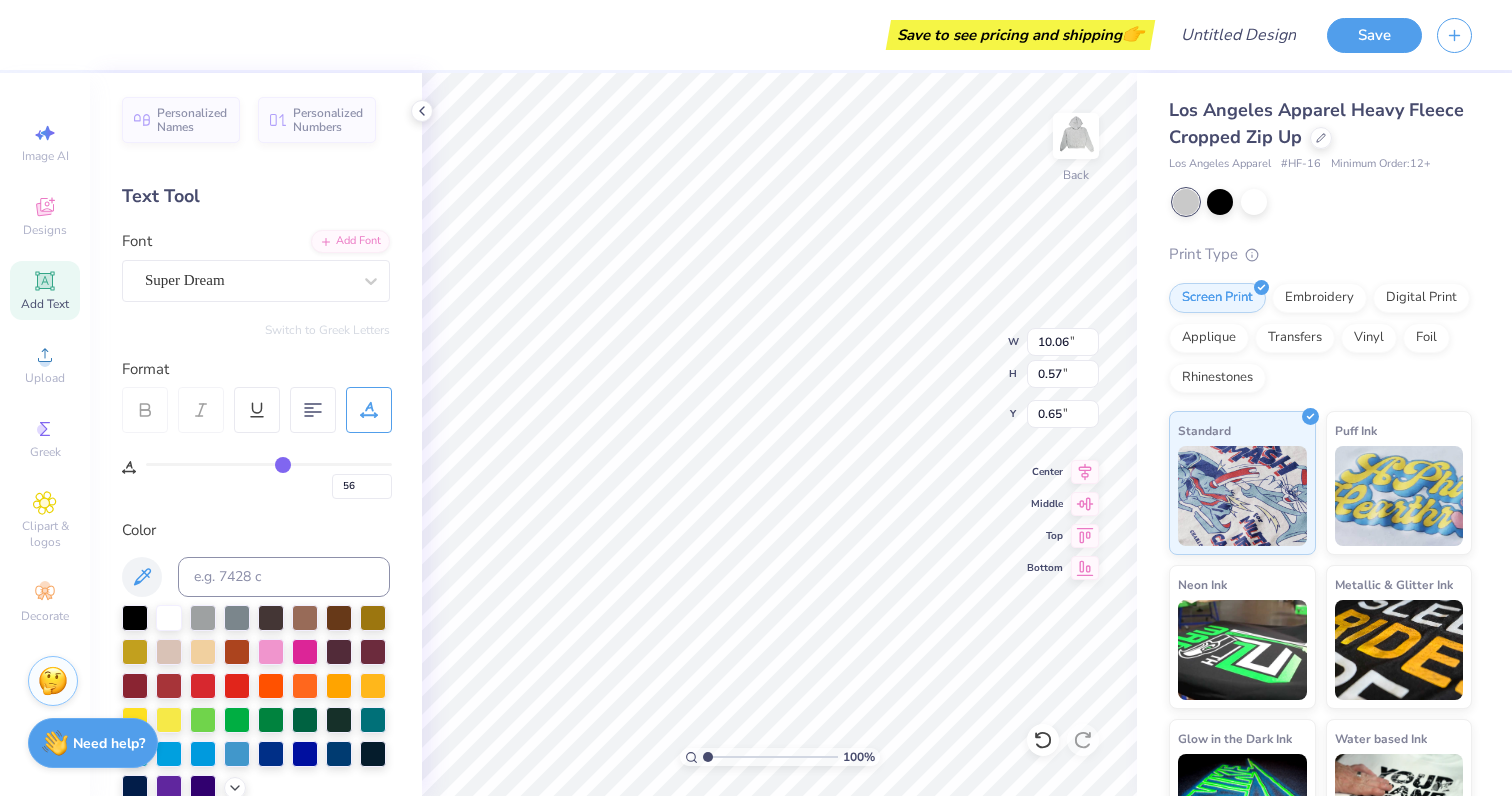 type on "55" 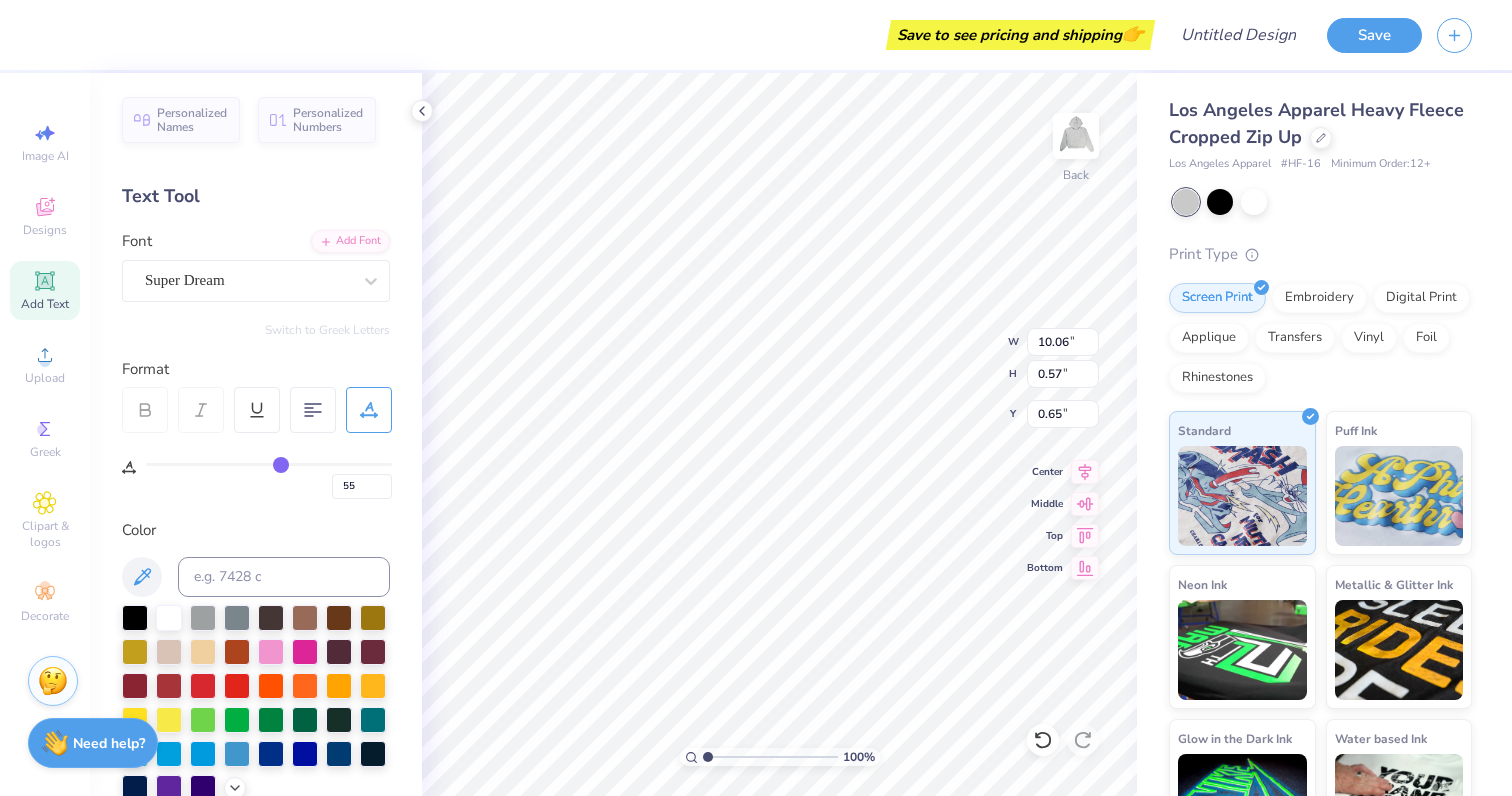 type on "54" 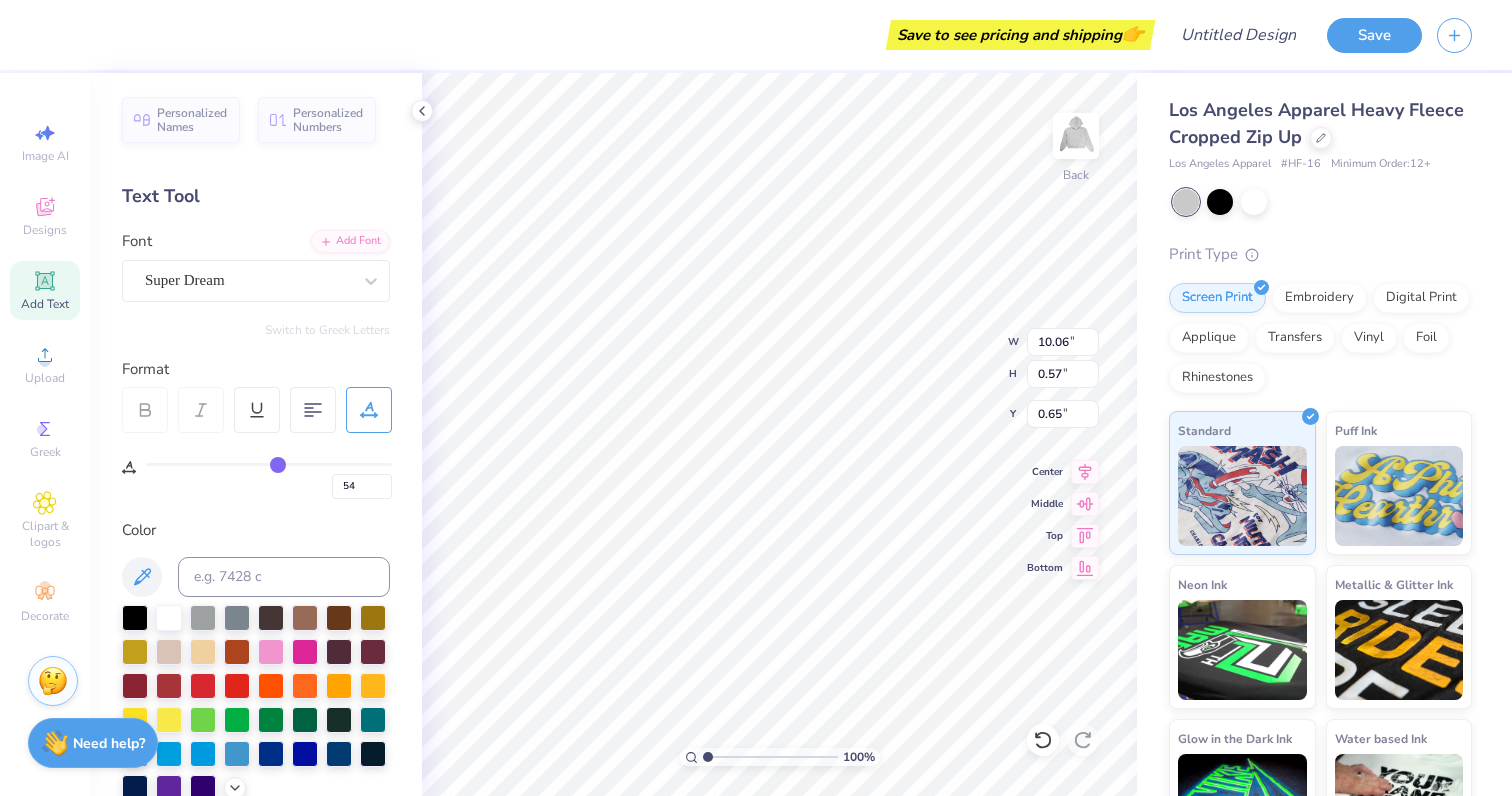 type on "52" 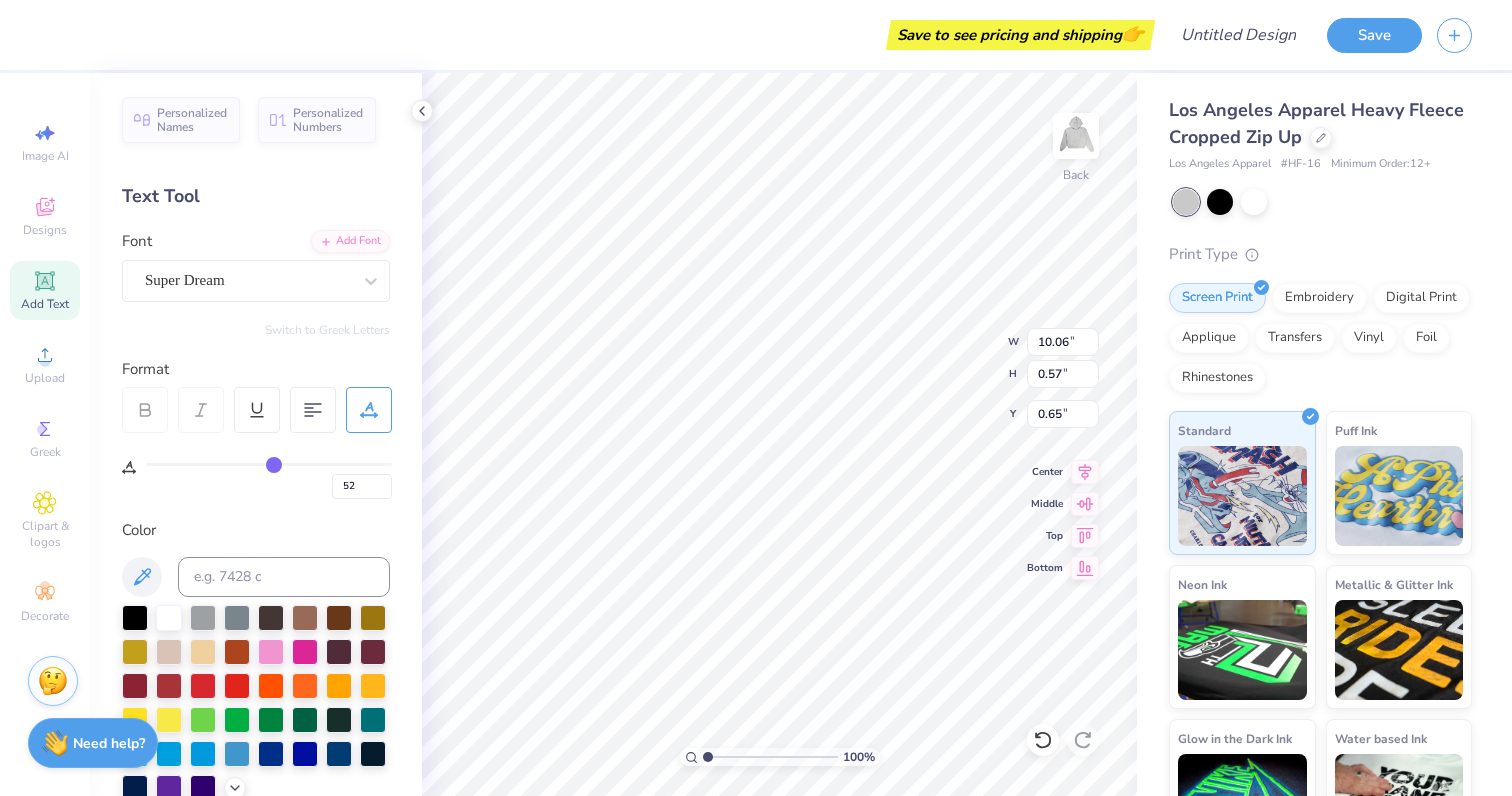 type on "50" 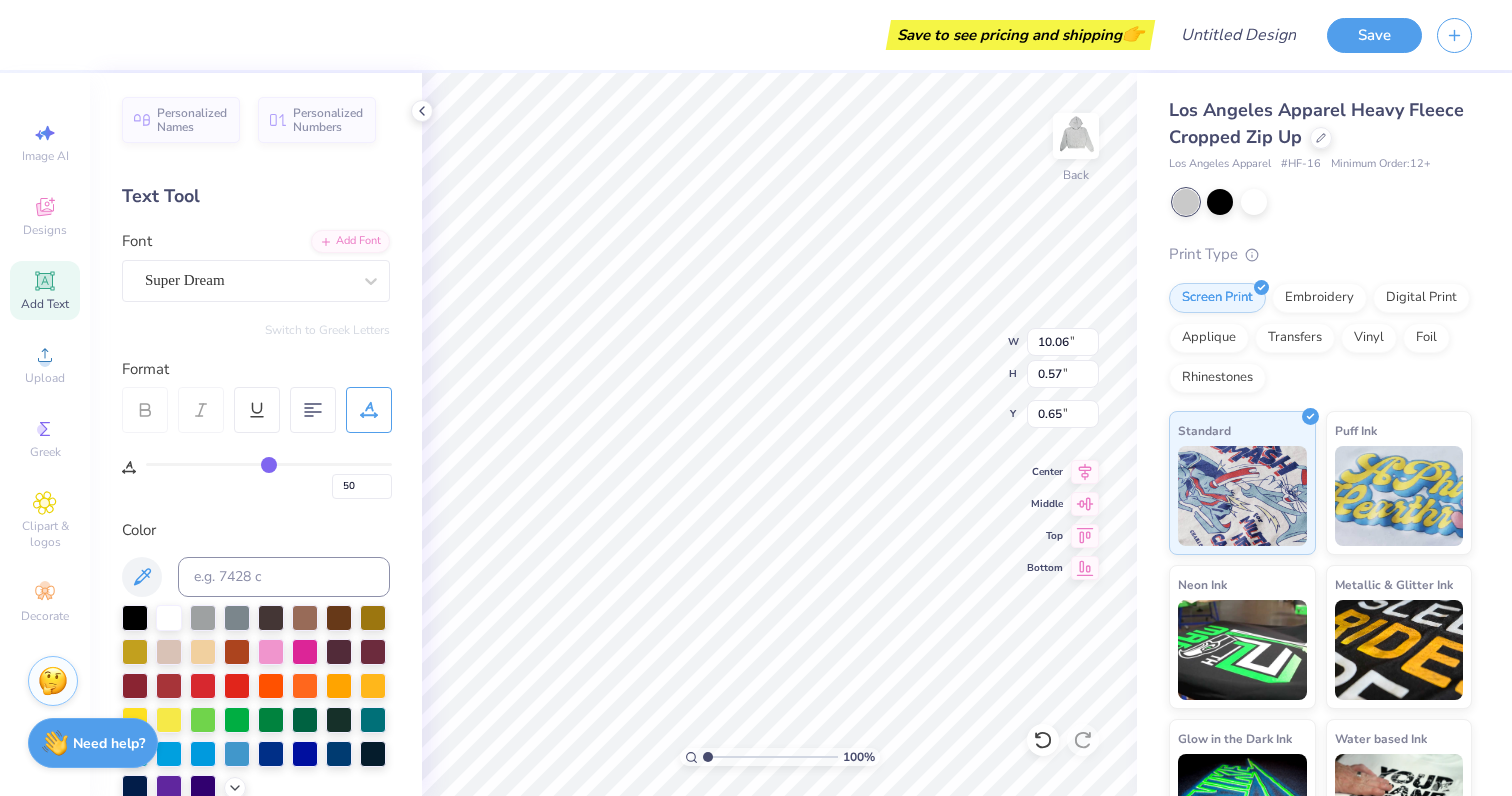 type on "46" 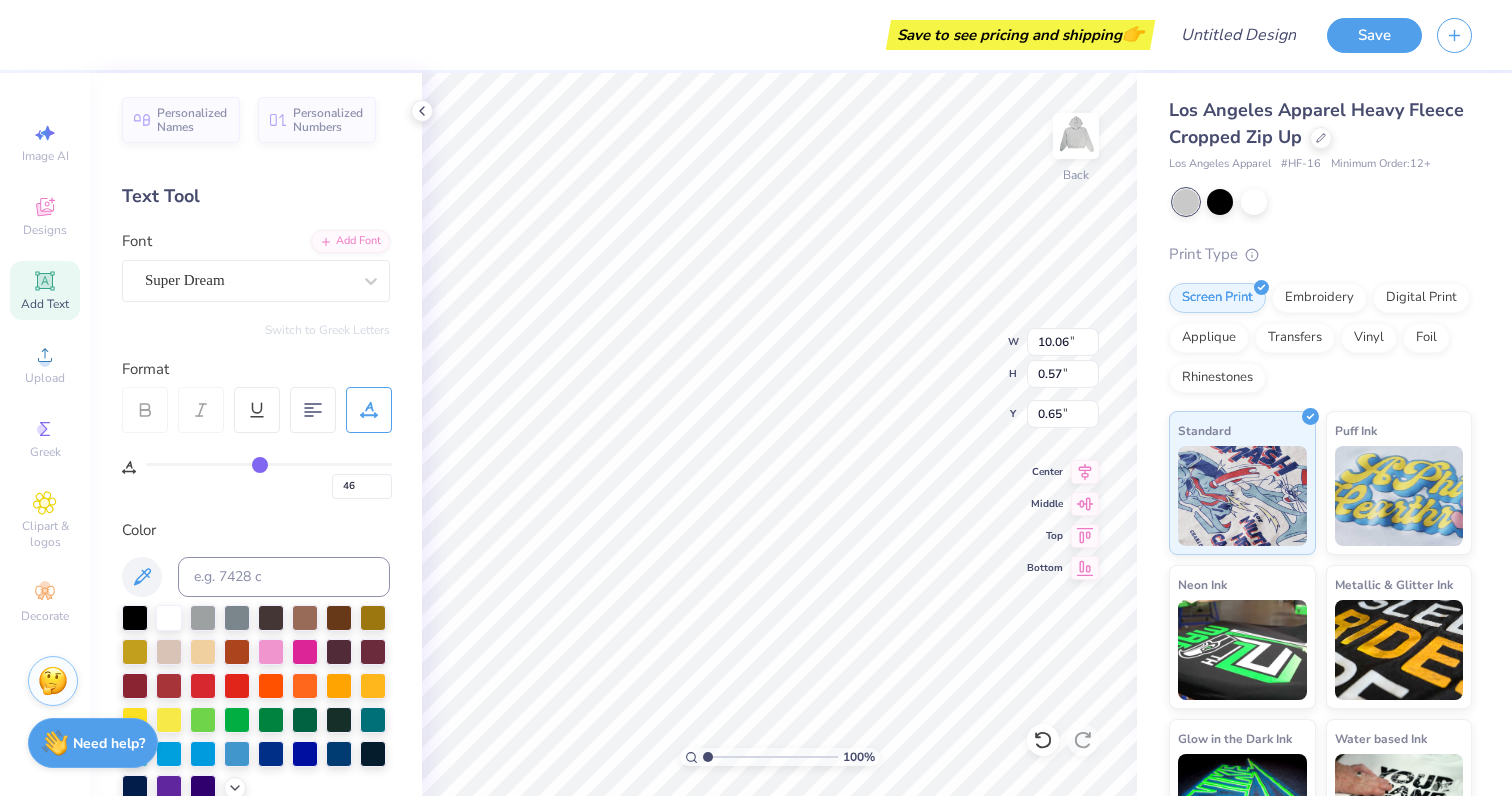 type on "42" 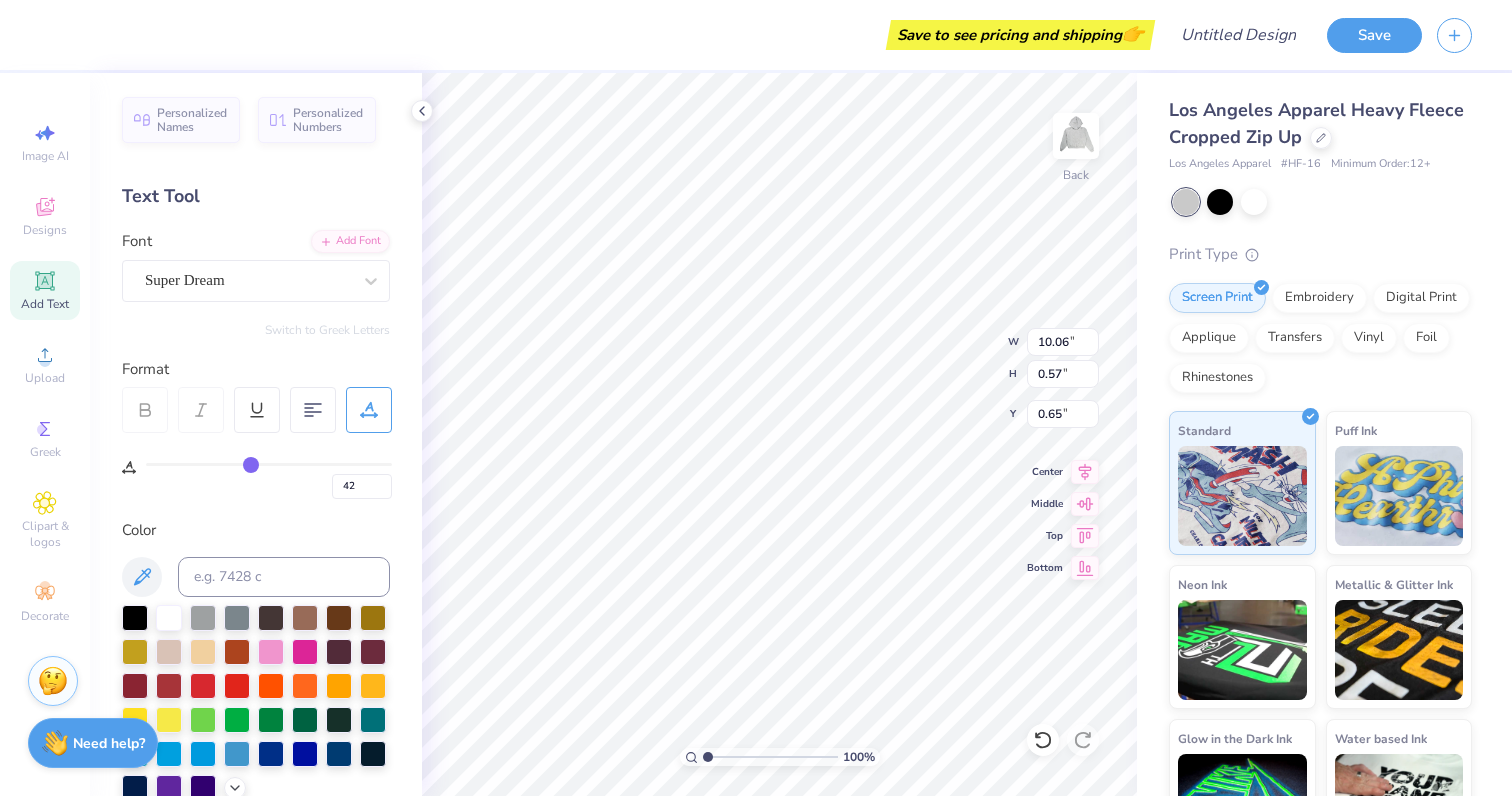 type on "35" 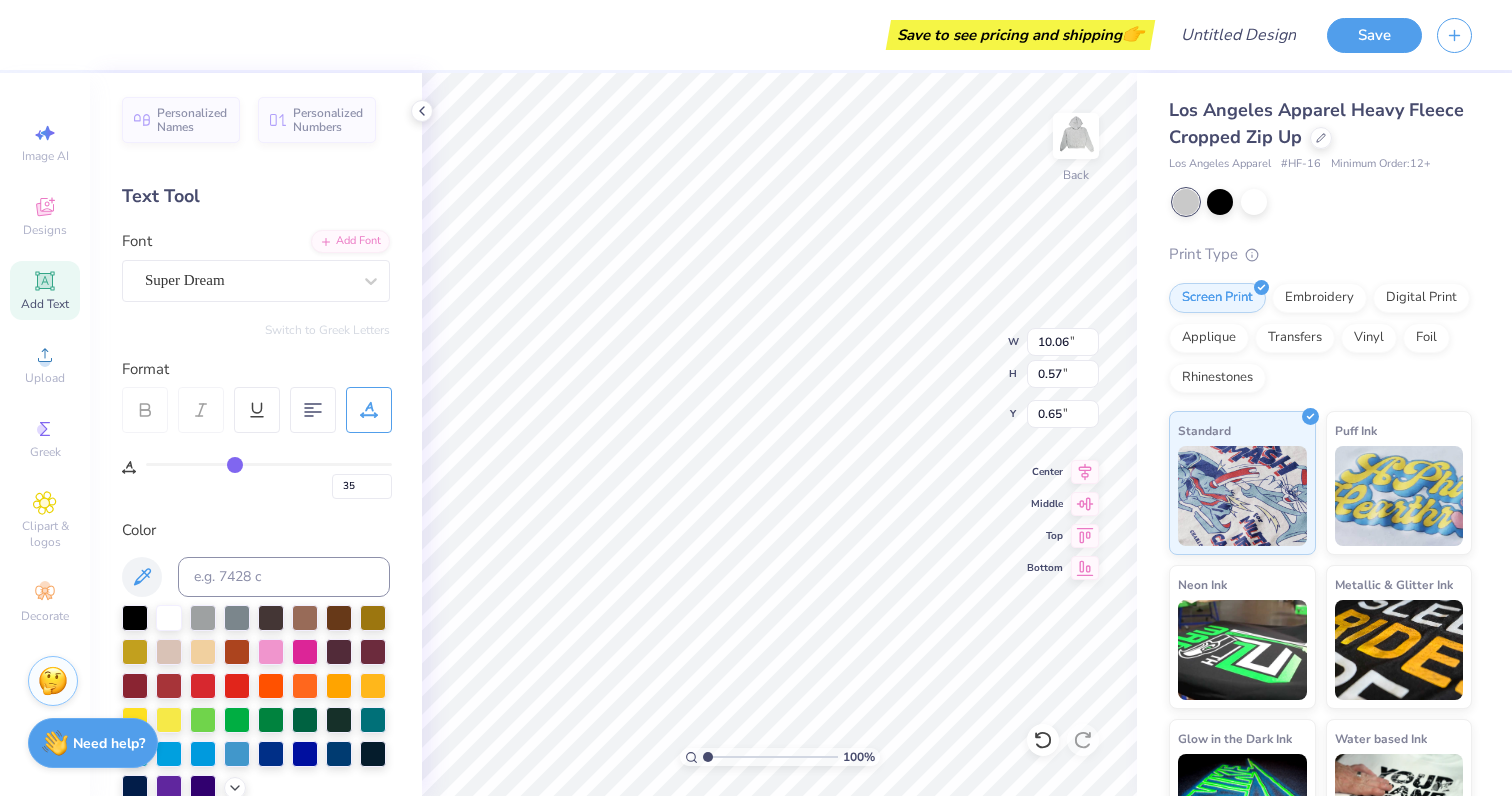 type on "20" 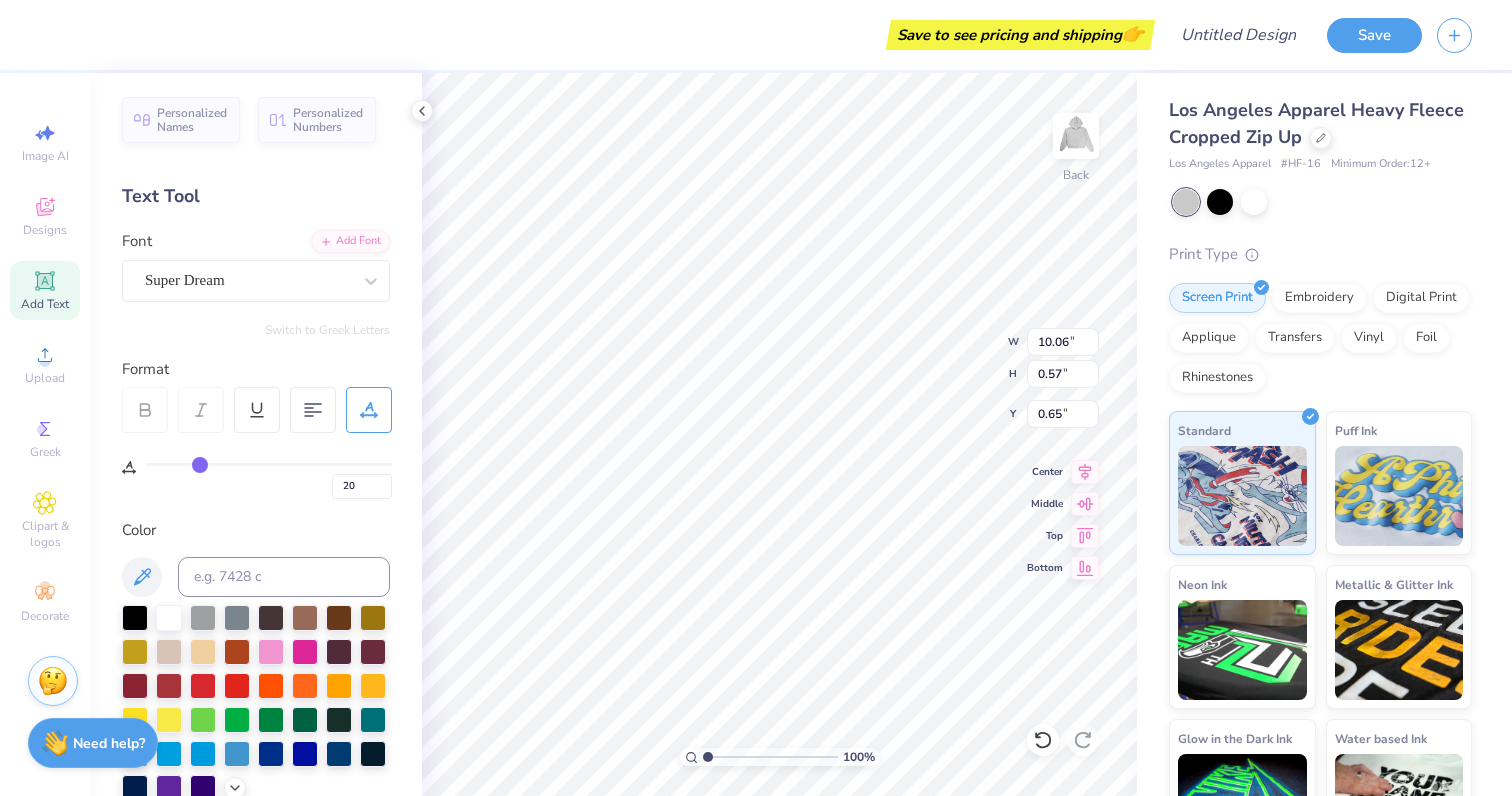 type on "10" 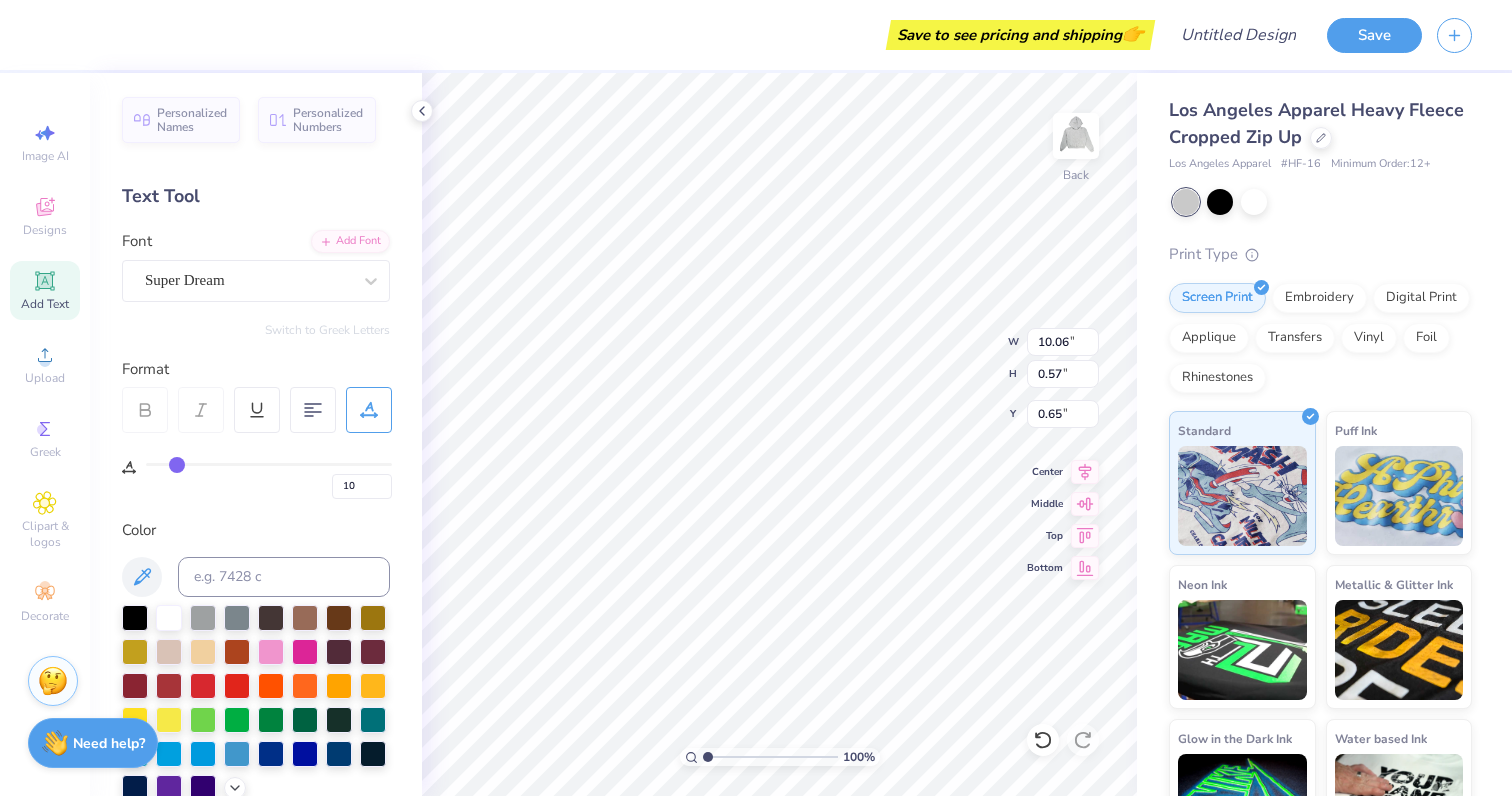 type on "0" 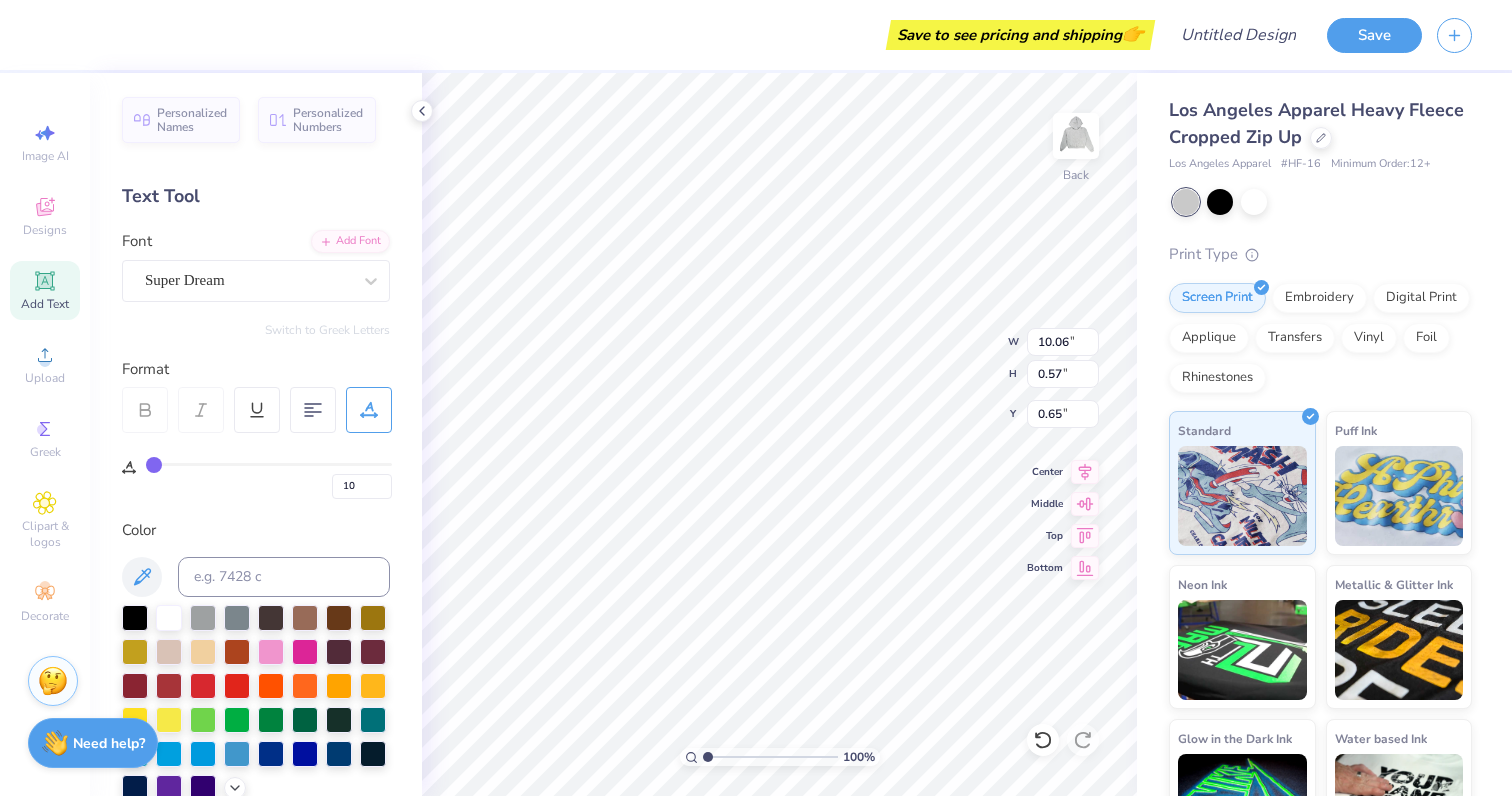 type on "0" 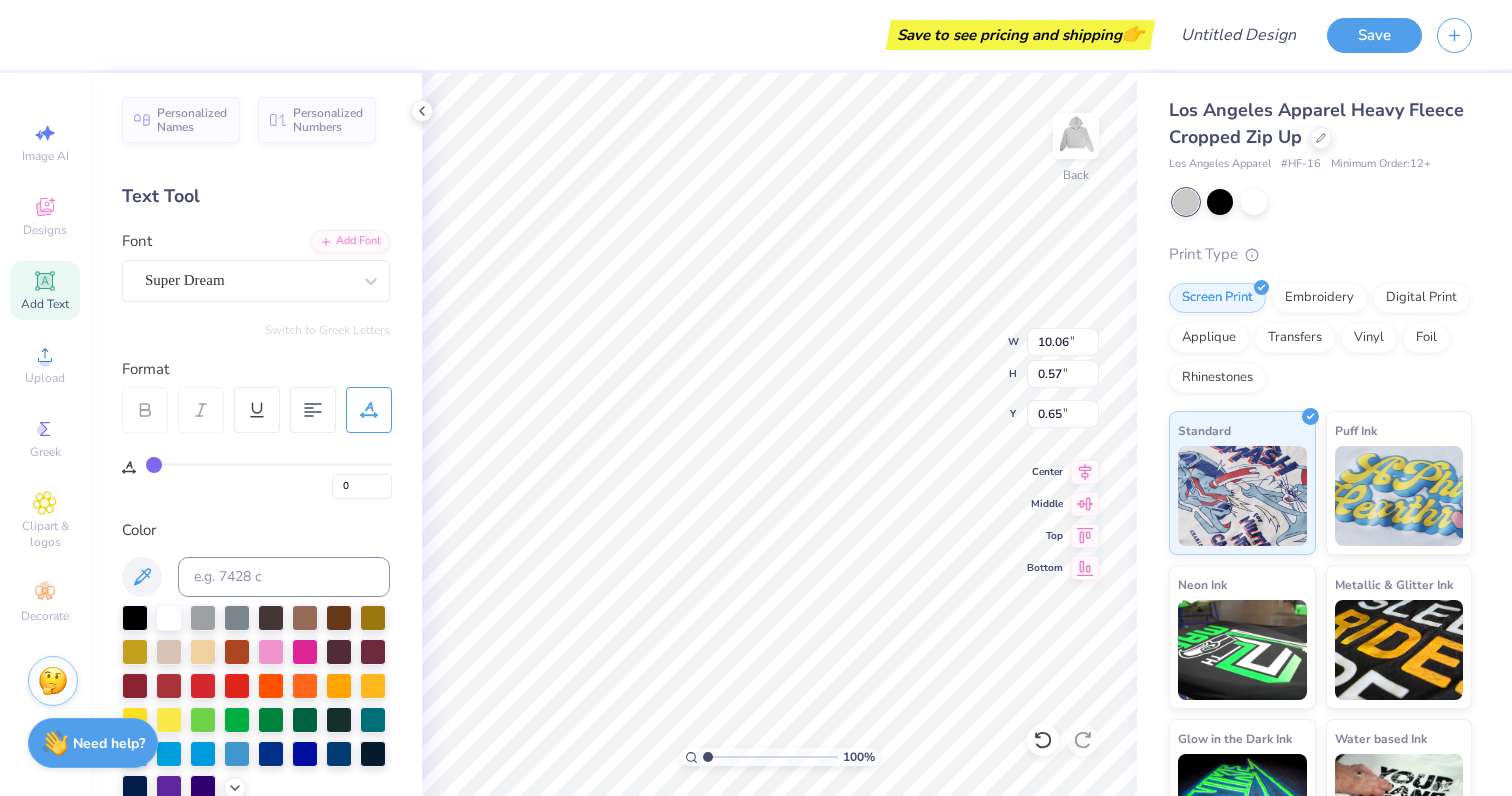 drag, startPoint x: 290, startPoint y: 467, endPoint x: 11, endPoint y: 445, distance: 279.86603 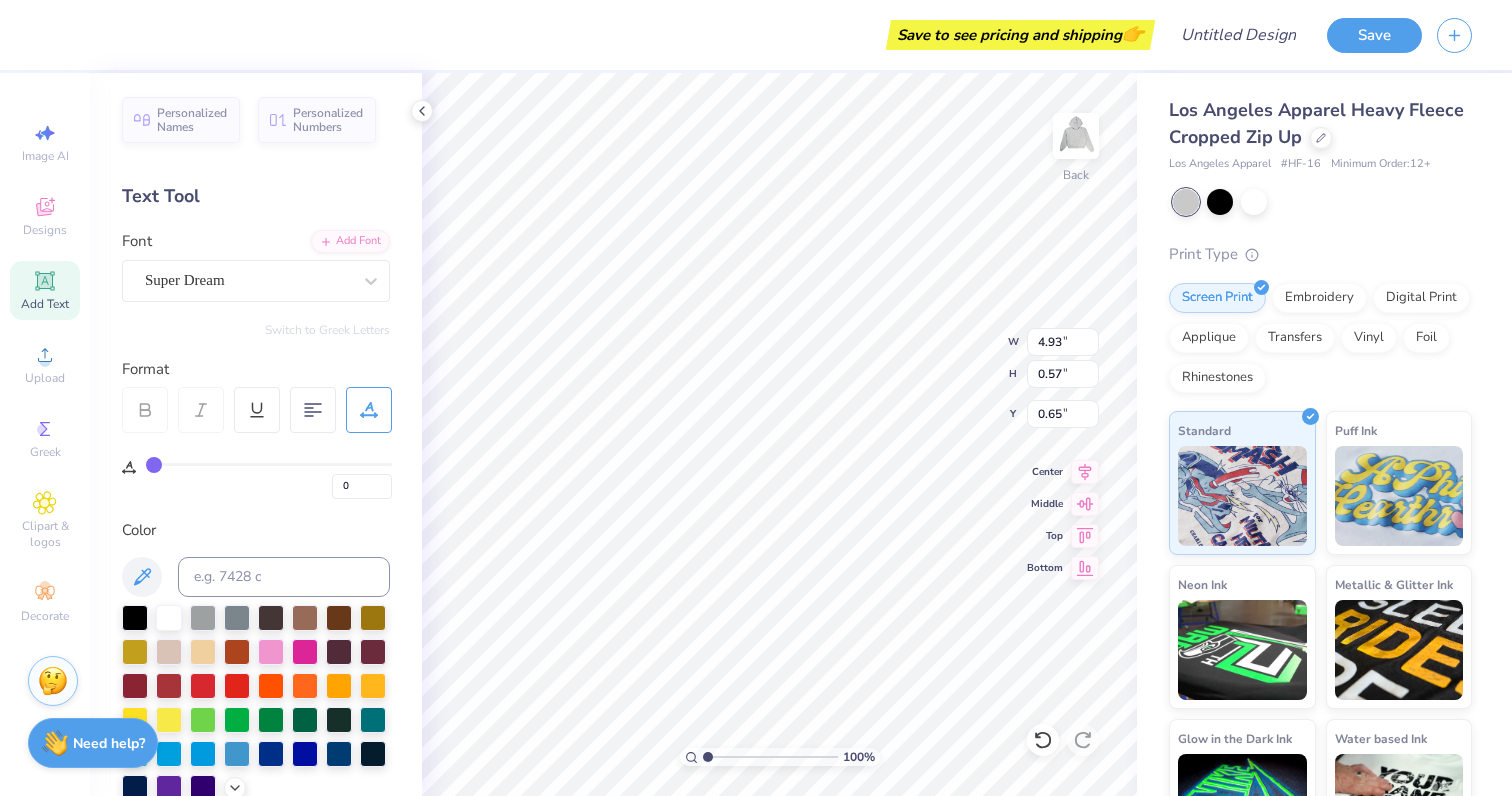 type on "1" 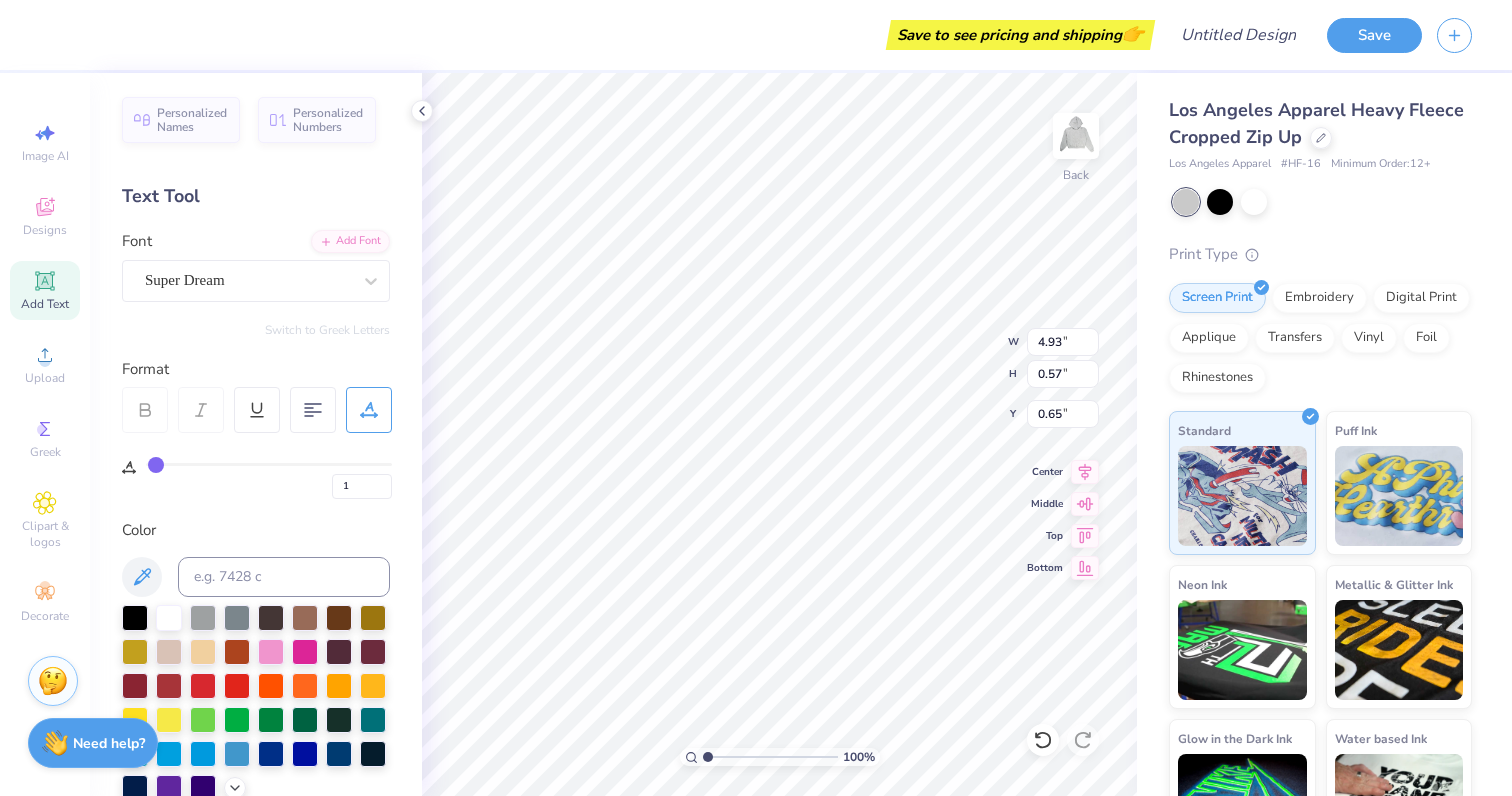 type on "2" 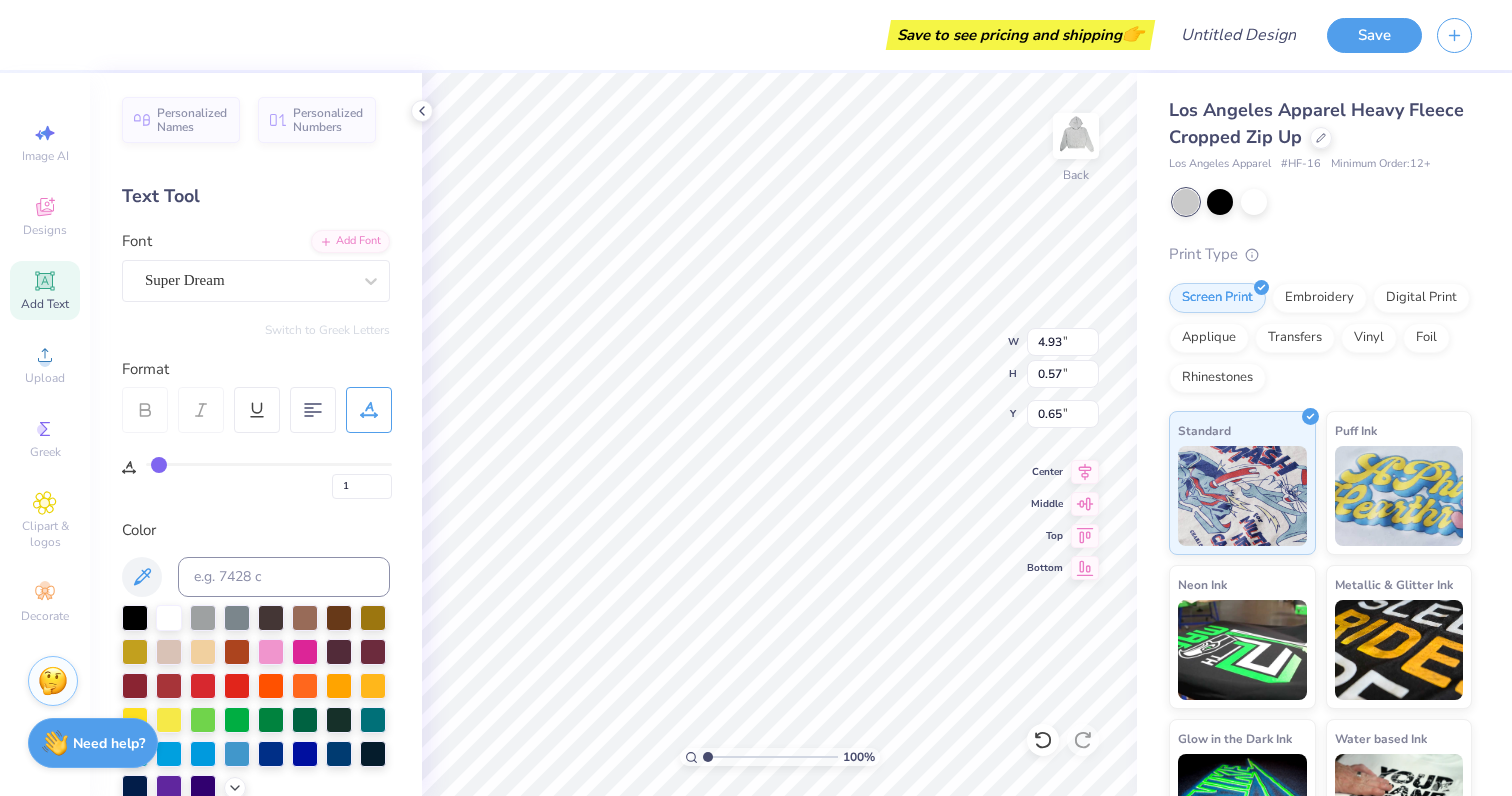 type on "2" 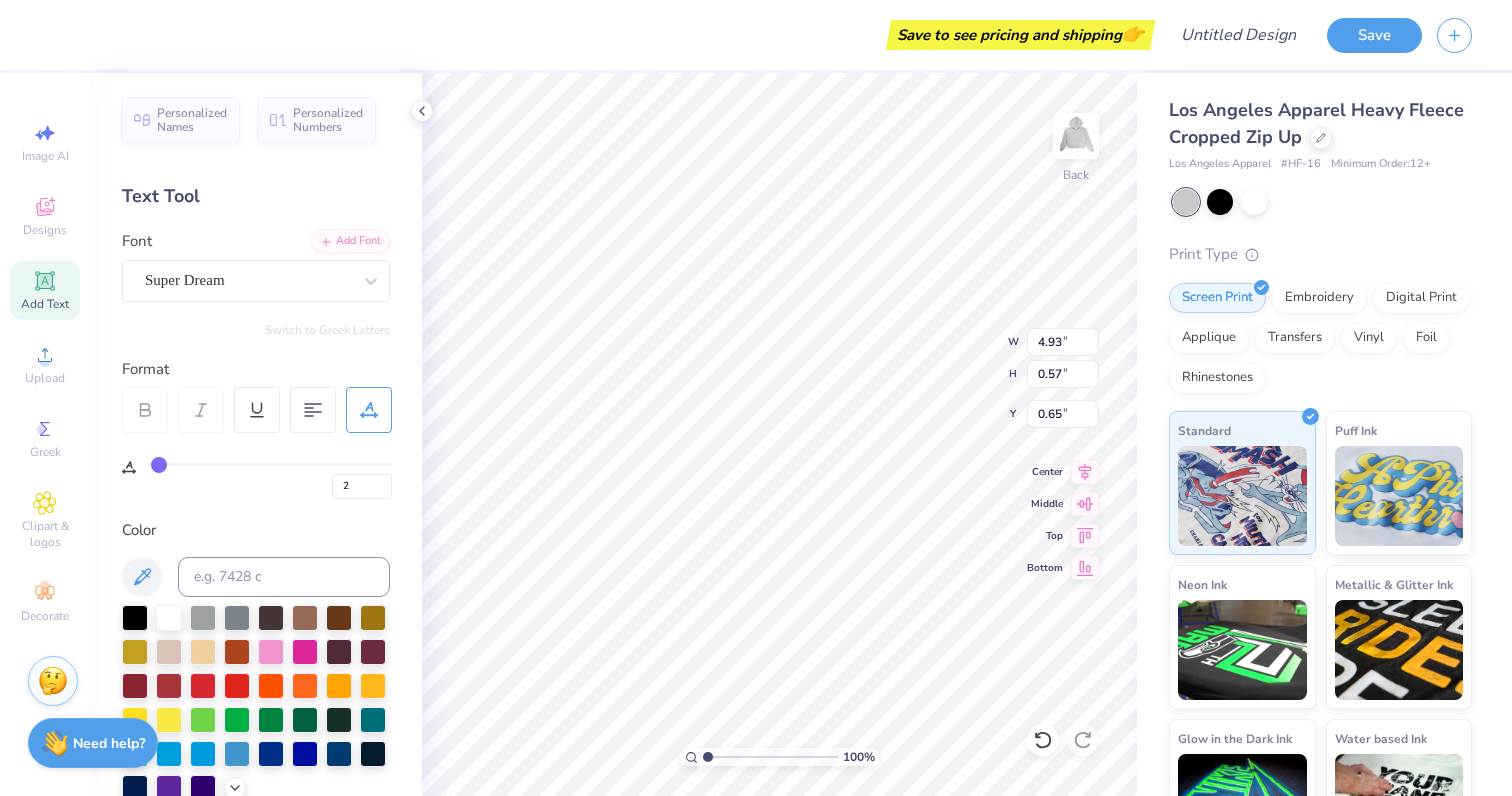 type on "3" 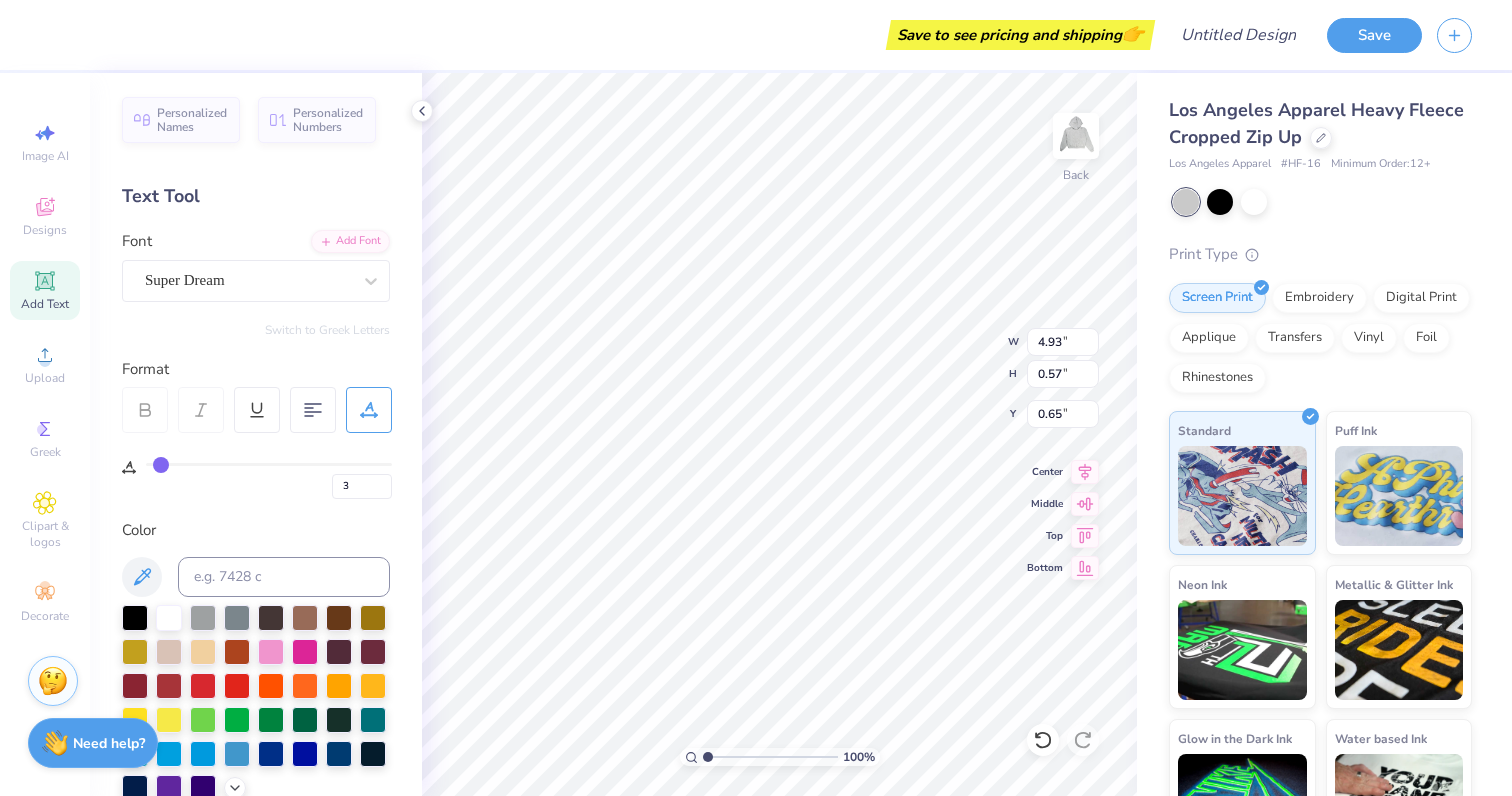 type on "4" 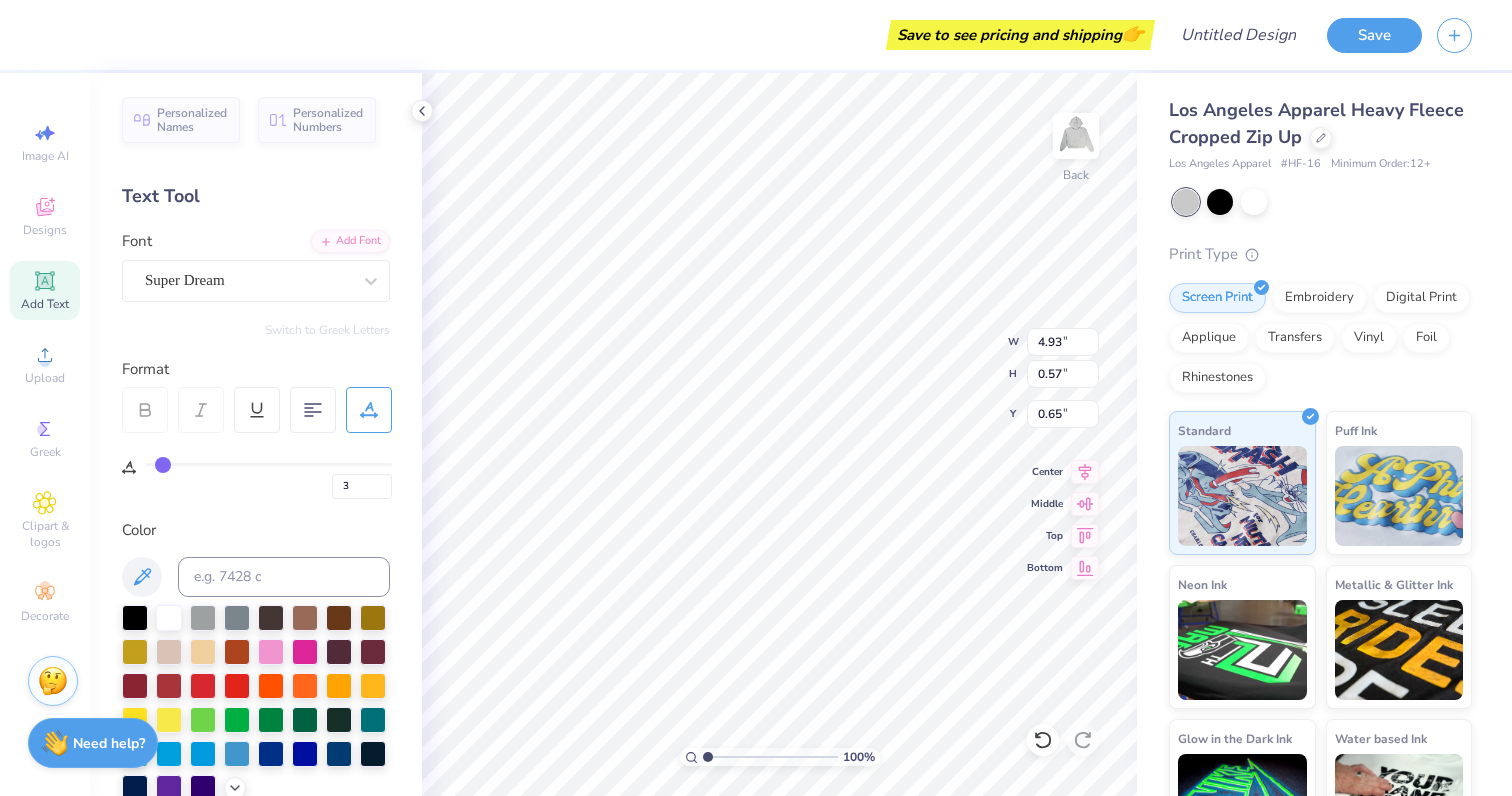 type on "4" 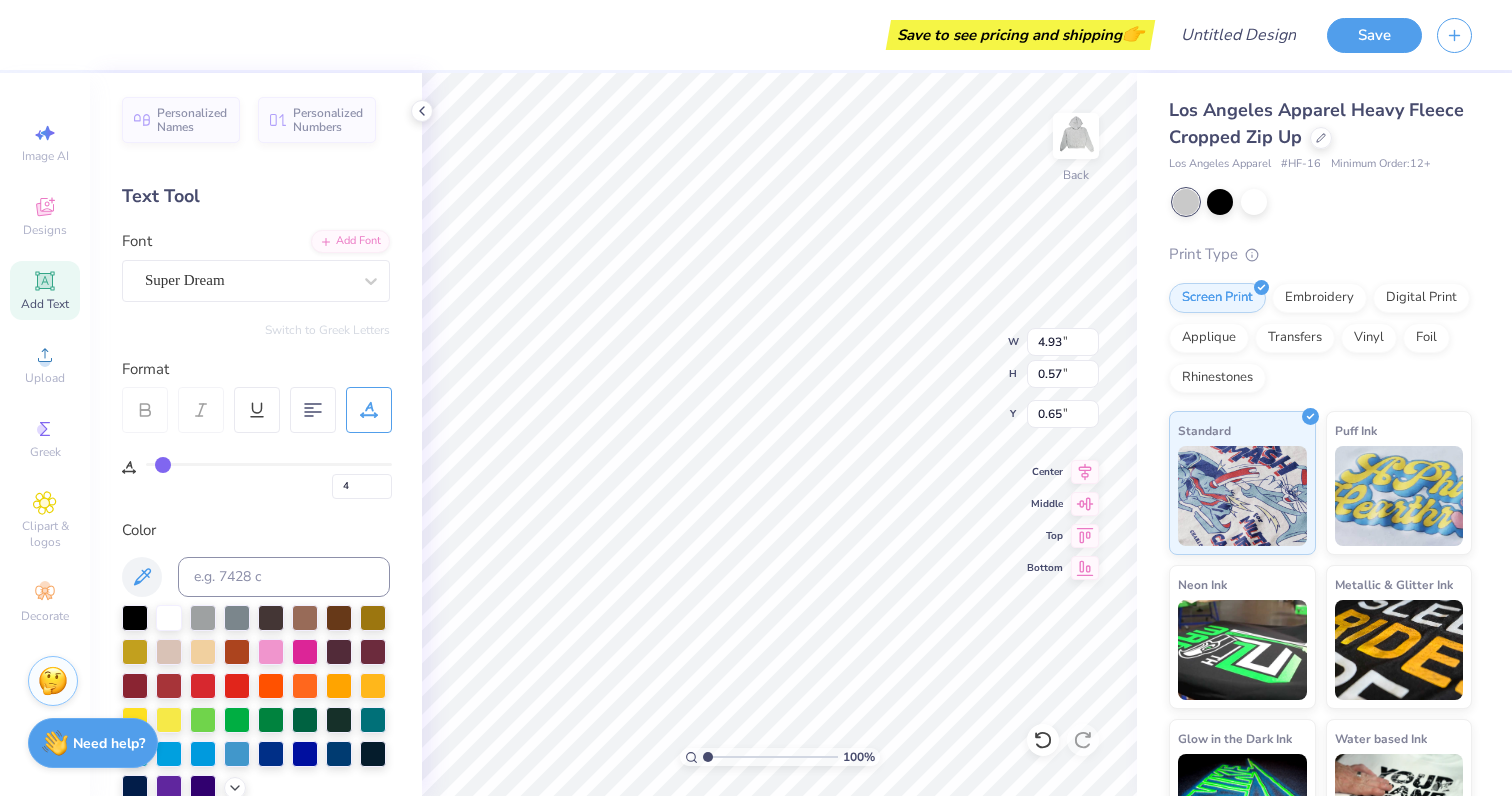 type on "5" 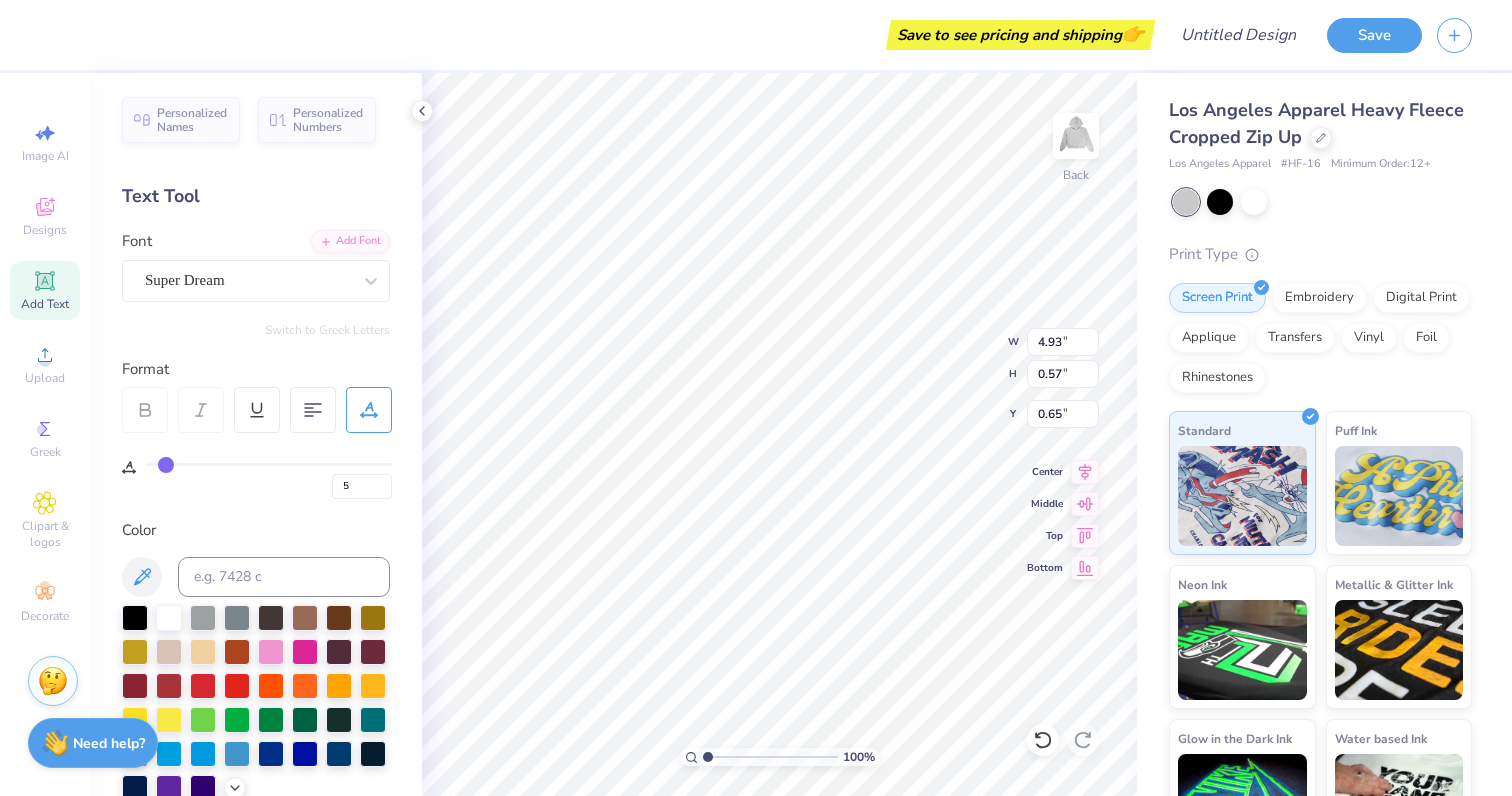 type on "6" 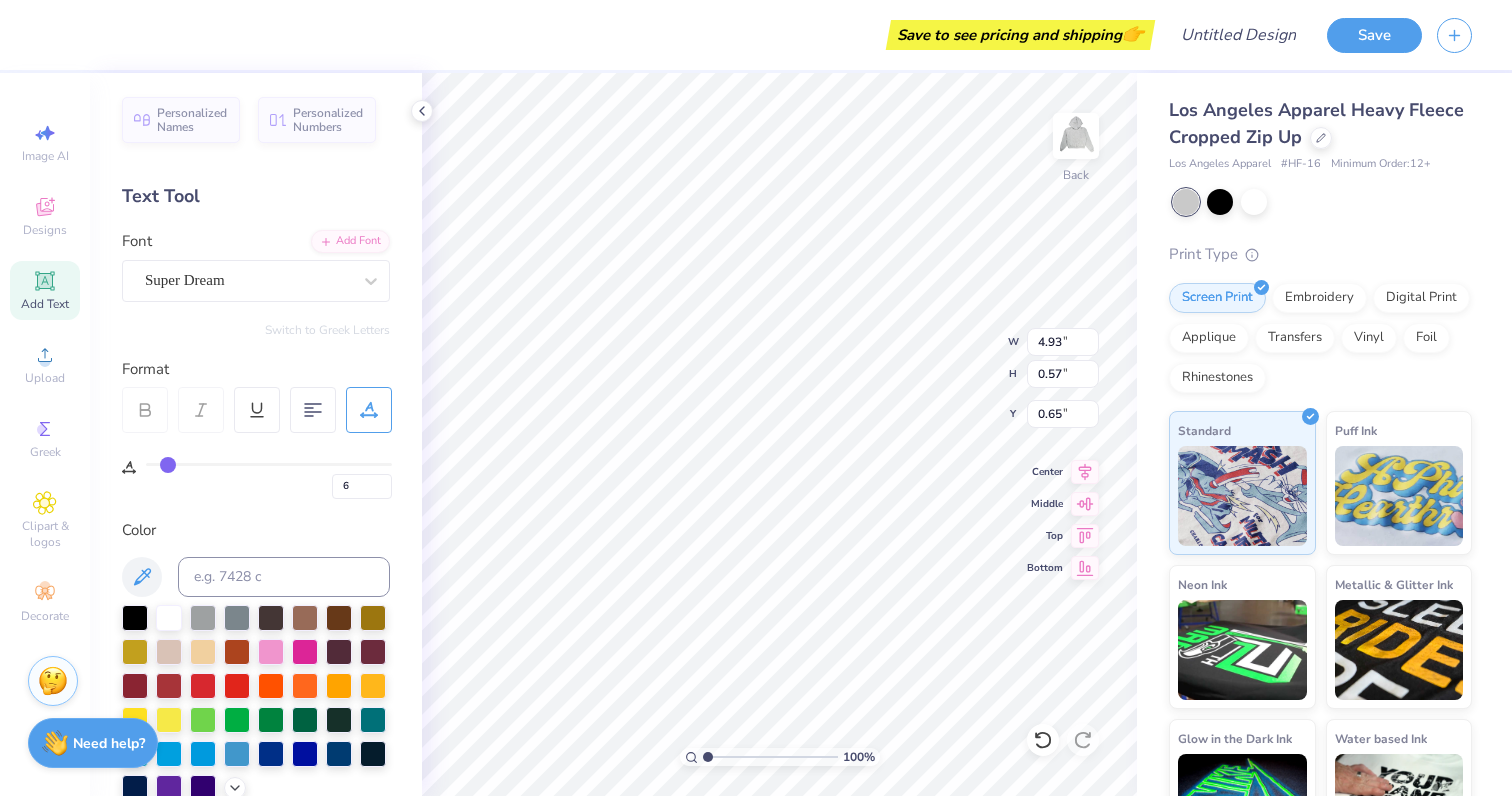 type on "7" 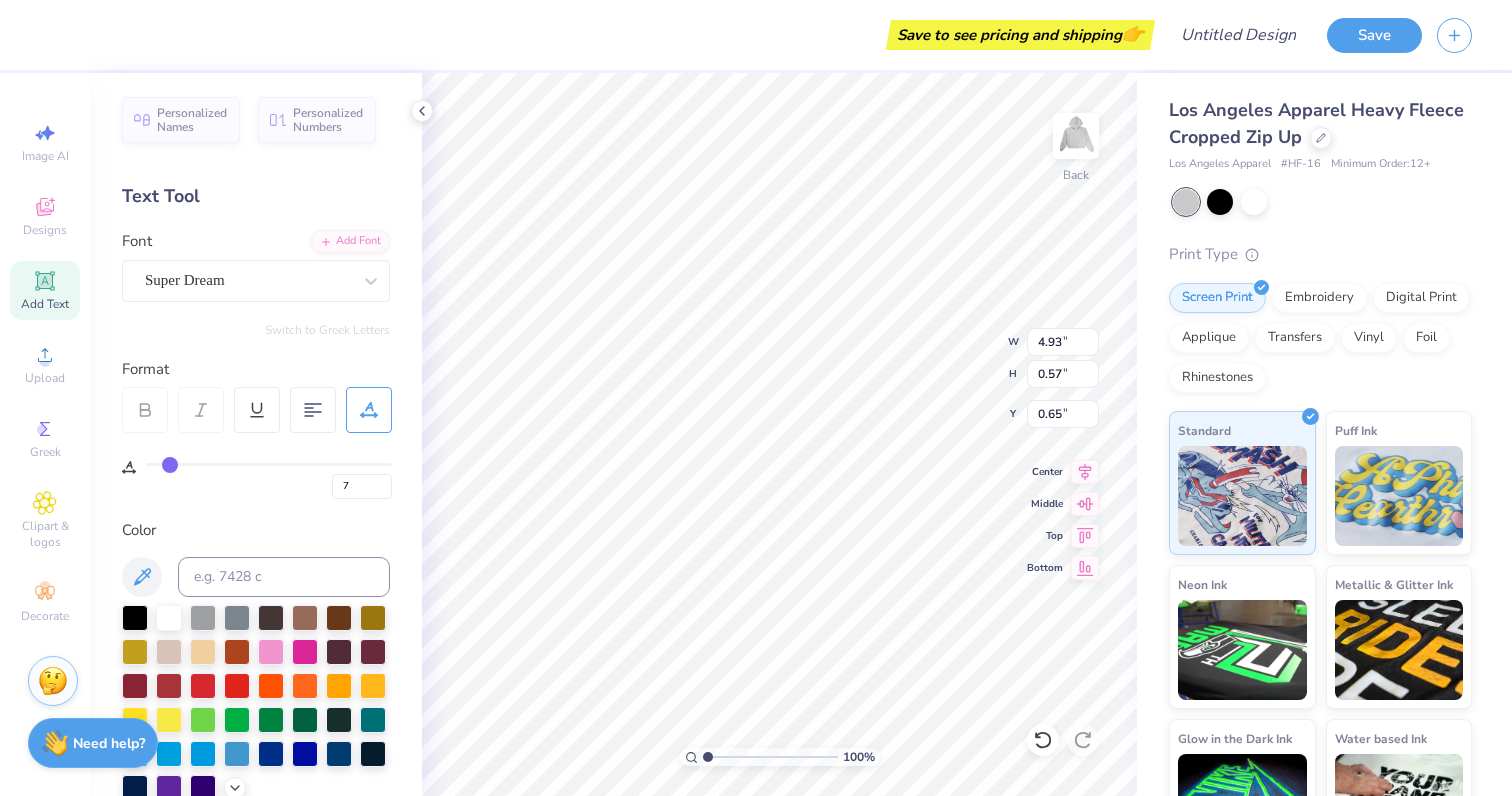 drag, startPoint x: 155, startPoint y: 464, endPoint x: 170, endPoint y: 464, distance: 15 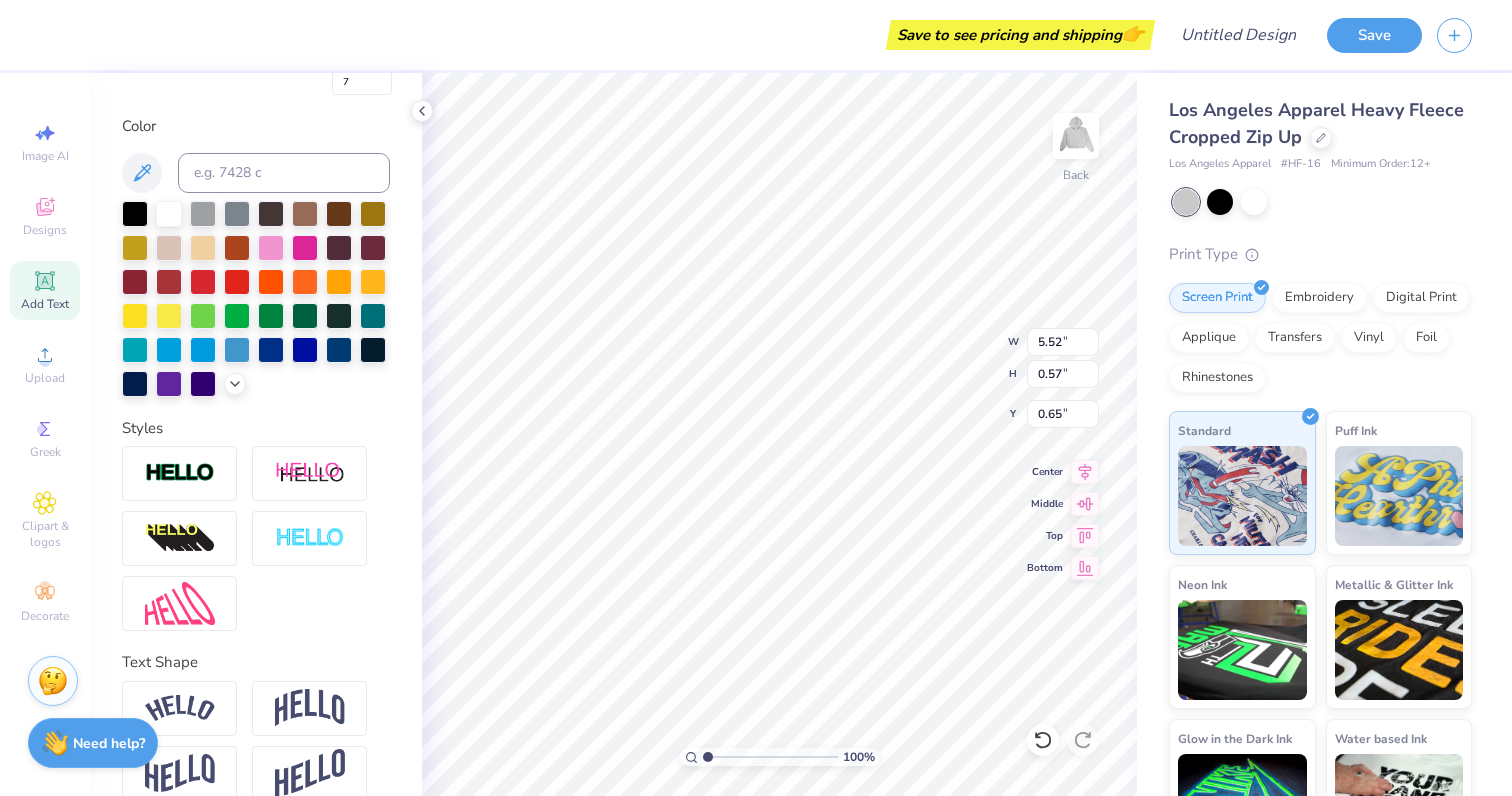 scroll, scrollTop: 432, scrollLeft: 0, axis: vertical 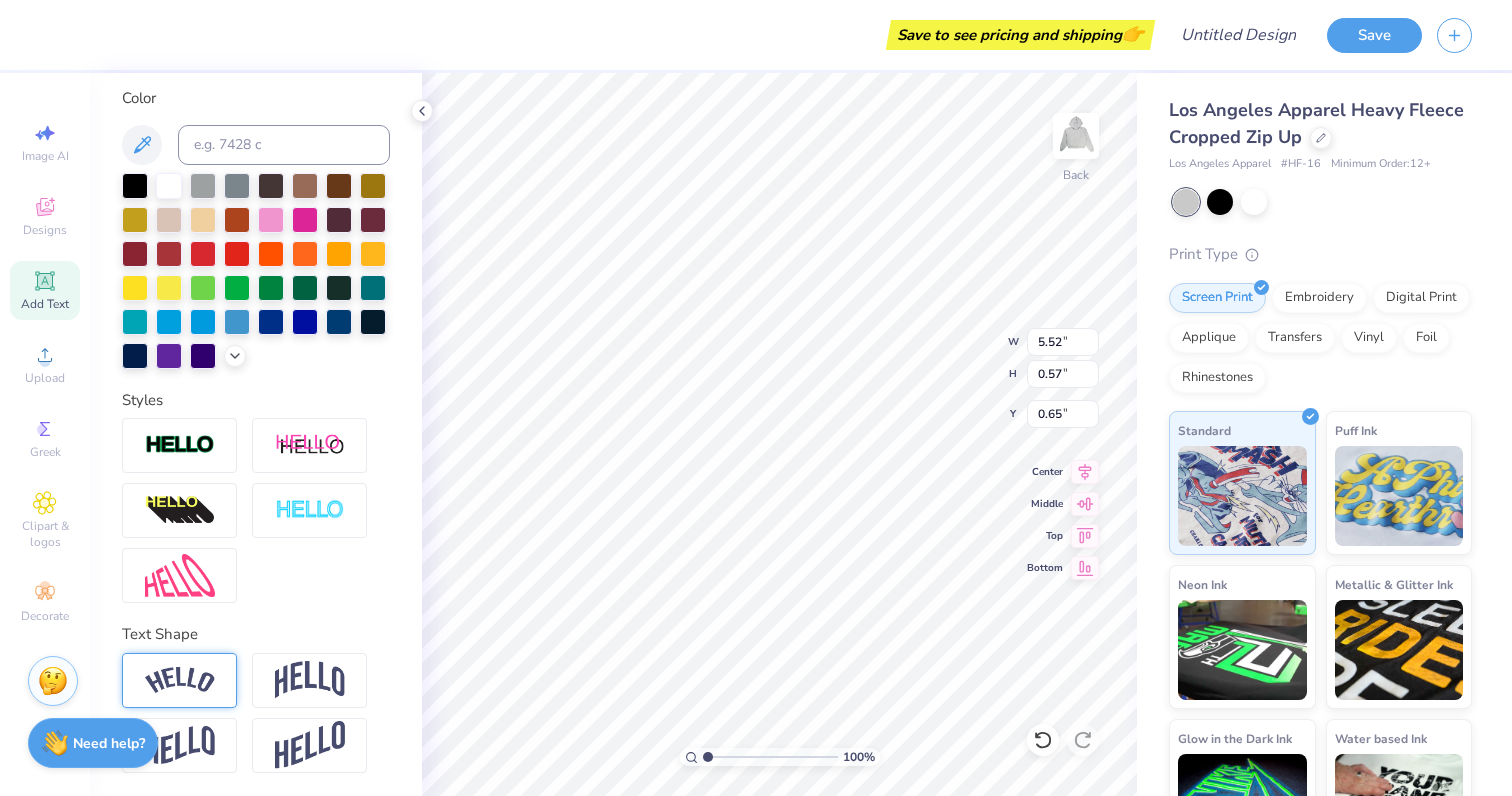 click at bounding box center [179, 680] 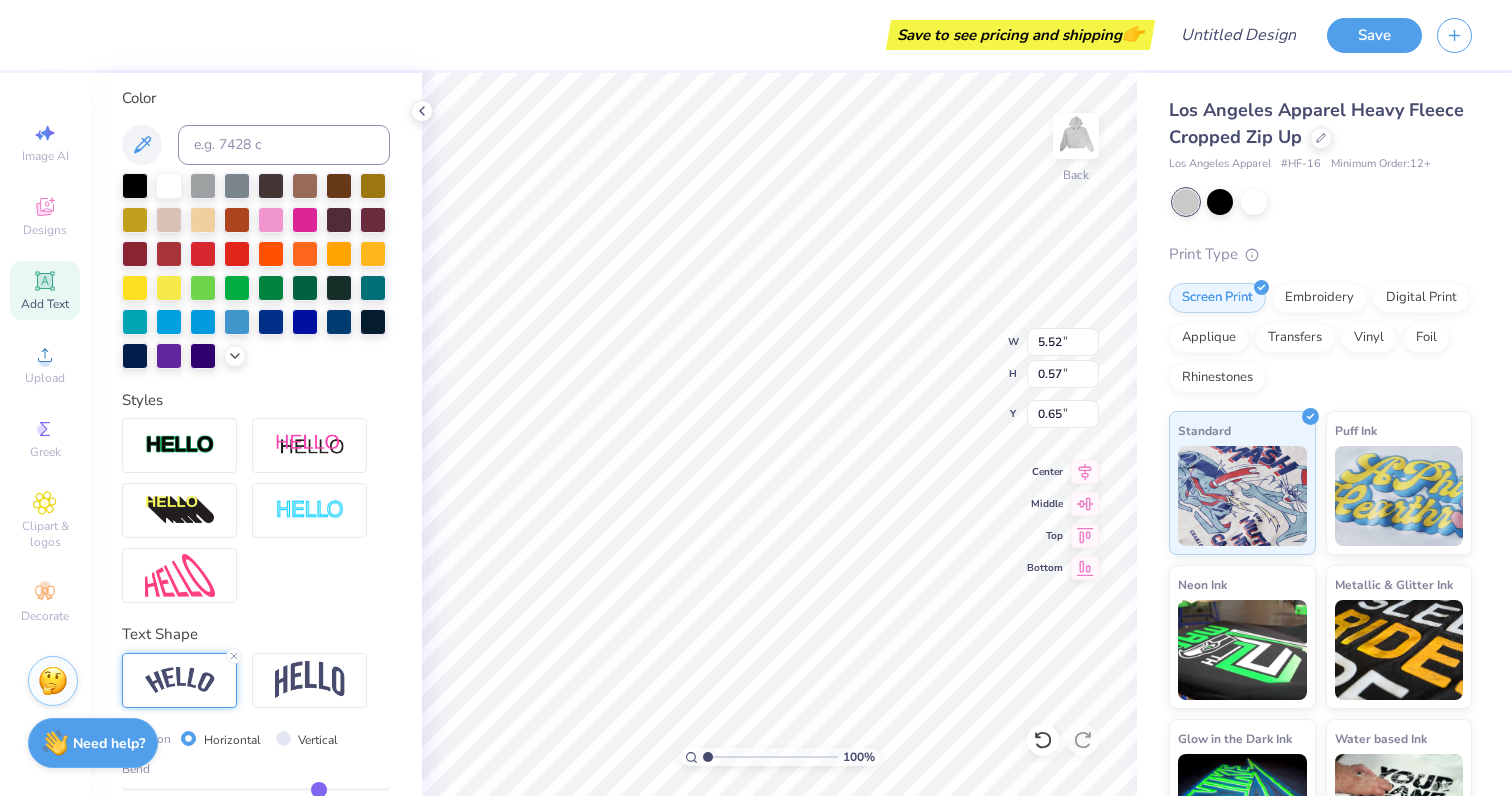 type on "6.20" 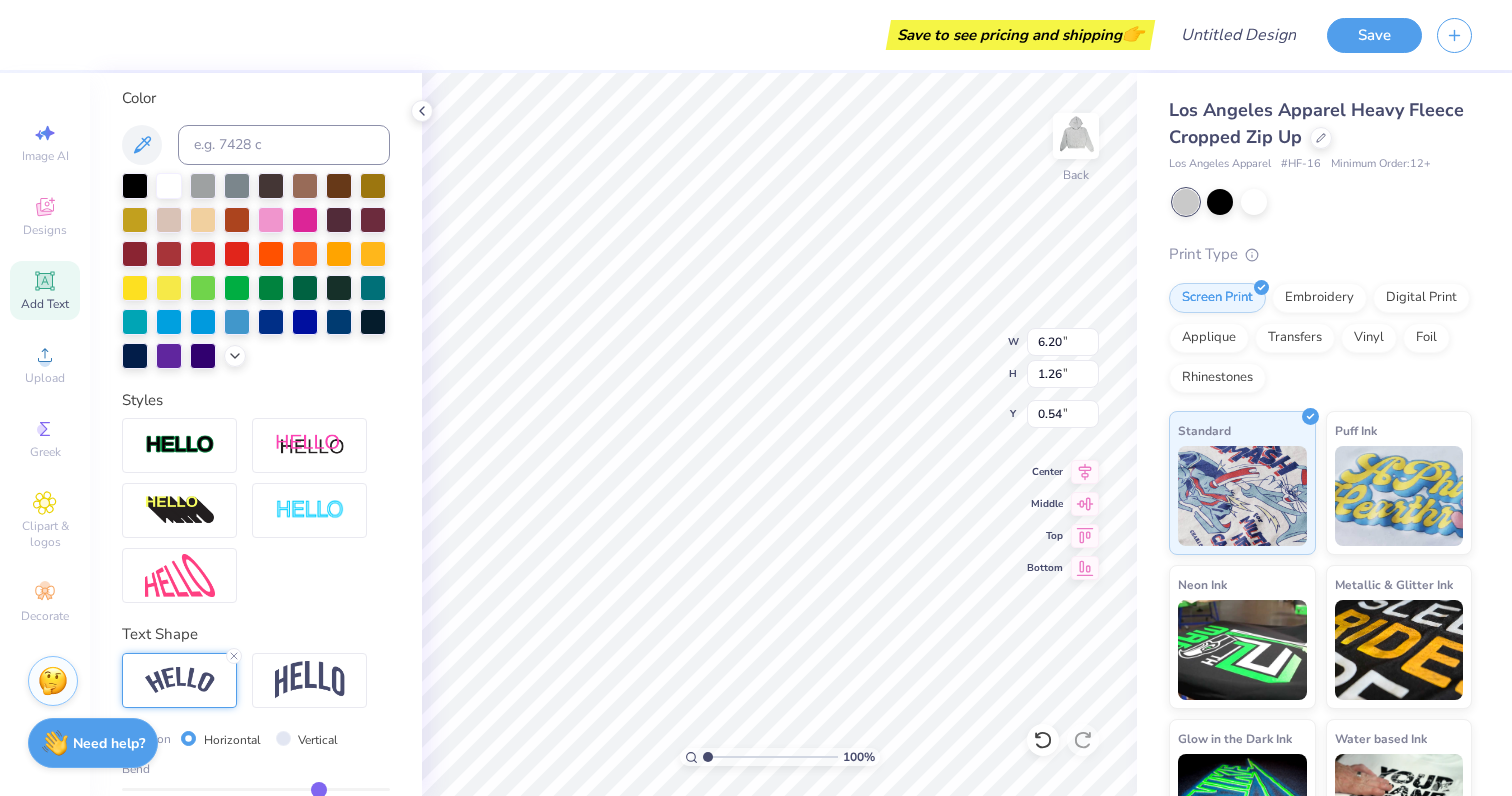 type on "0.83" 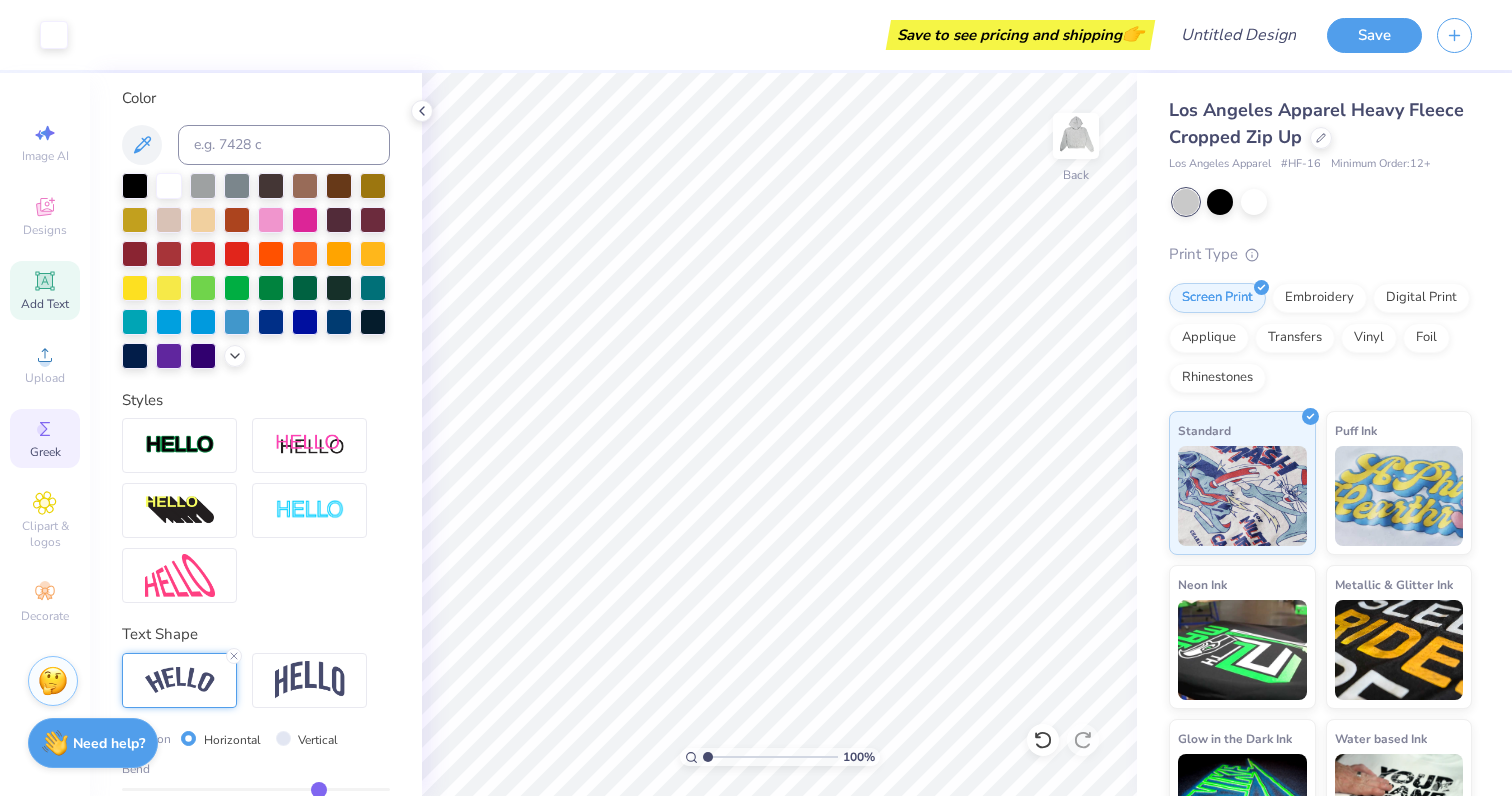 click on "Greek" at bounding box center [45, 452] 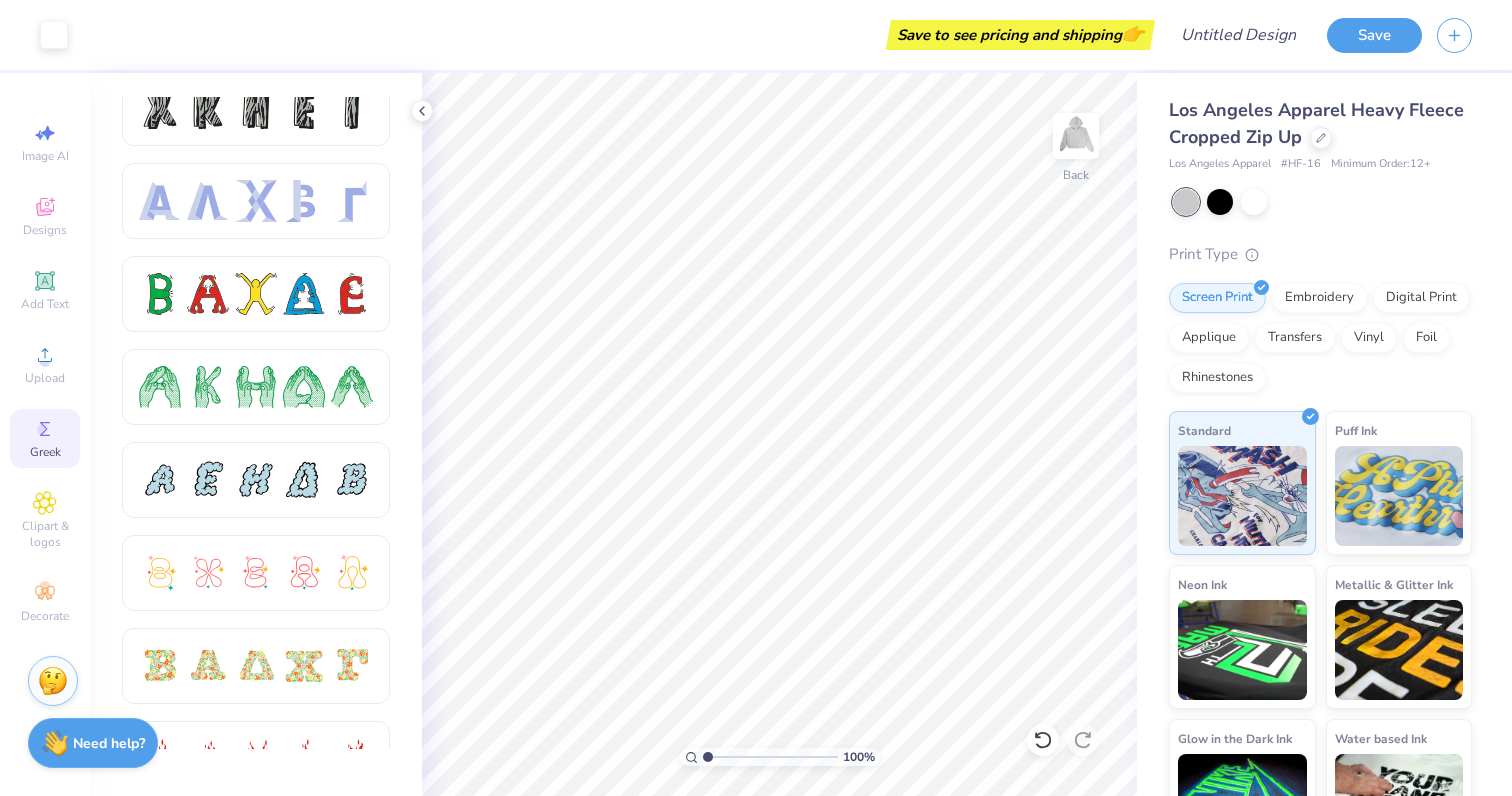 scroll, scrollTop: 0, scrollLeft: 0, axis: both 